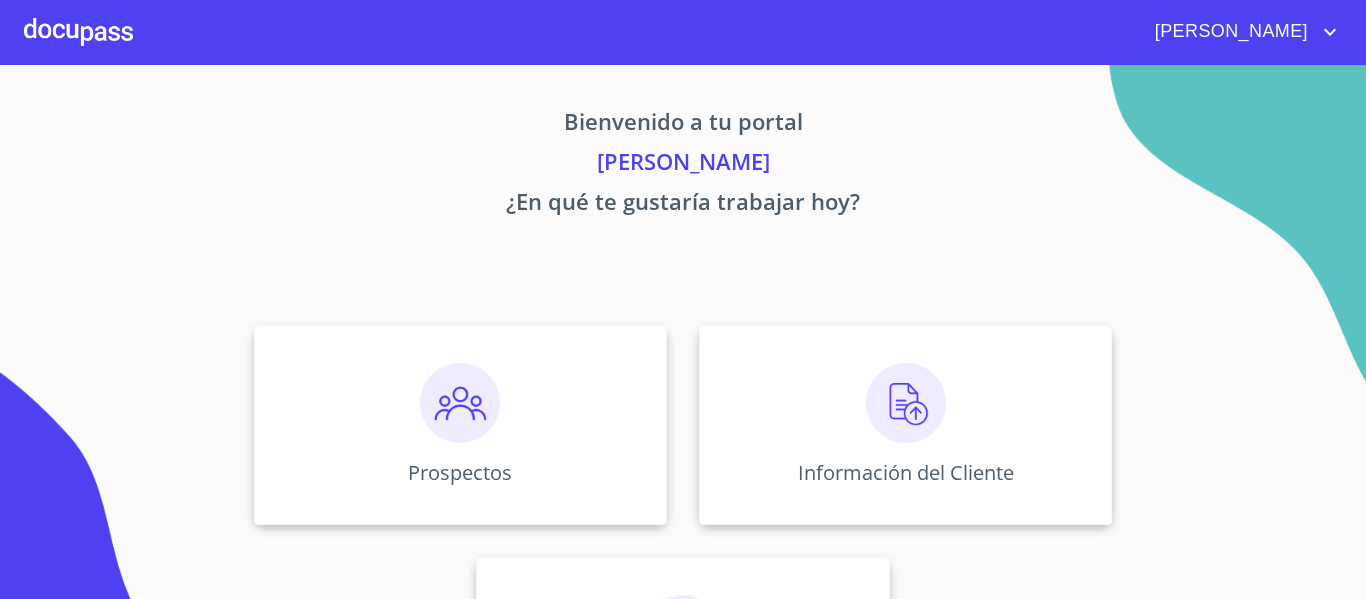 scroll, scrollTop: 0, scrollLeft: 0, axis: both 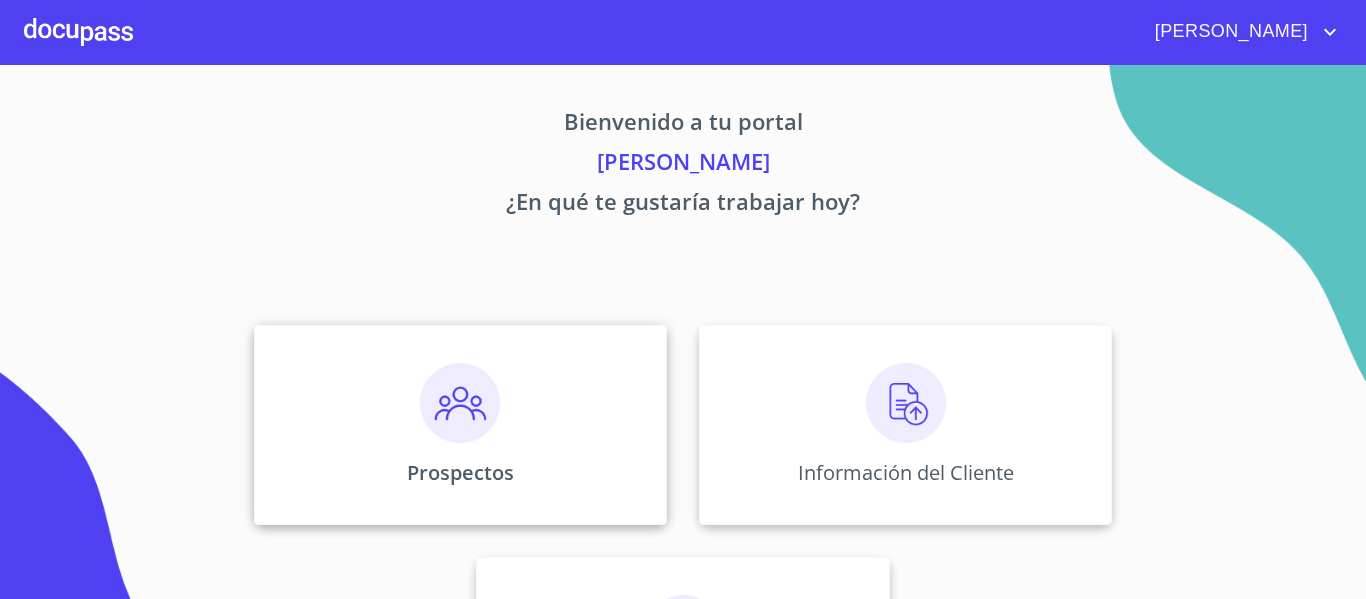 click at bounding box center [460, 403] 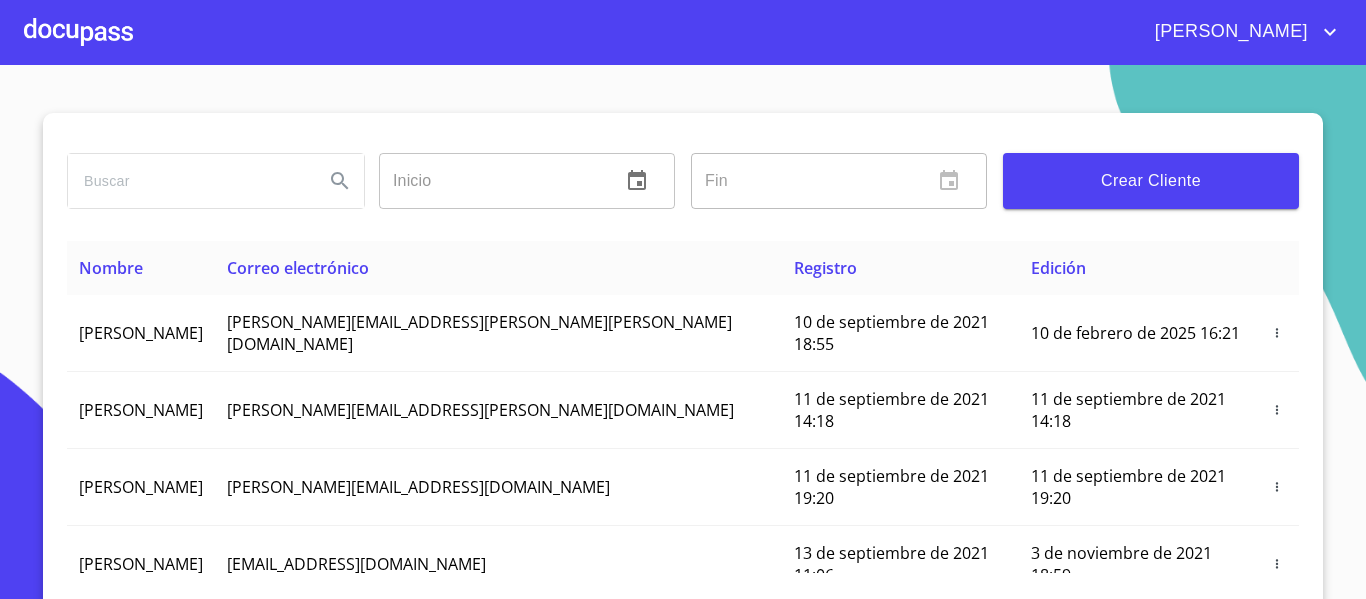 click at bounding box center (78, 32) 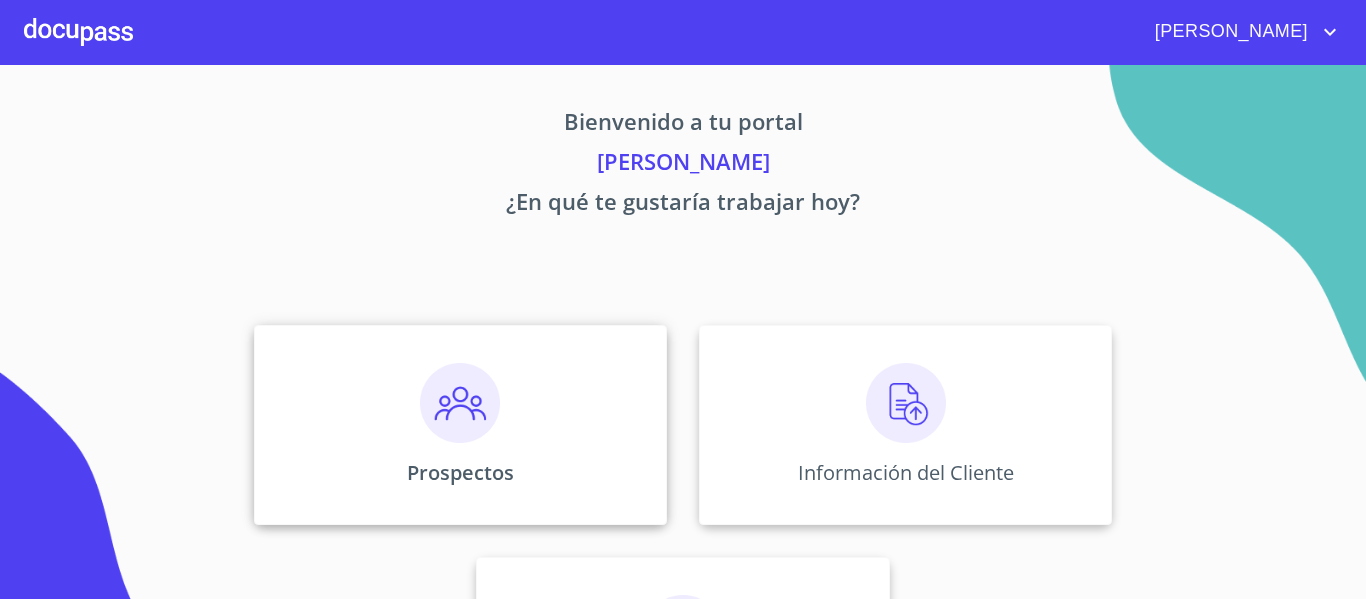 click at bounding box center [460, 403] 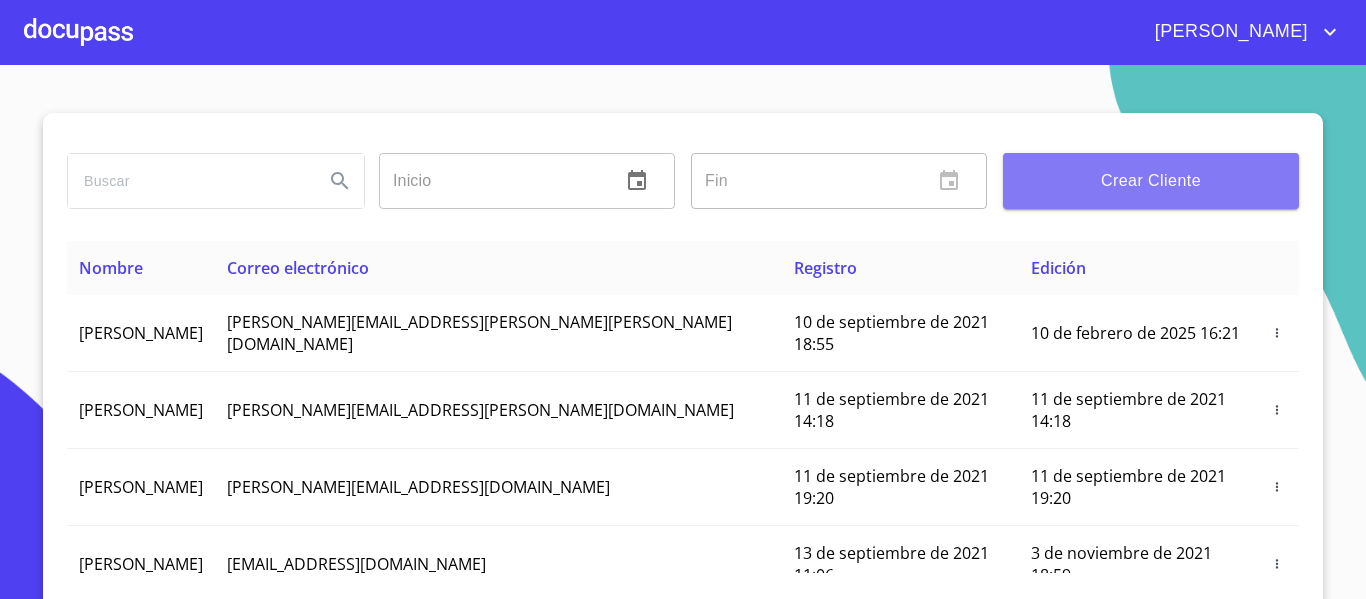 click on "Crear Cliente" at bounding box center (1151, 181) 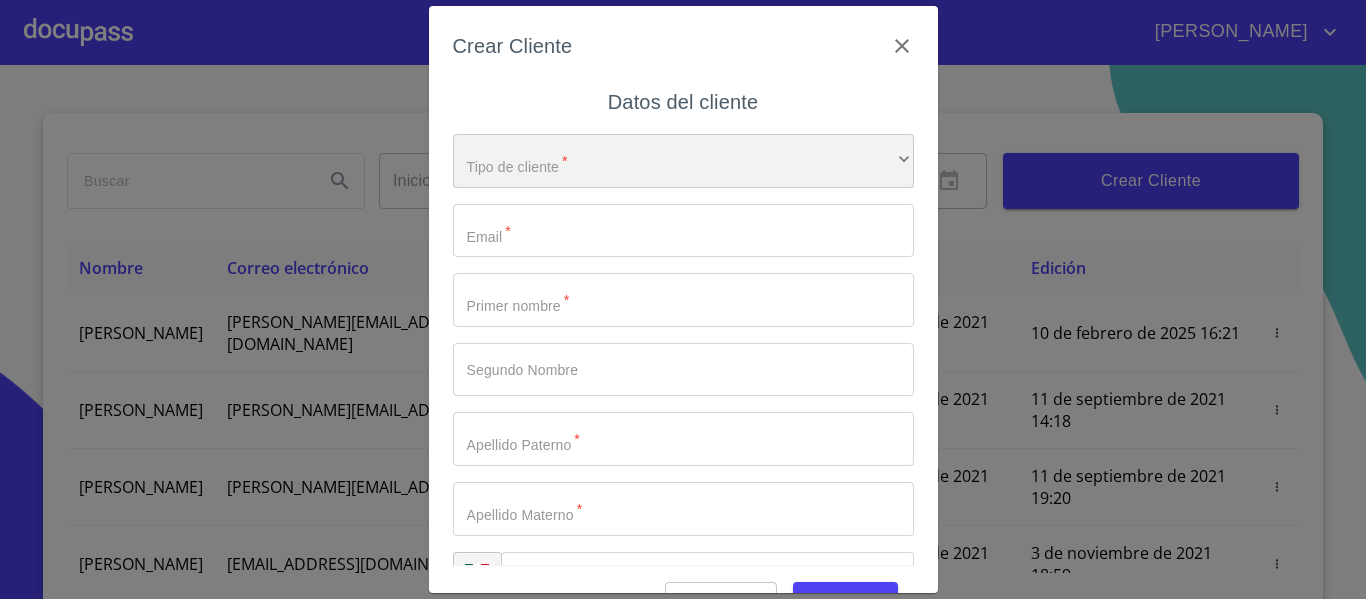 click on "​" at bounding box center (683, 161) 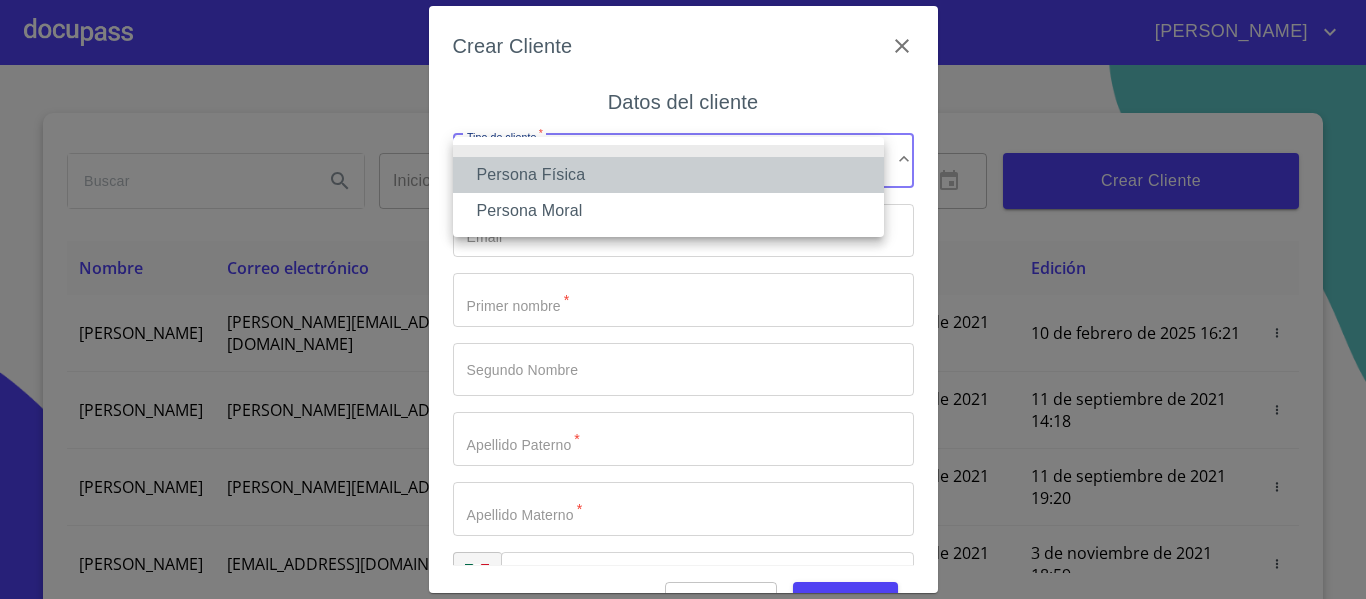 click on "Persona Física" at bounding box center (668, 175) 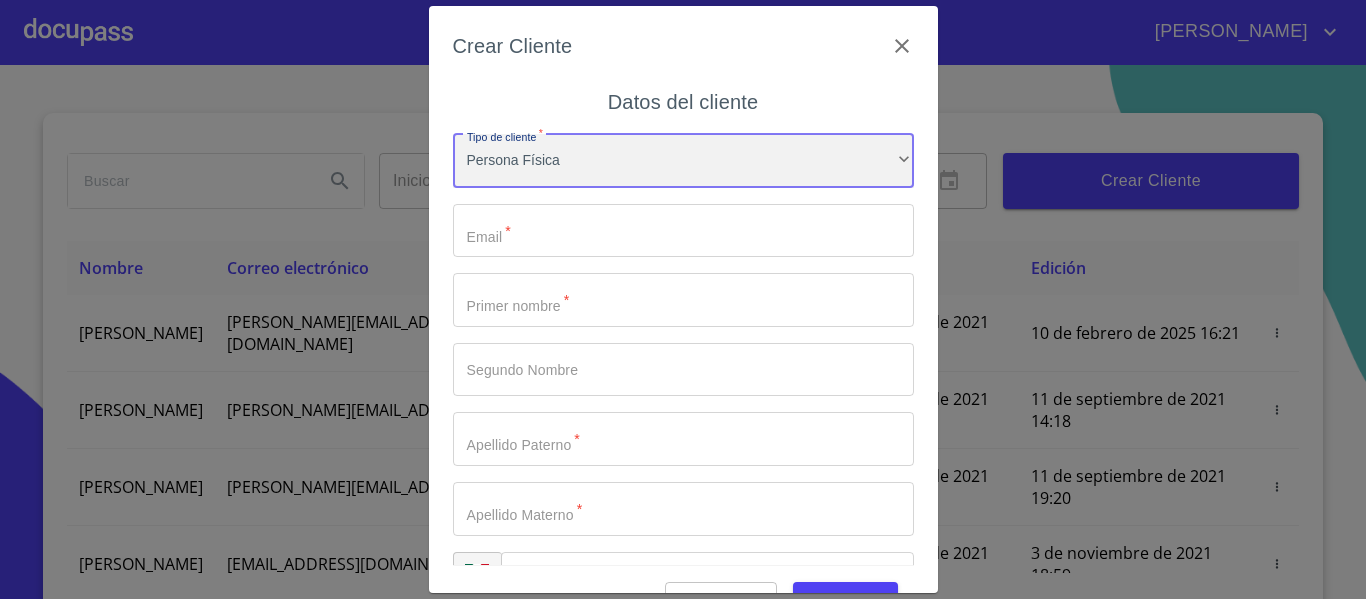 click on "Persona Física" at bounding box center (683, 161) 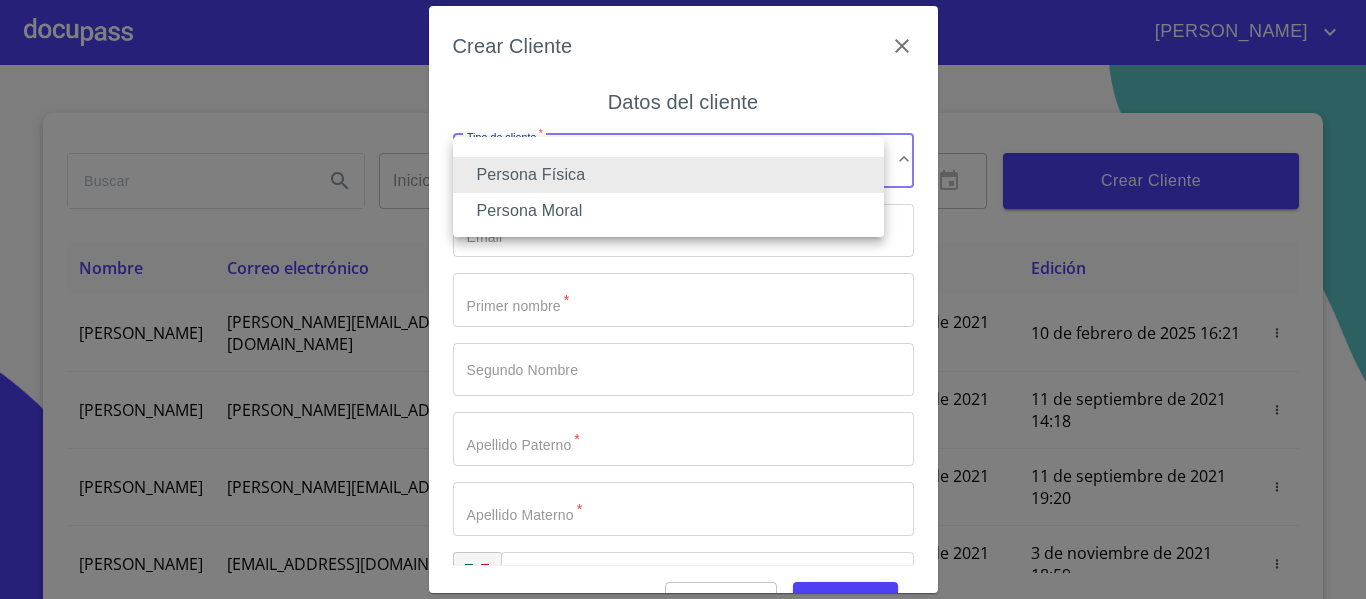 click on "Persona Física" at bounding box center [668, 175] 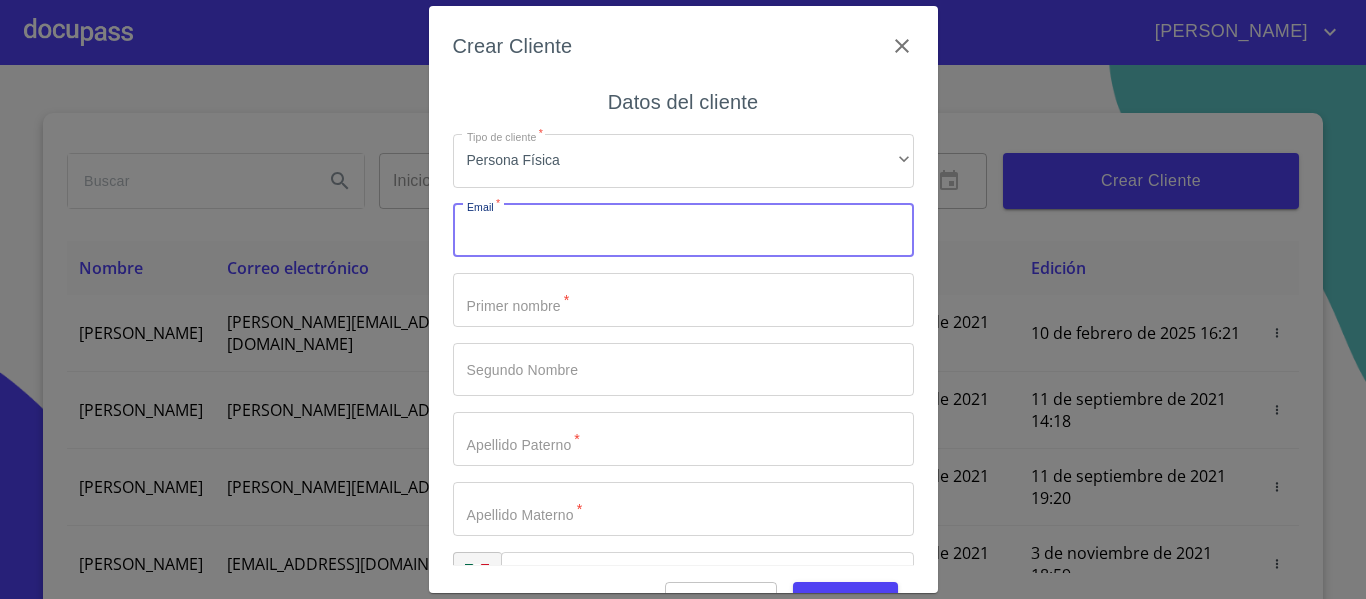 click on "Tipo de cliente   *" at bounding box center (683, 231) 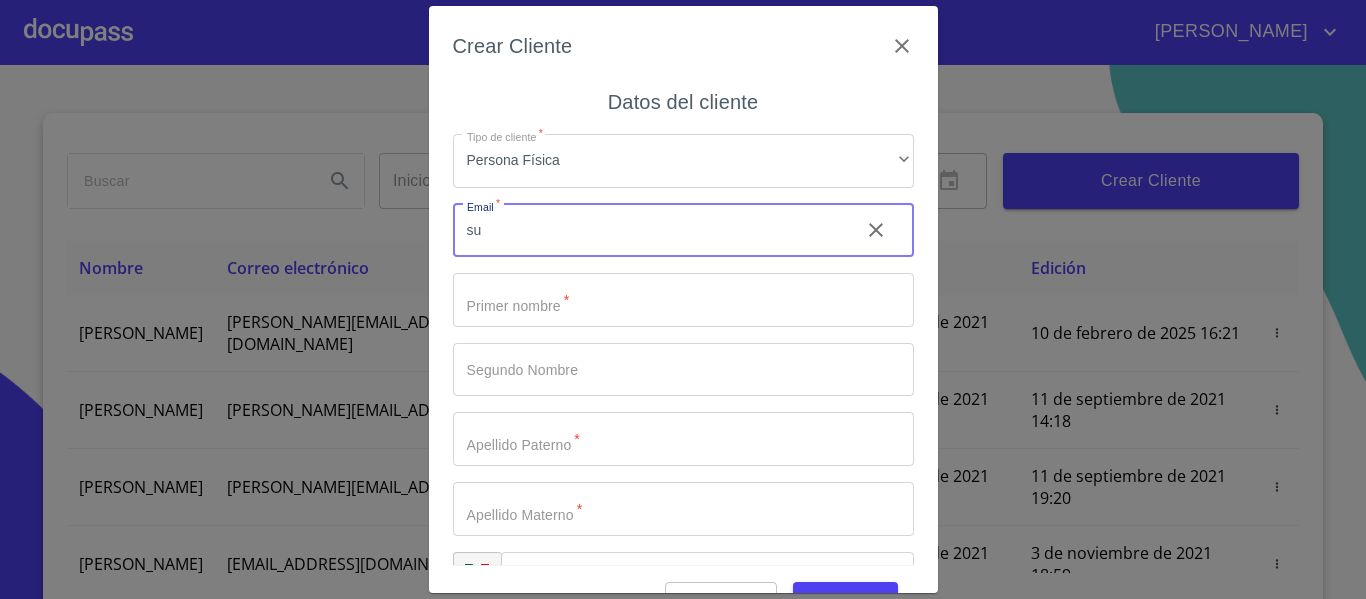 type on "s" 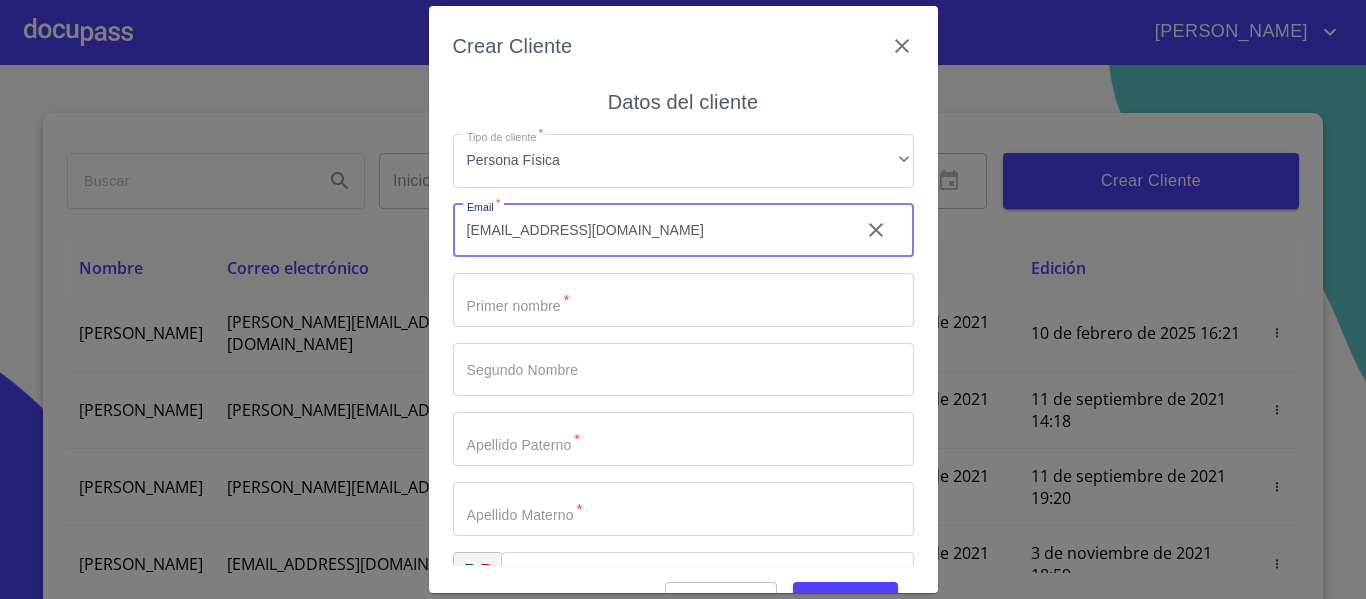 type on "[EMAIL_ADDRESS][DOMAIN_NAME]" 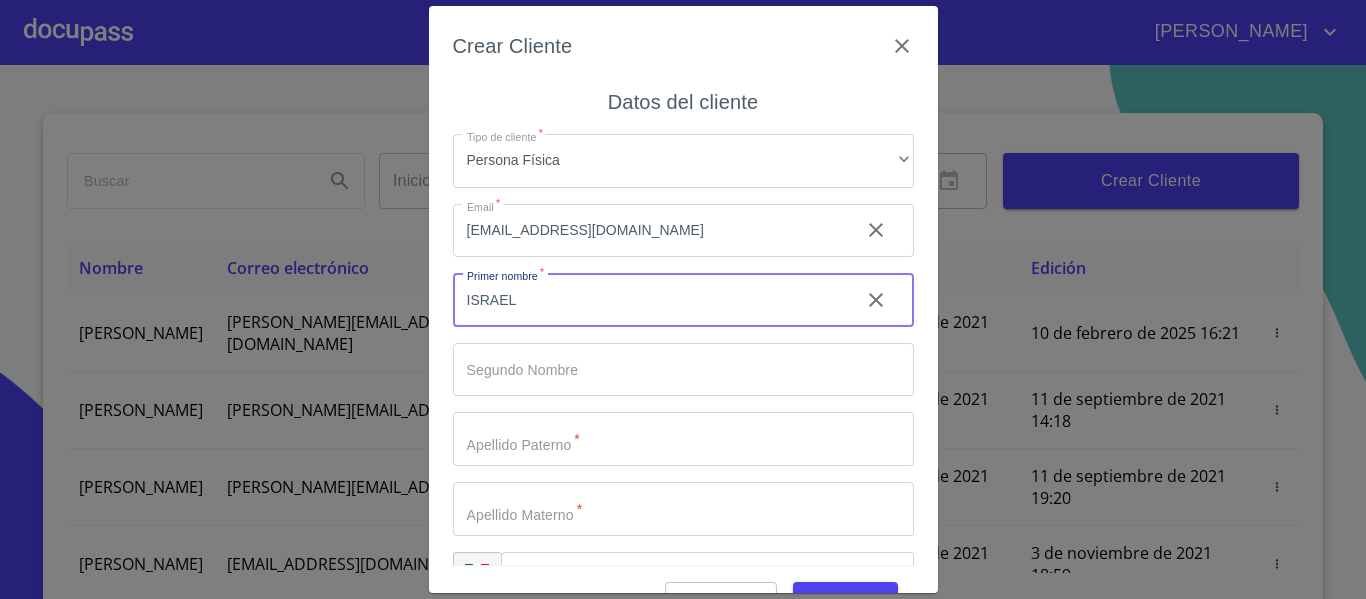 type on "ISRAEL" 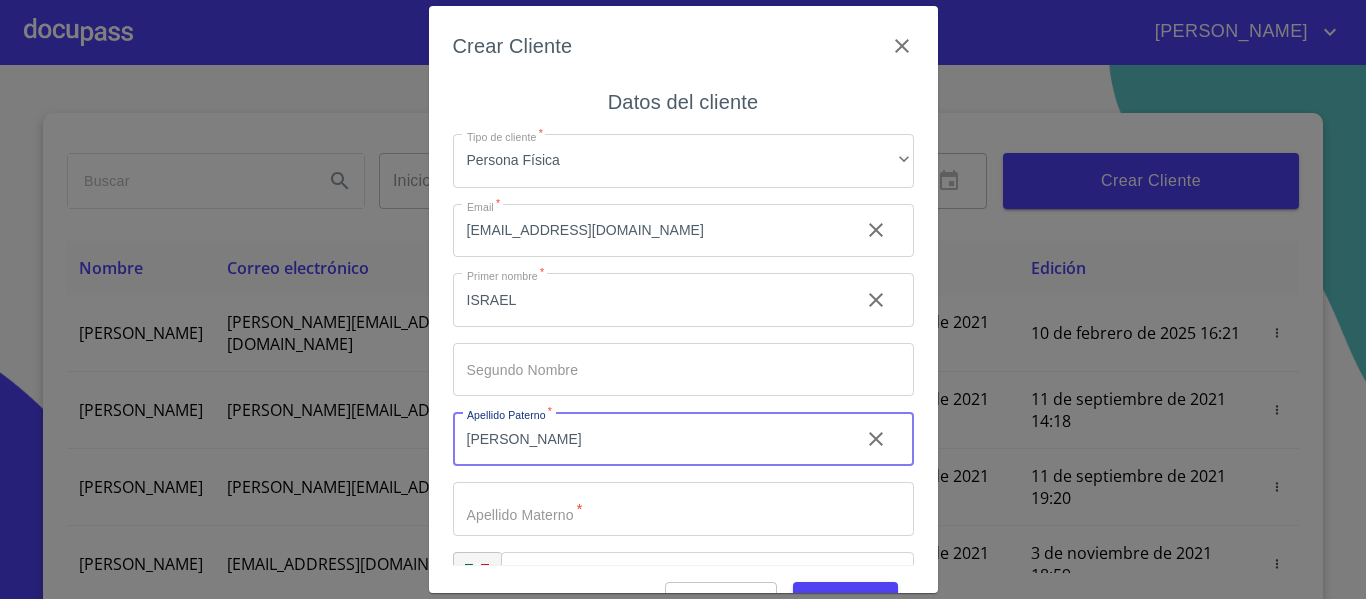 type on "[PERSON_NAME]" 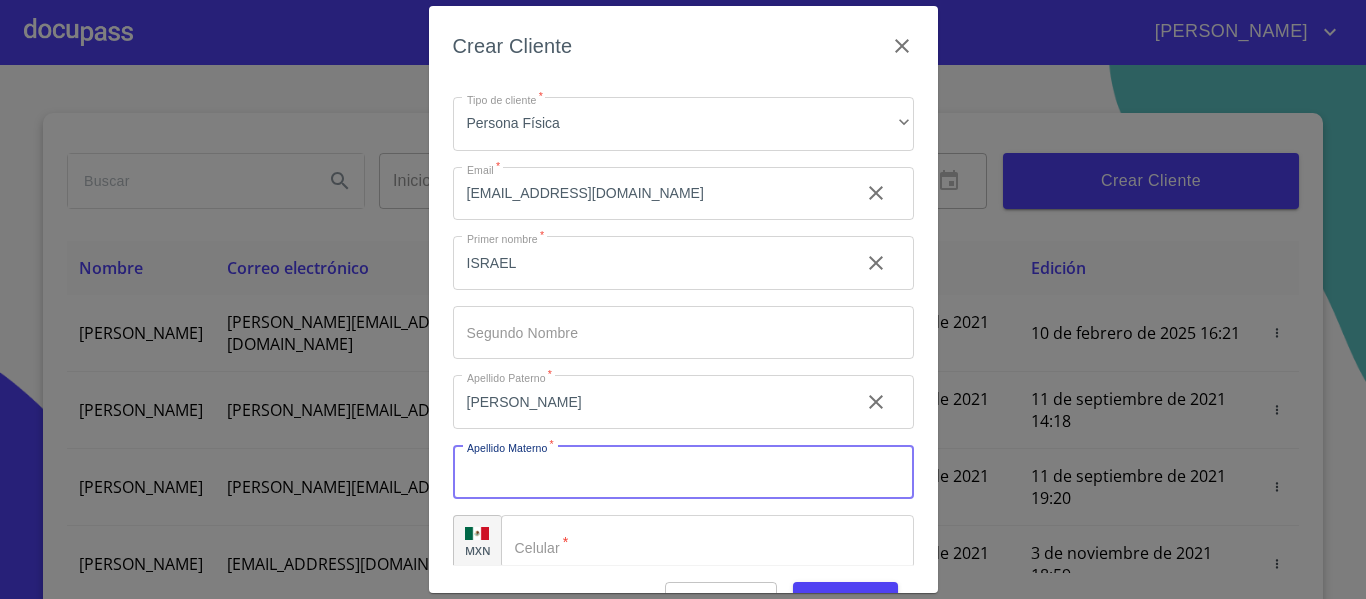 scroll, scrollTop: 57, scrollLeft: 0, axis: vertical 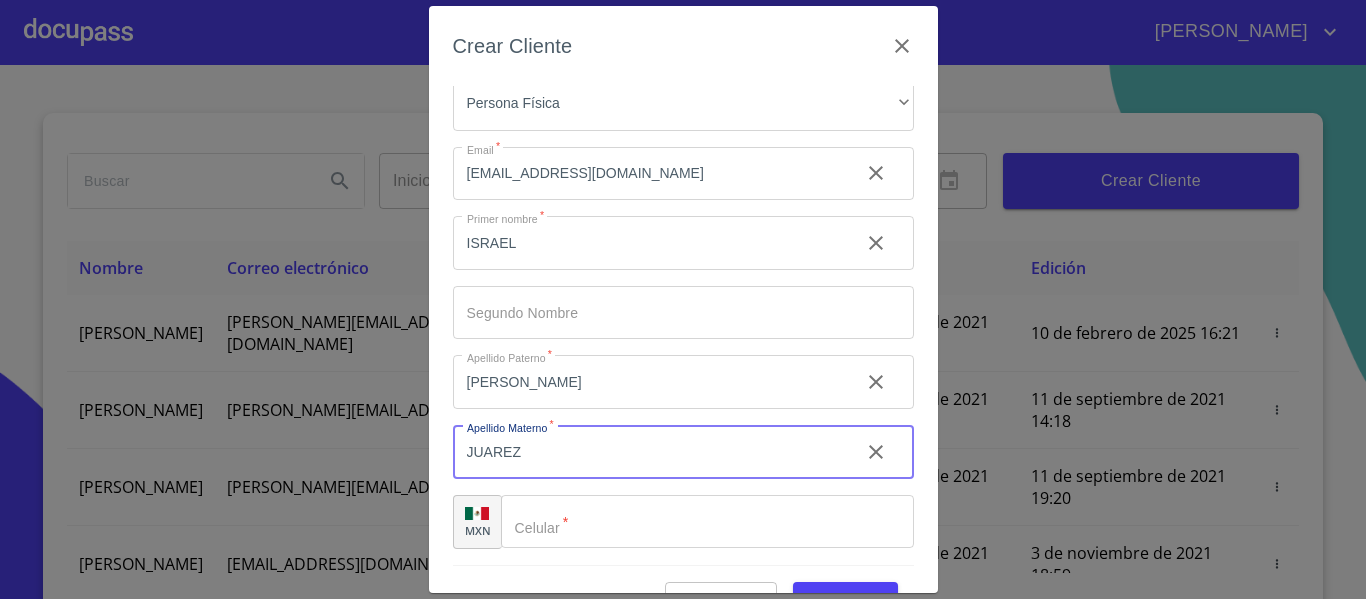 type on "JUAREZ" 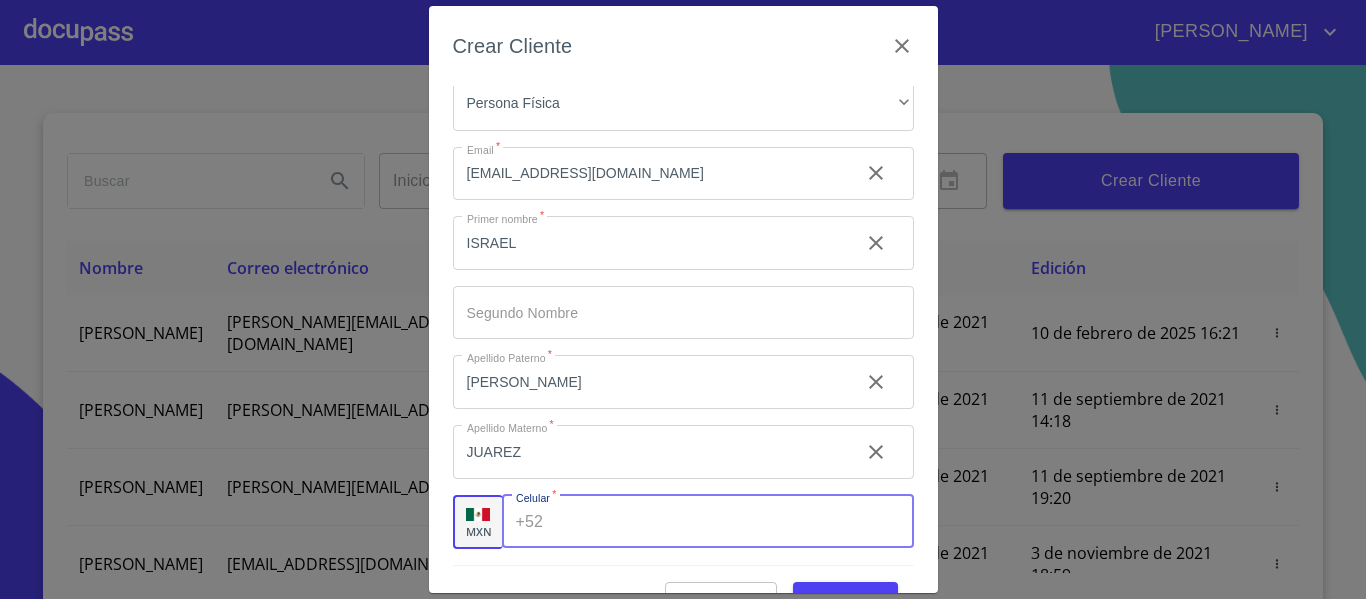 click on "+52 ​" at bounding box center (708, 522) 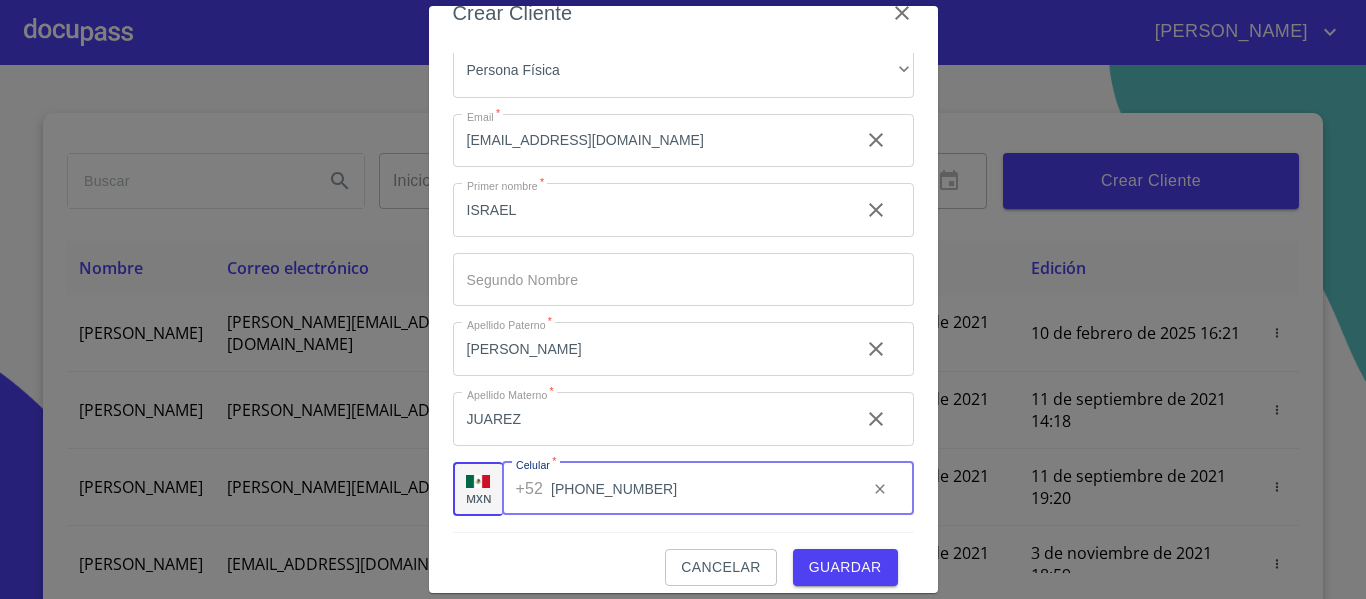 scroll, scrollTop: 50, scrollLeft: 0, axis: vertical 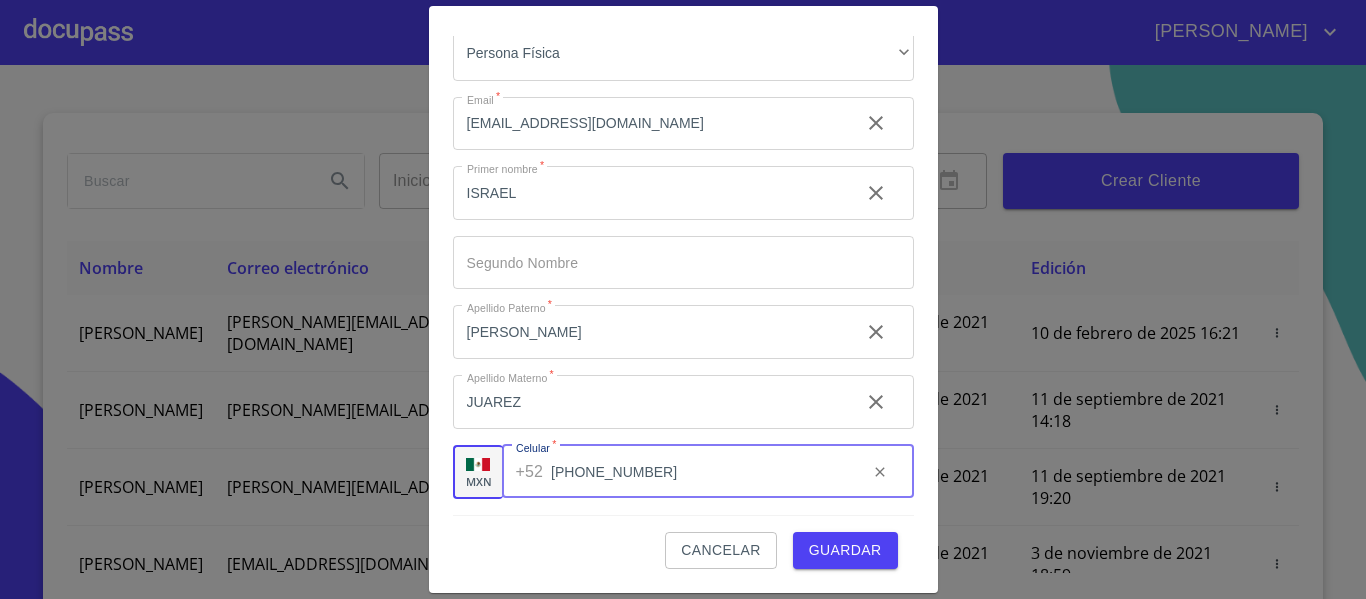 type on "[PHONE_NUMBER]" 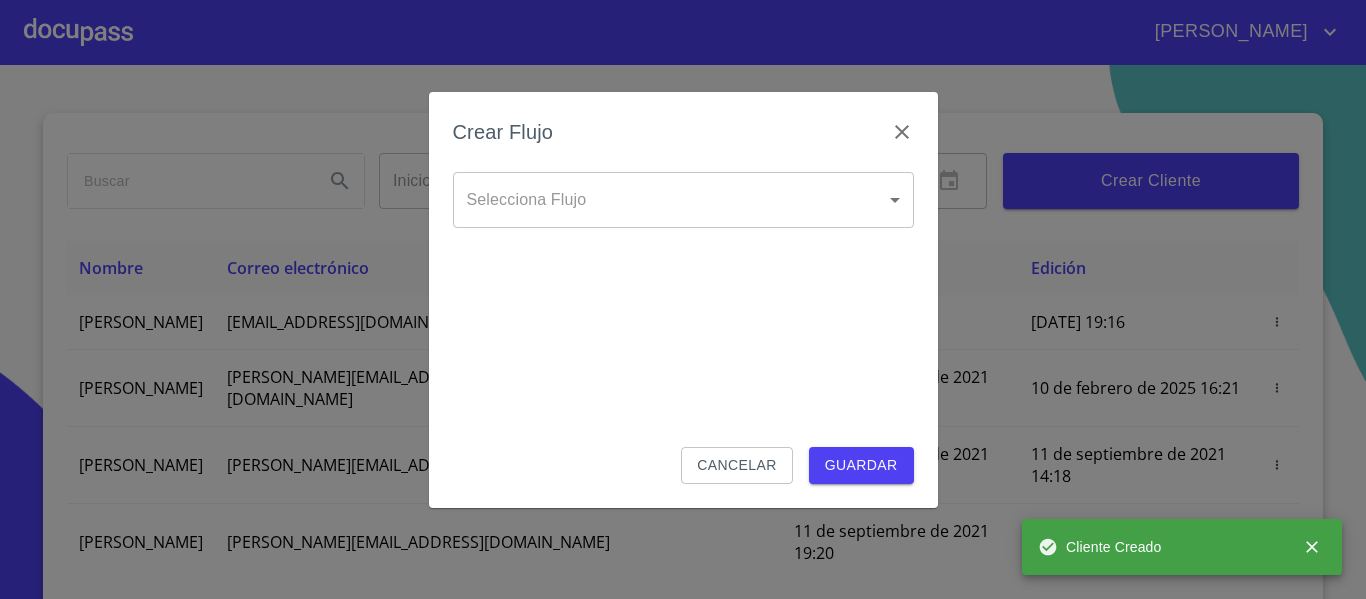click on "[PERSON_NAME] ​ Fin ​ Crear Cliente Nombre   Correo electrónico   Registro   Edición     [PERSON_NAME]  JUAREZ [EMAIL_ADDRESS][DOMAIN_NAME] [DATE] 19:16 [DATE] 19:16 [PERSON_NAME] GROVER [EMAIL_ADDRESS][PERSON_NAME][PERSON_NAME][DOMAIN_NAME] [DATE] 18:55 [DATE] 16:21 LUIS FERNANDO CELIS  [EMAIL_ADDRESS][PERSON_NAME][DOMAIN_NAME] [DATE] 14:18 [DATE] 14:18 [PERSON_NAME] [PERSON_NAME][EMAIL_ADDRESS][DOMAIN_NAME] [DATE] 19:20 [DATE] 19:20 [PERSON_NAME] [EMAIL_ADDRESS][DOMAIN_NAME] [DATE] 11:06 [DATE] 18:59 [PERSON_NAME] [EMAIL_ADDRESS][DOMAIN_NAME] [DATE] 12:26 [DATE] 12:26 [PERSON_NAME] [EMAIL_ADDRESS][DOMAIN_NAME] [DATE] 16:35 [DATE] 16:35 [PERSON_NAME] [EMAIL_ADDRESS][DOMAIN_NAME] [DATE] 18:24 [DATE] 18:24 [PERSON_NAME]  [EMAIL_ADDRESS][DOMAIN_NAME] [DATE] 13:18 [PERSON_NAME]" at bounding box center (683, 299) 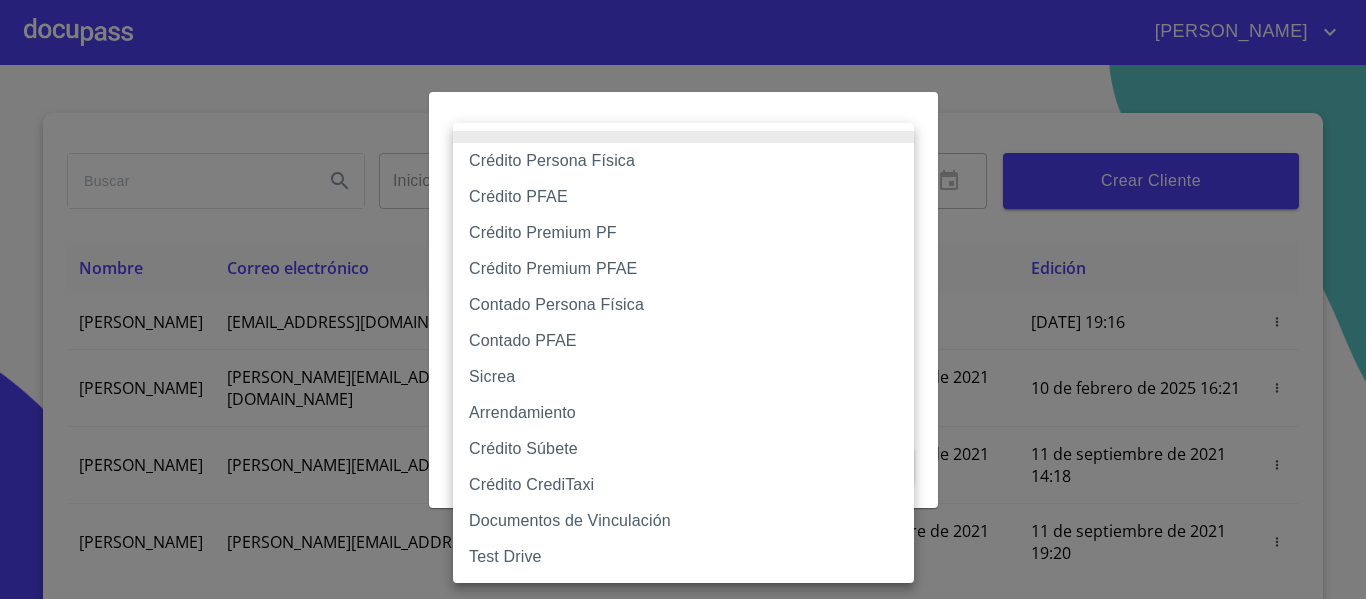 click on "Crédito Persona Física" at bounding box center (683, 161) 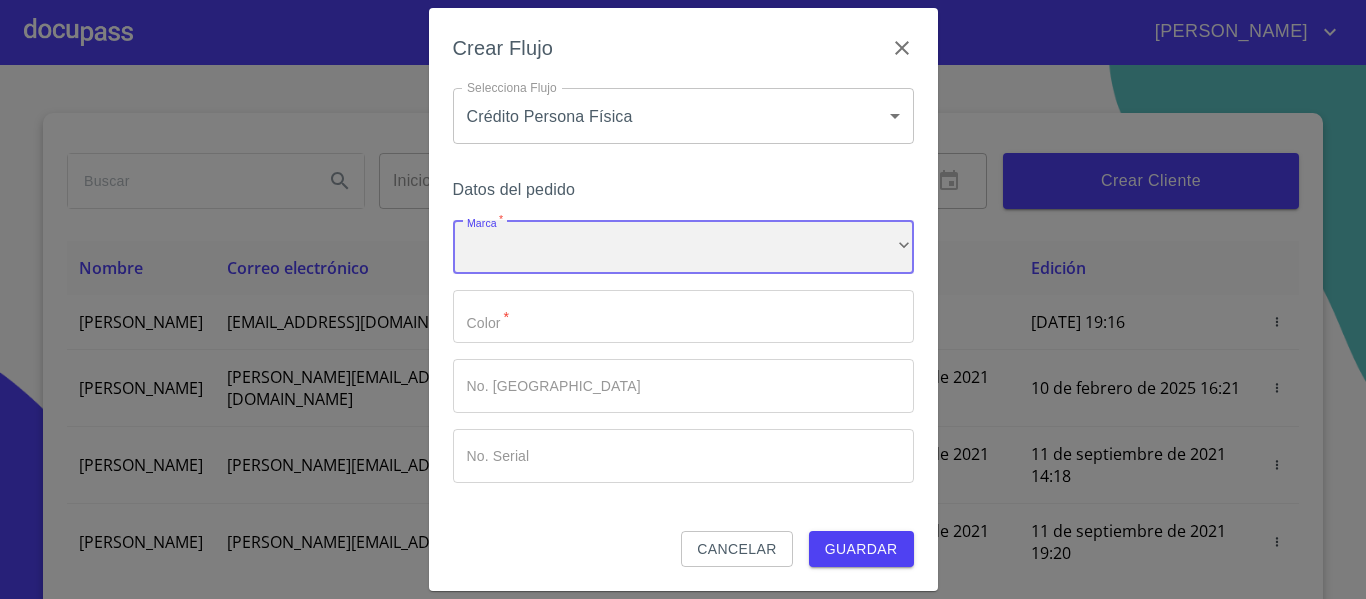 click on "​" at bounding box center (683, 247) 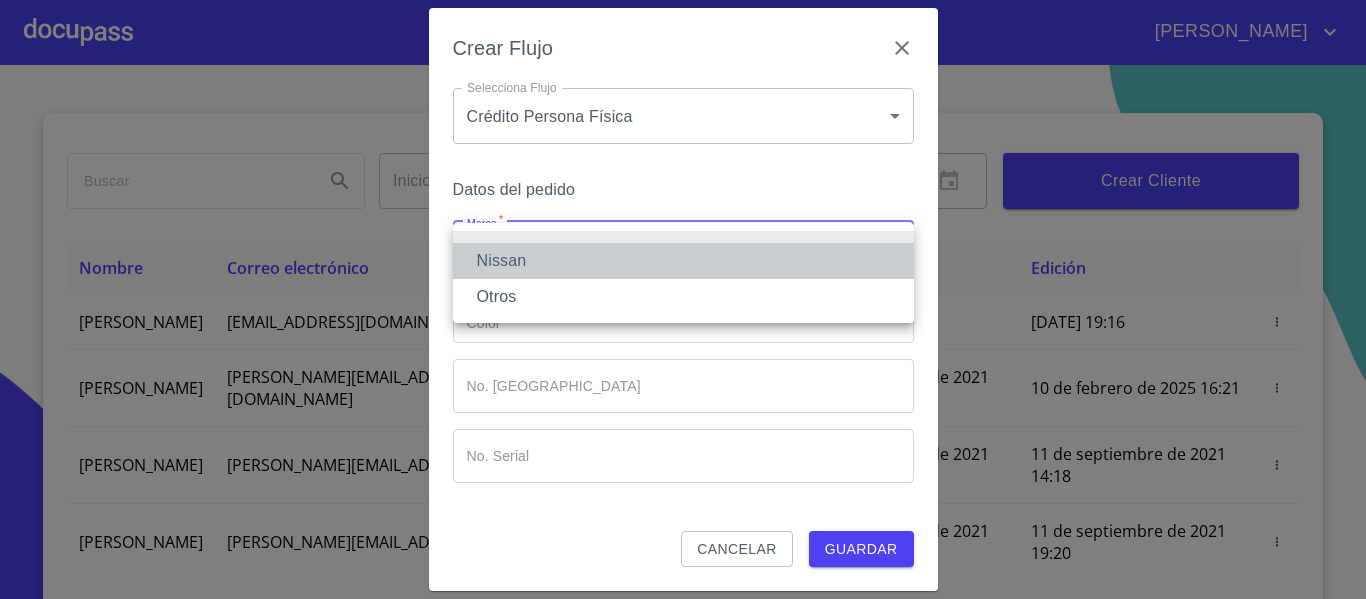 click on "Nissan" at bounding box center [683, 261] 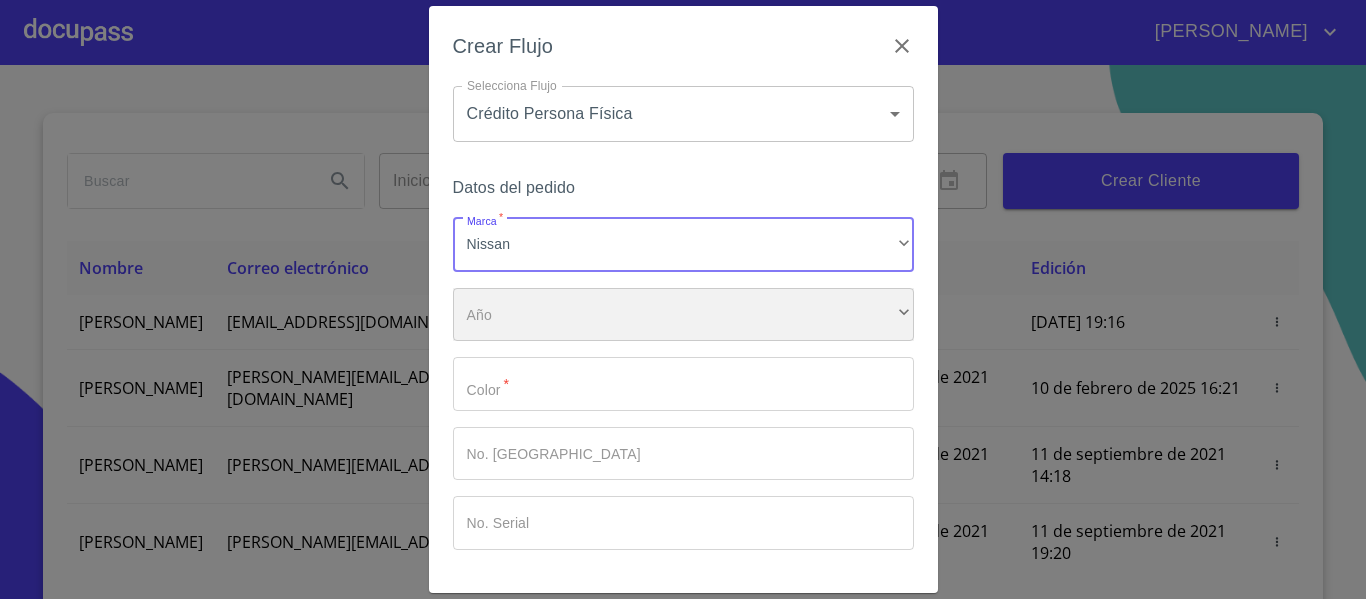 click on "​" at bounding box center [683, 315] 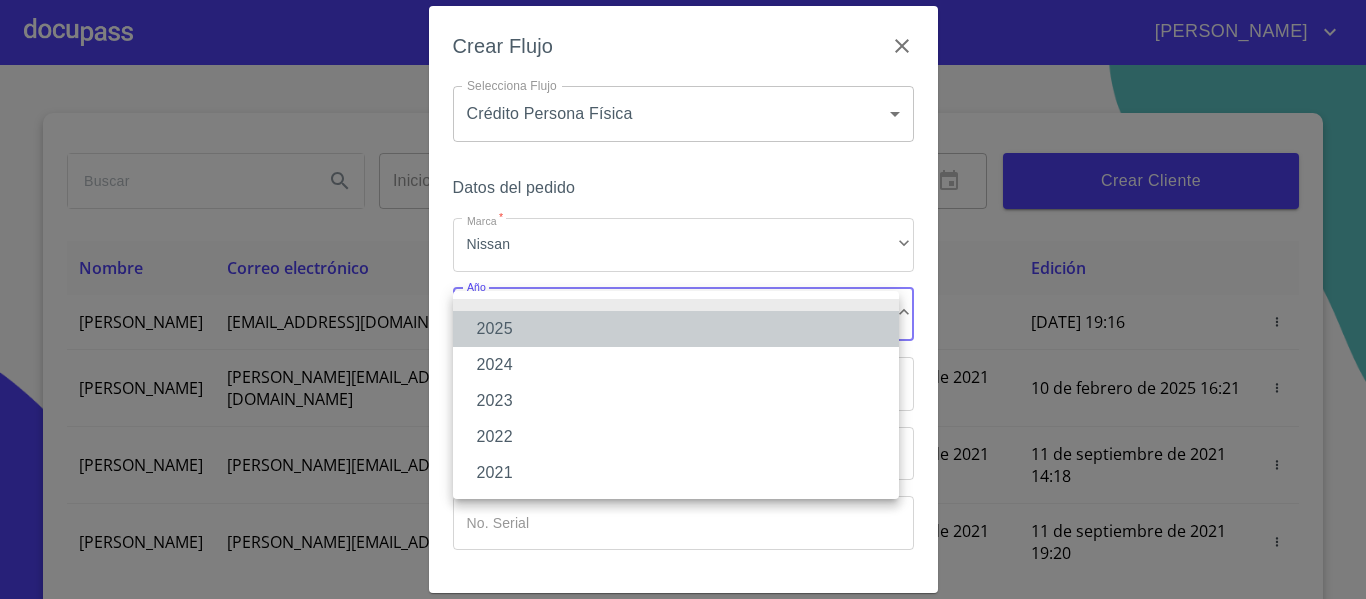 click on "2025" at bounding box center [676, 329] 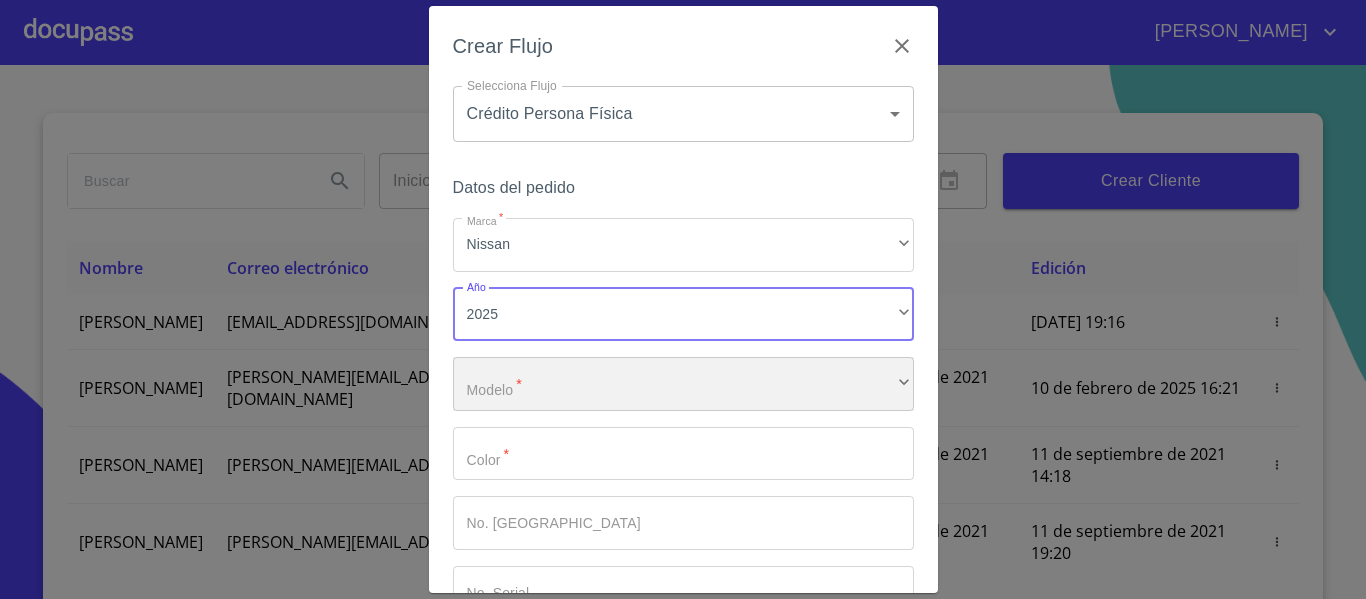 click on "​" at bounding box center [683, 384] 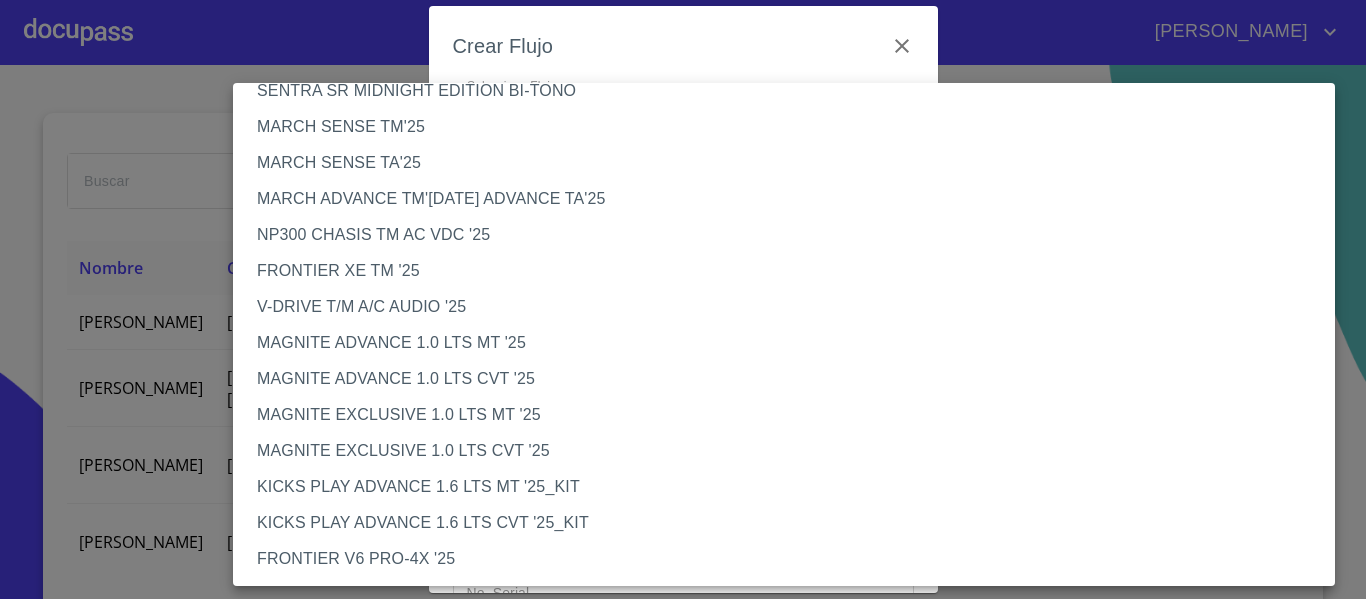 scroll, scrollTop: 100, scrollLeft: 0, axis: vertical 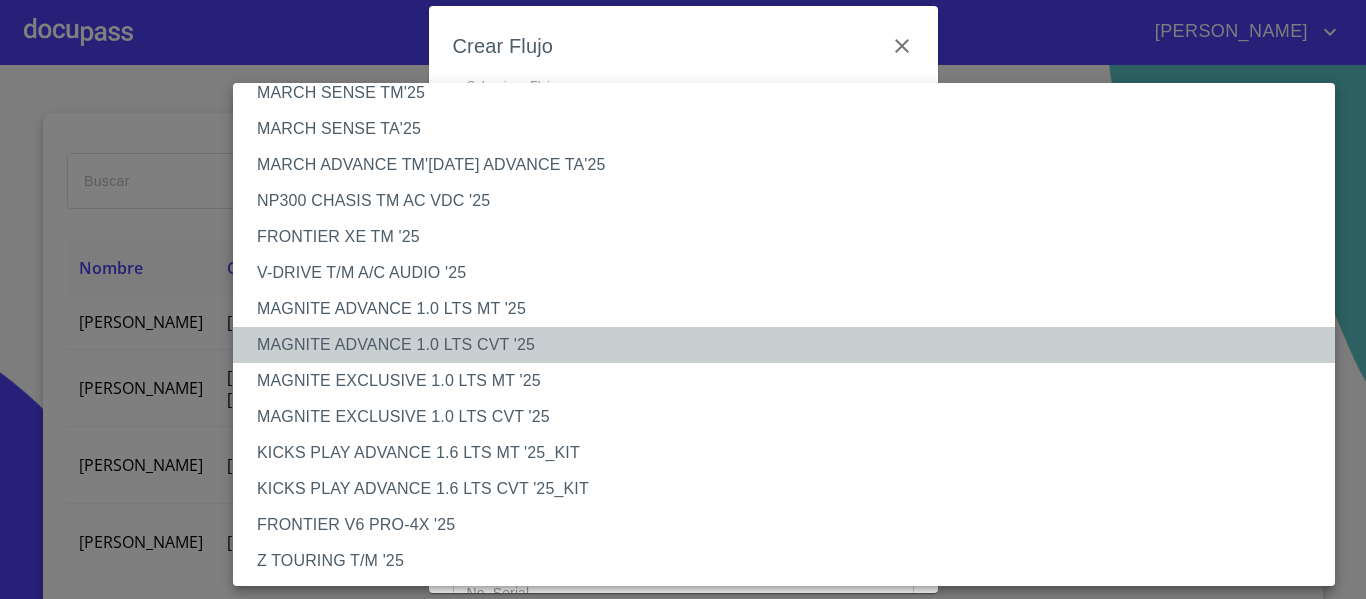 click on "MAGNITE ADVANCE 1.0 LTS CVT '25" at bounding box center (791, 345) 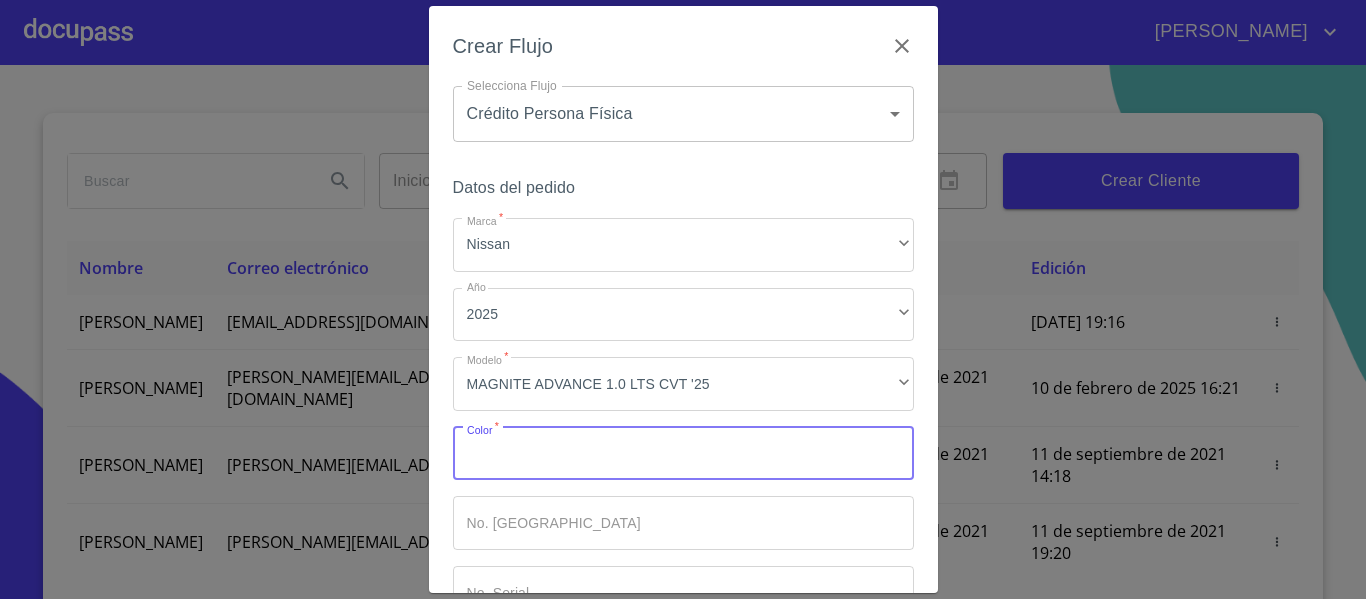 click on "Marca   *" at bounding box center [683, 454] 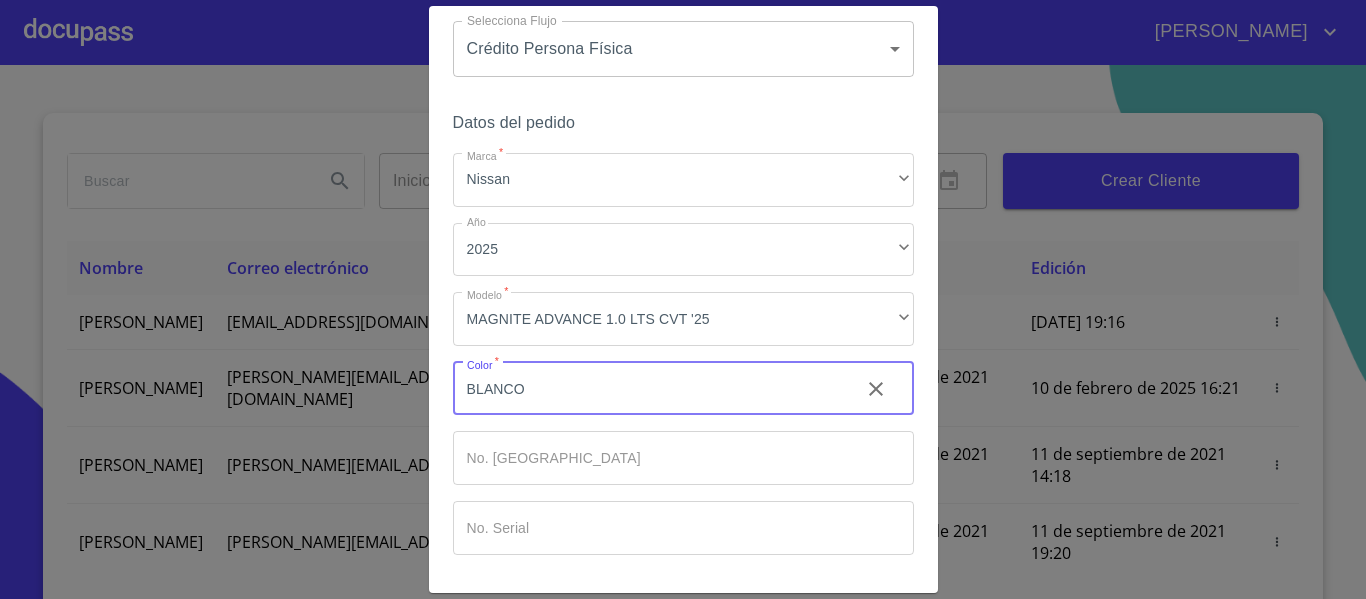 scroll, scrollTop: 100, scrollLeft: 0, axis: vertical 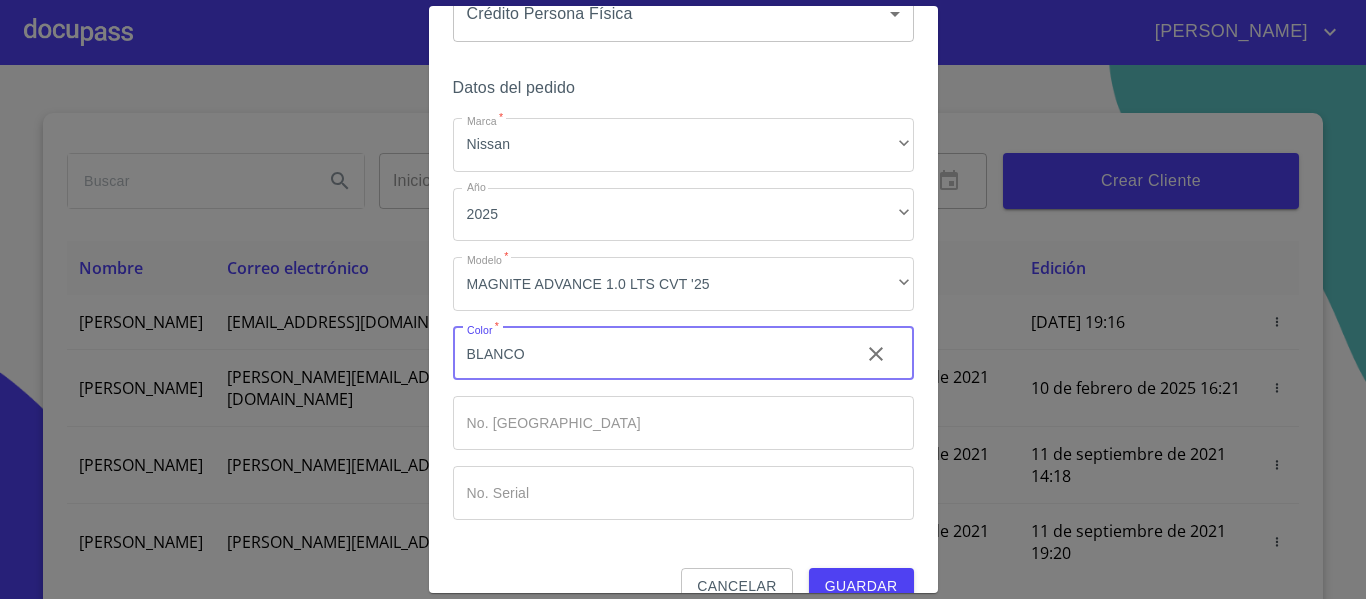 type on "BLANCO" 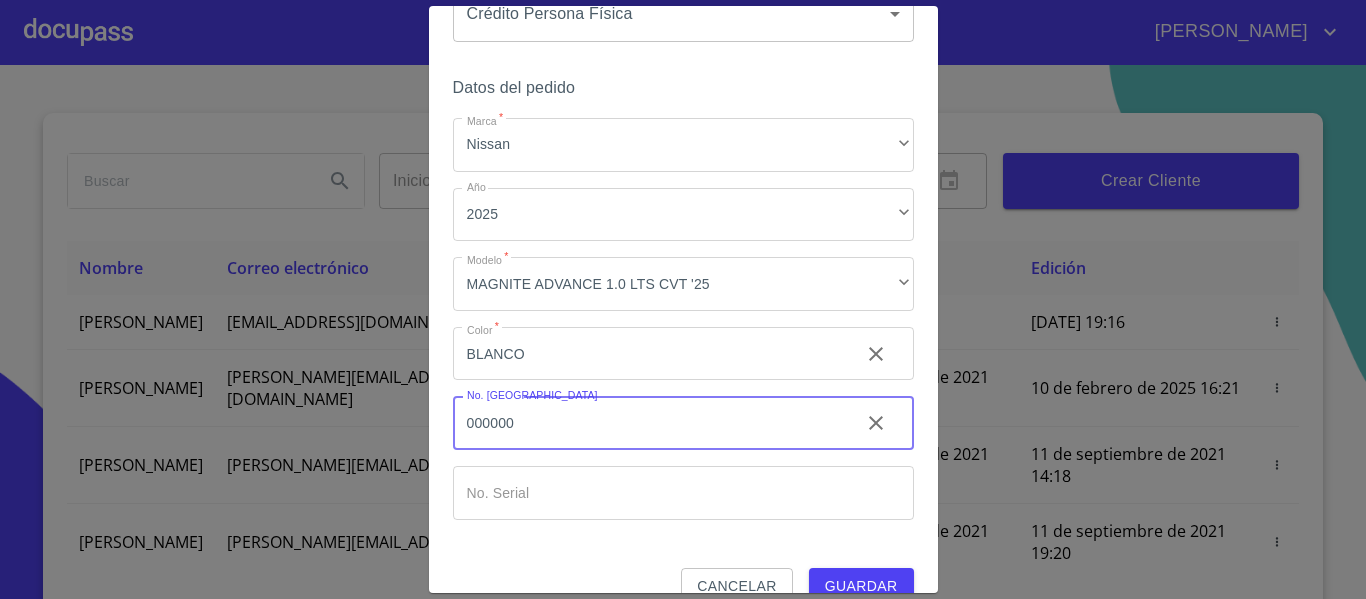 type on "000000" 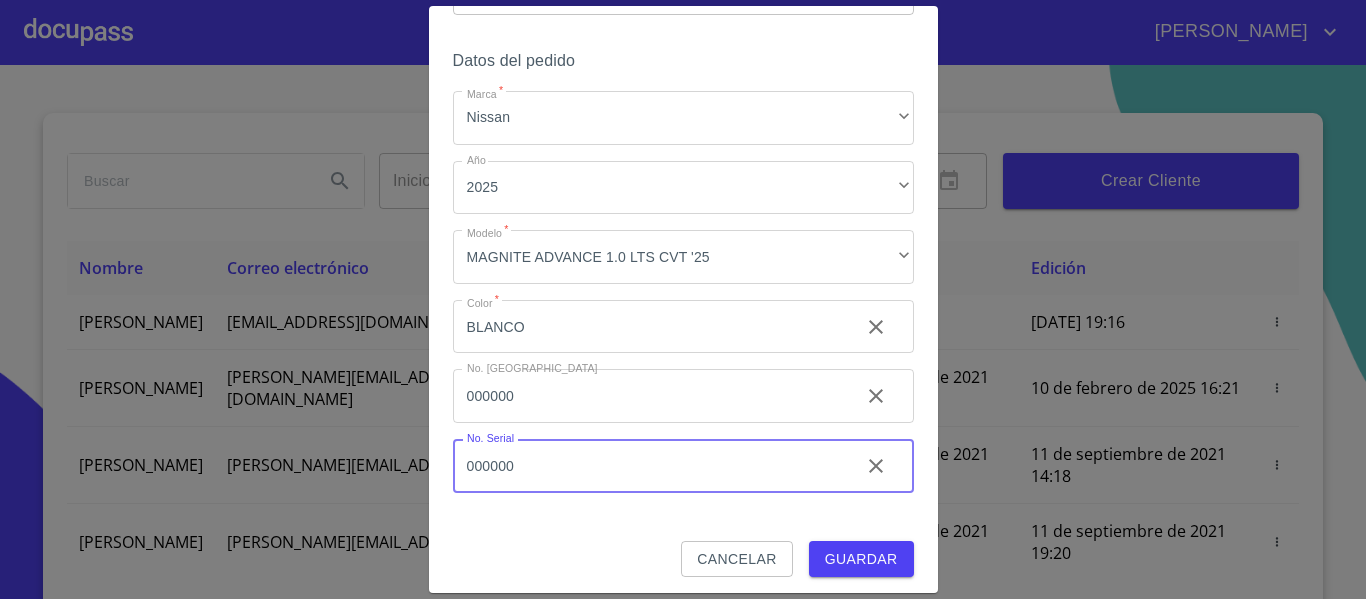 scroll, scrollTop: 135, scrollLeft: 0, axis: vertical 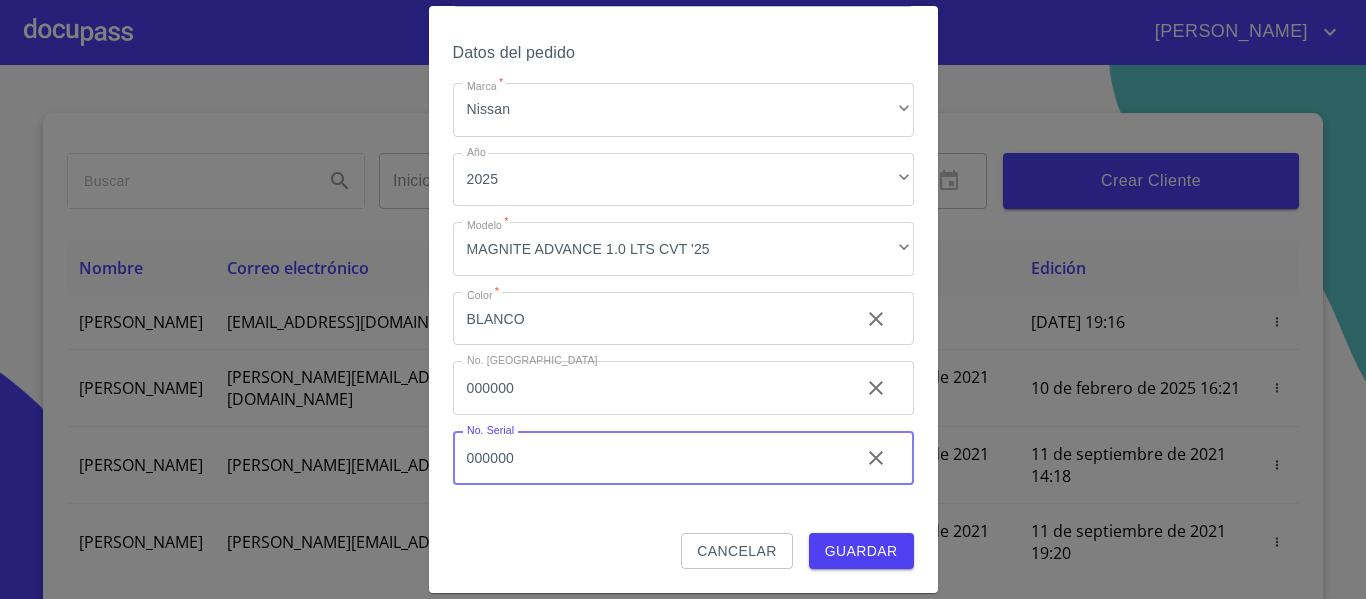 type on "000000" 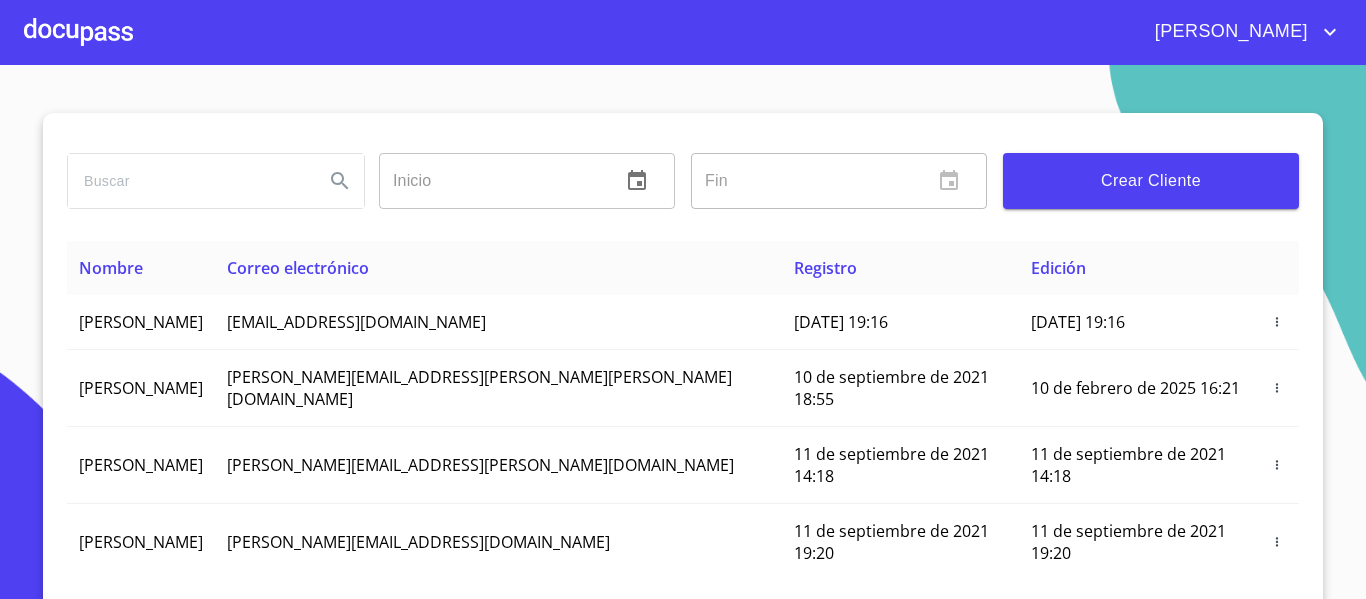click at bounding box center [78, 32] 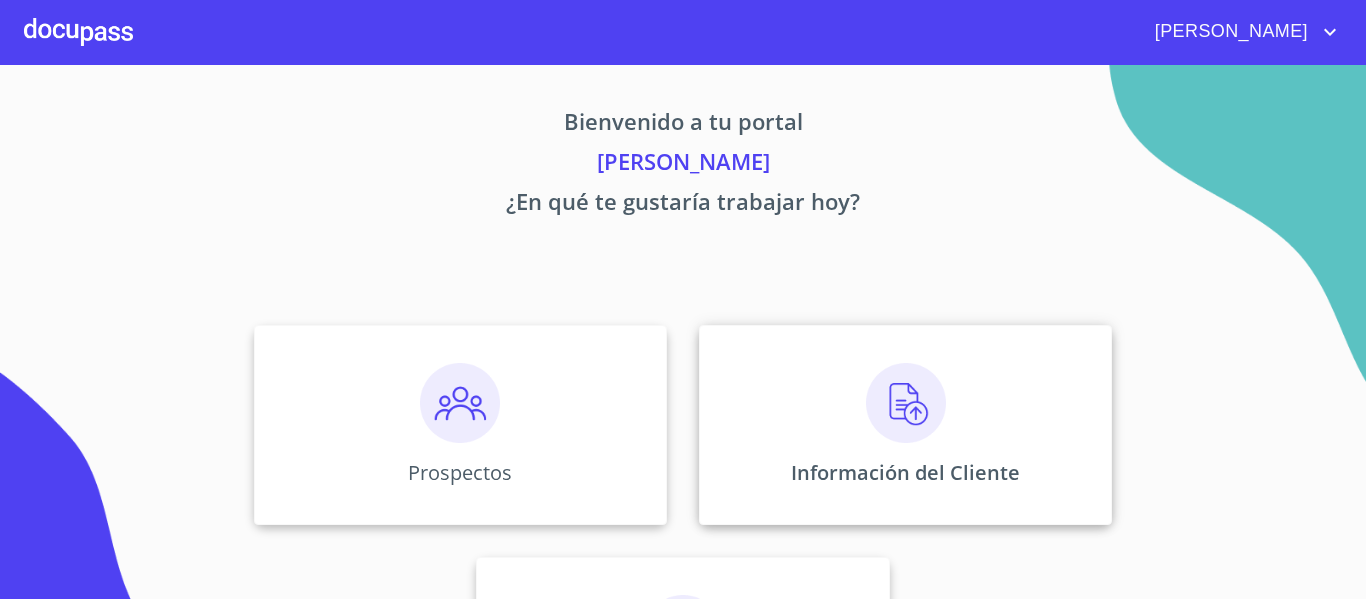 click at bounding box center (906, 403) 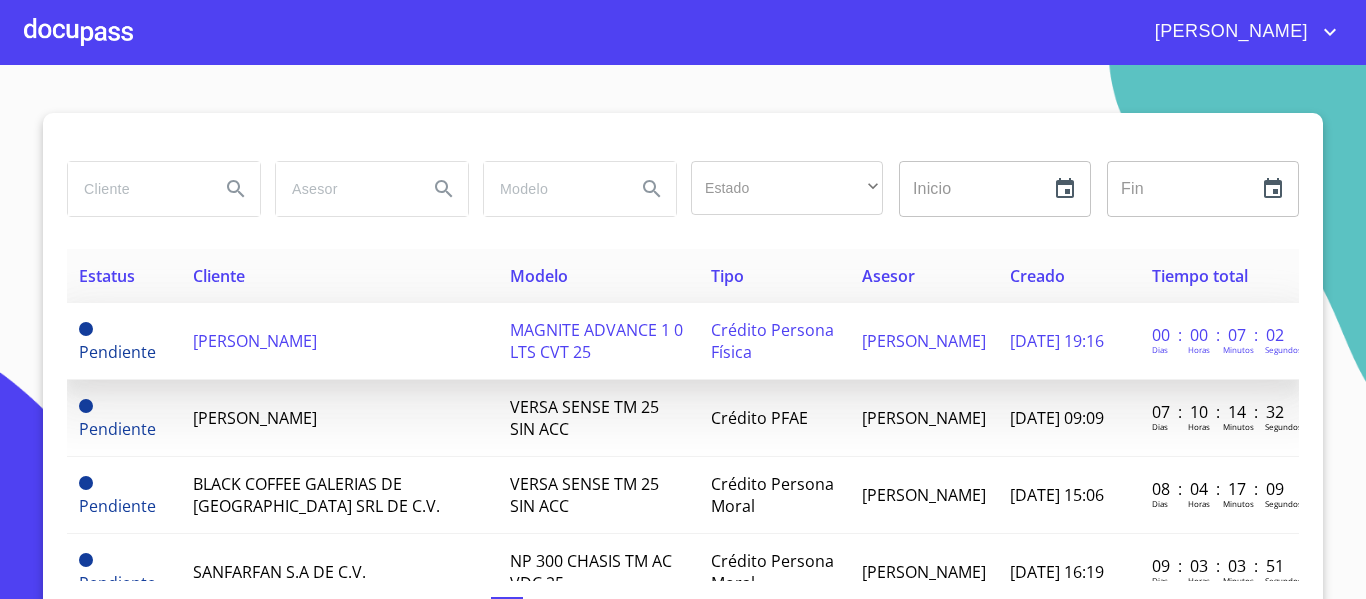 click on "[PERSON_NAME]" at bounding box center [255, 341] 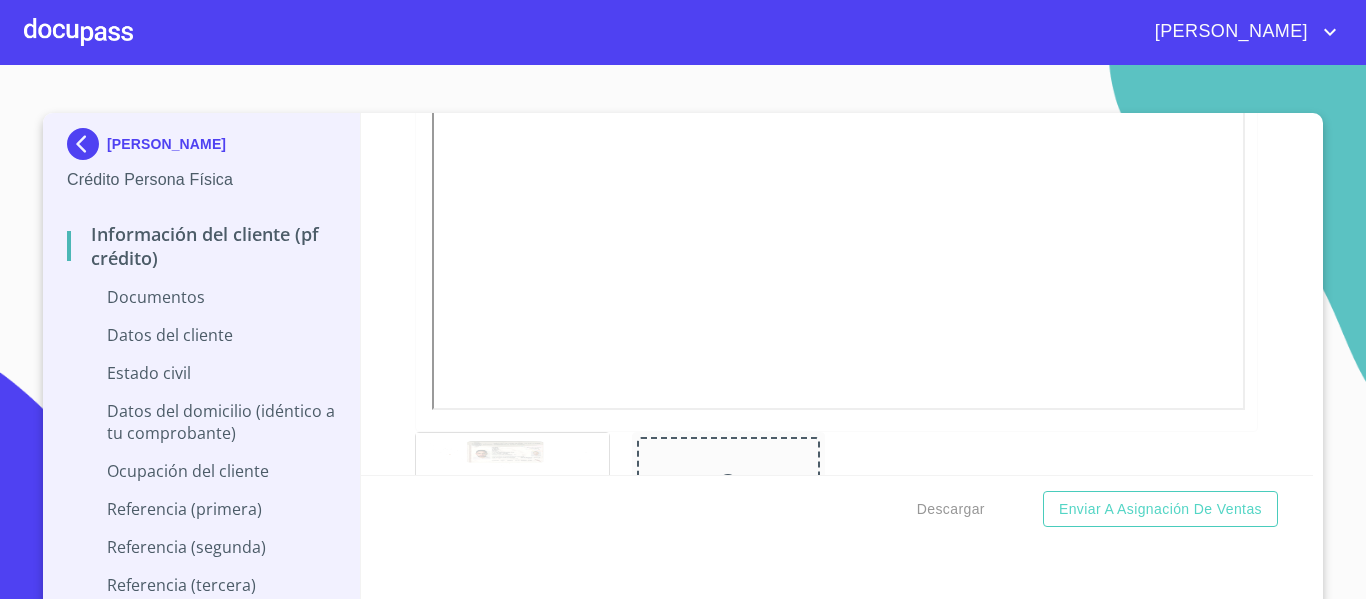 scroll, scrollTop: 700, scrollLeft: 0, axis: vertical 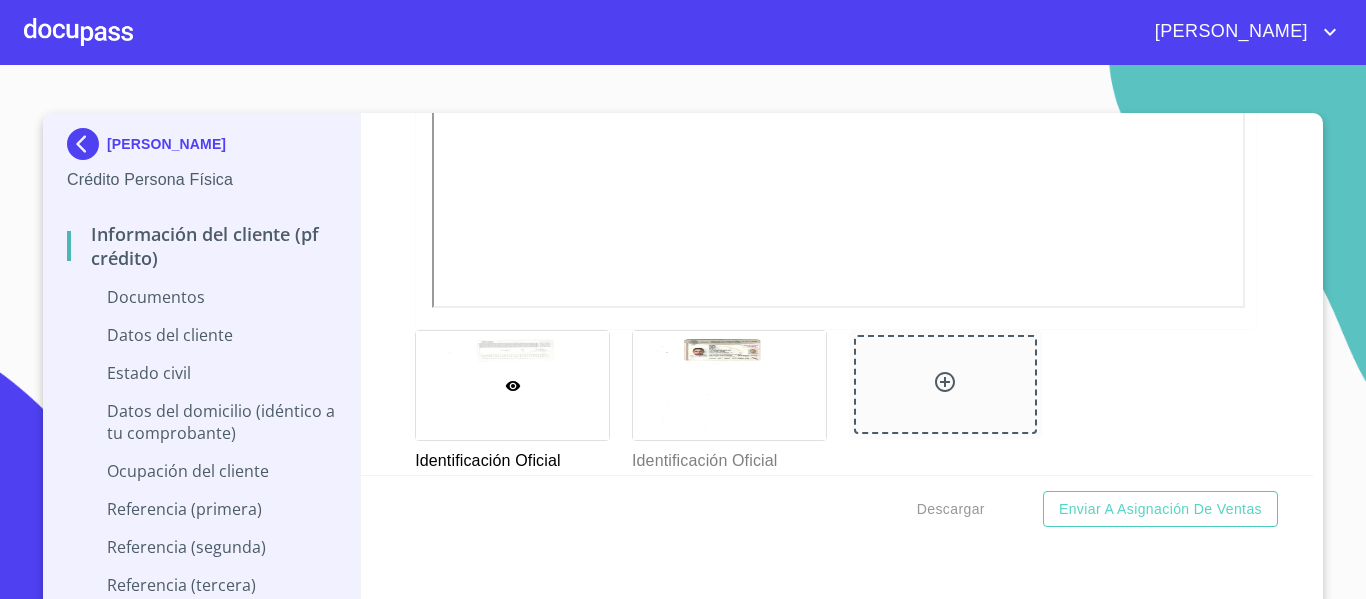 click on "Identificación Oficial" at bounding box center [511, 401] 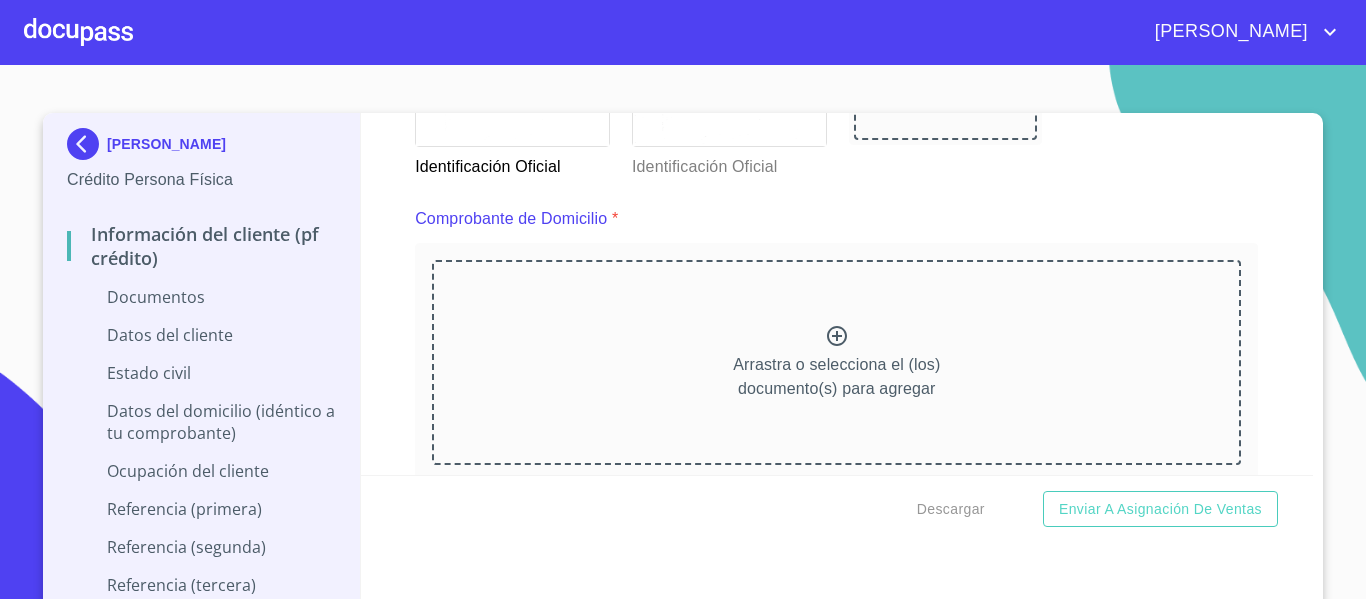 scroll, scrollTop: 1000, scrollLeft: 0, axis: vertical 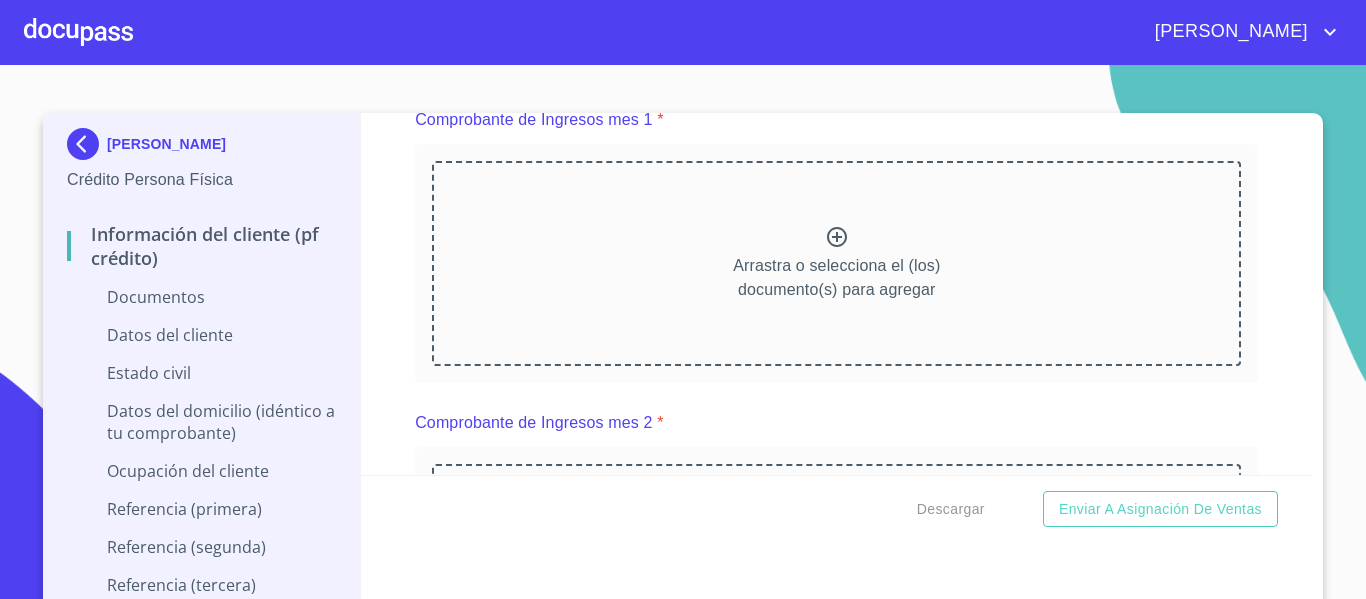click on "Información del cliente (PF crédito)   Documentos Documento de identificación.   * INE ​ Identificación Oficial * Identificación Oficial Identificación Oficial Identificación Oficial Comprobante de Domicilio * Comprobante de Domicilio Comprobante de [PERSON_NAME] de ingresos   * Independiente/Dueño de negocio/Persona Moral ​ Comprobante de Ingresos mes 1 * Arrastra o selecciona el (los) documento(s) para agregar Comprobante de Ingresos mes 2 * [GEOGRAPHIC_DATA] o selecciona el (los) documento(s) para agregar Comprobante de Ingresos mes 3 * [GEOGRAPHIC_DATA] o selecciona el (los) documento(s) para agregar CURP * Arrastra o selecciona el (los) documento(s) para agregar Constancia de situación fiscal Arrastra o selecciona el (los) documento(s) para agregar Datos del cliente Apellido Paterno   * [PERSON_NAME] ​ Apellido Materno   * JUAREZ ​ Primer nombre   * ISRAEL ​ Segundo Nombre ​ Fecha de nacimiento * ​ RFC   * ​ CURP   * ​ ID de Identificación ​ Nacionalidad   * ​ ​   * ​" at bounding box center (837, 294) 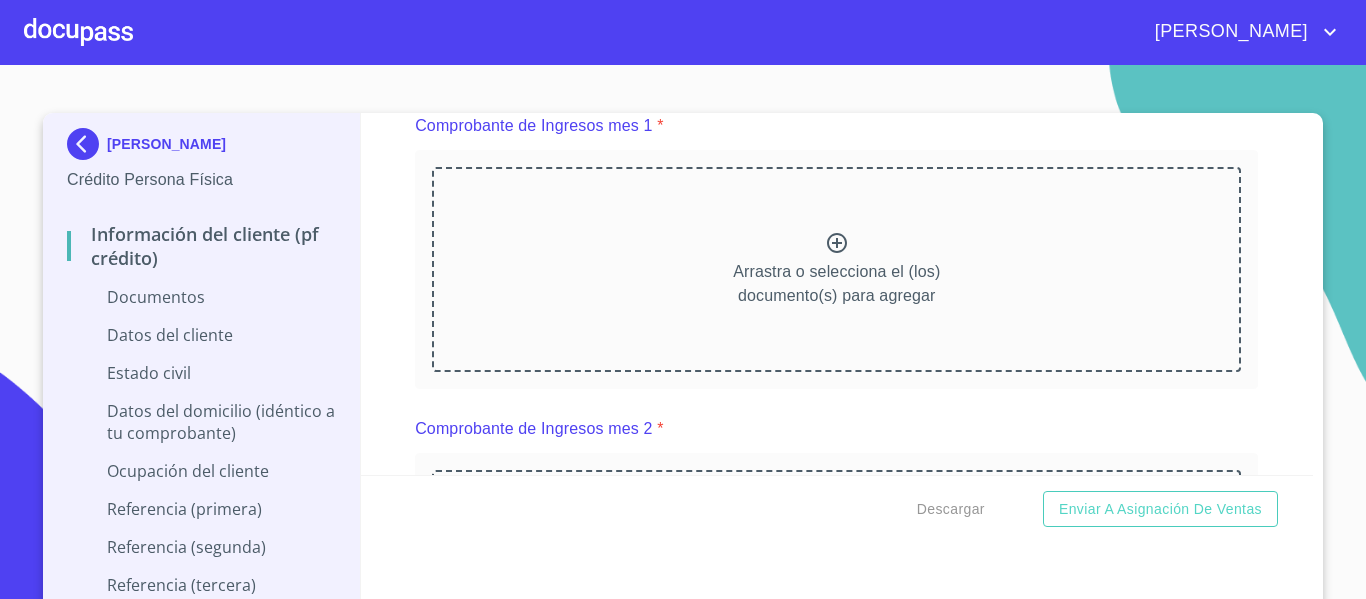 scroll, scrollTop: 2000, scrollLeft: 0, axis: vertical 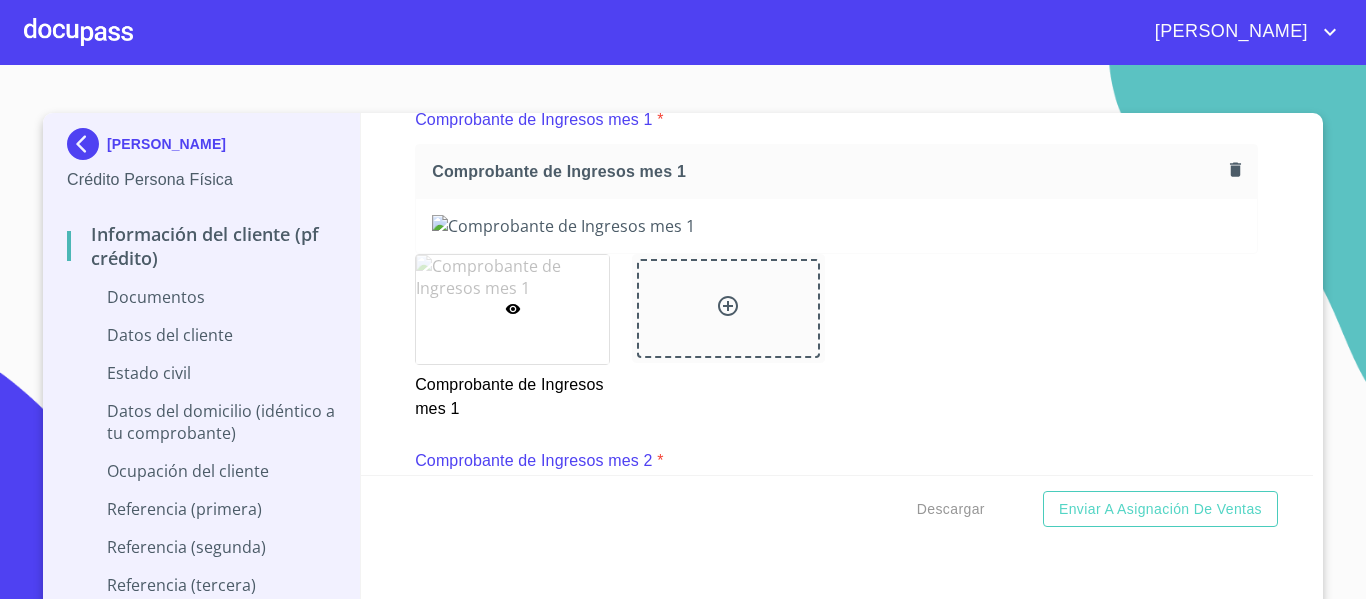 click on "Información del cliente (PF crédito)   Documentos Documento de identificación.   * INE ​ Identificación Oficial * Identificación Oficial Identificación Oficial Identificación Oficial Comprobante de Domicilio * Comprobante de Domicilio Comprobante de [PERSON_NAME] de ingresos   * Independiente/Dueño de negocio/Persona Moral ​ Comprobante de Ingresos mes 1 * Comprobante de Ingresos mes 1 Comprobante de Ingresos mes 1 Comprobante de Ingresos mes 2 * Arrastra o selecciona el (los) documento(s) para agregar Comprobante de Ingresos mes 3 * [GEOGRAPHIC_DATA] o selecciona el (los) documento(s) para agregar CURP * [GEOGRAPHIC_DATA] o selecciona el (los) documento(s) para agregar Constancia de situación fiscal Arrastra o selecciona el (los) documento(s) para agregar Datos del cliente Apellido Paterno   * [PERSON_NAME] ​ Apellido Materno   * JUAREZ ​ Primer nombre   * ISRAEL ​ Segundo Nombre ​ Fecha de nacimiento * ​ RFC   * ​ CURP   * ​ ID de Identificación ​ Nacionalidad   * ​ ​   * ​" at bounding box center [837, 294] 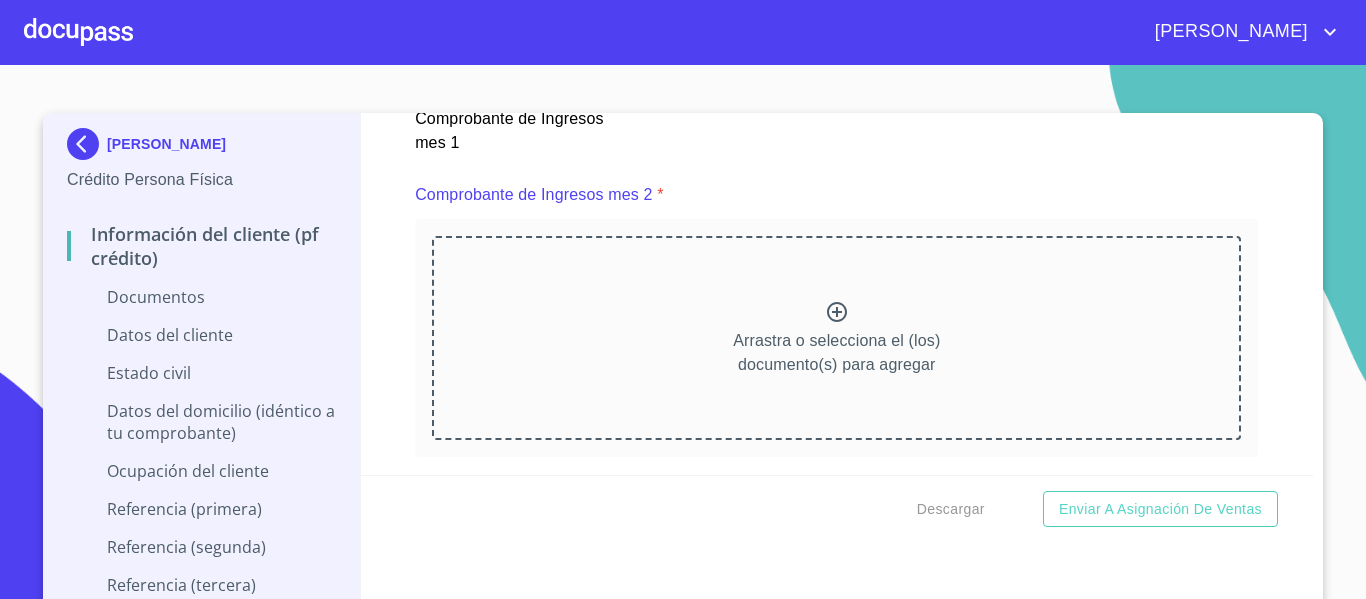 scroll, scrollTop: 2300, scrollLeft: 0, axis: vertical 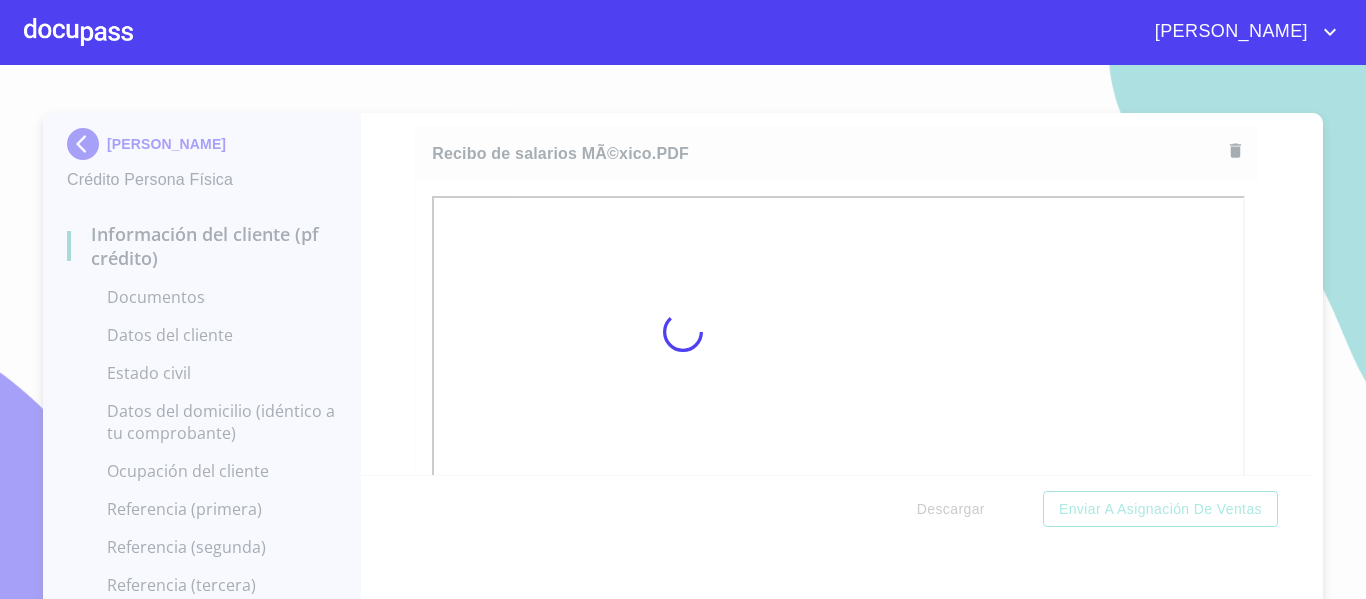 click at bounding box center (683, 332) 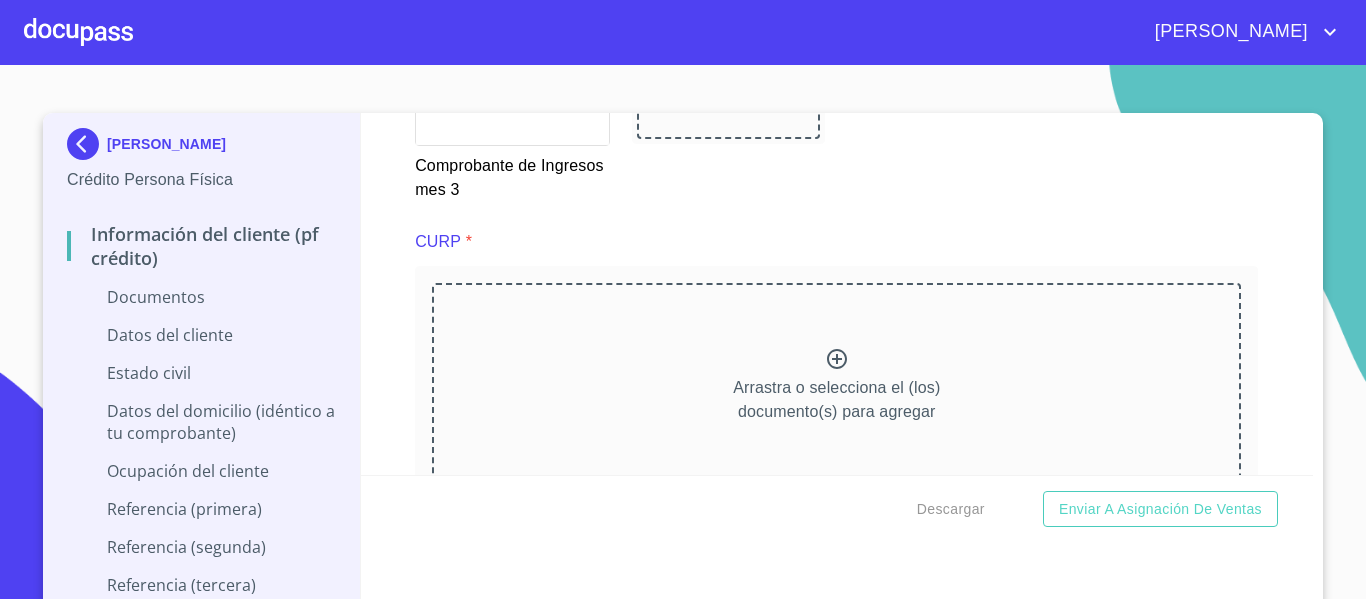 scroll, scrollTop: 3000, scrollLeft: 0, axis: vertical 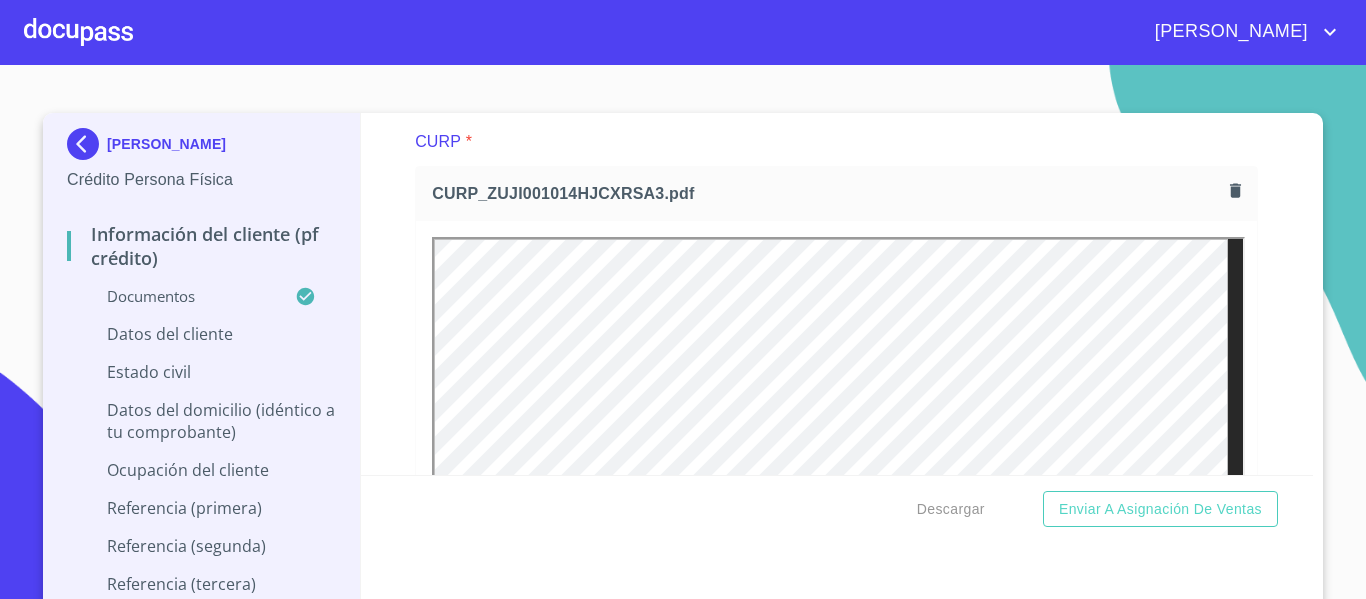 click on "Información del cliente (PF crédito)   Documentos Documento de identificación.   * INE ​ Identificación Oficial * Identificación Oficial Identificación Oficial Identificación Oficial Comprobante de Domicilio * Comprobante de Domicilio Comprobante de [PERSON_NAME] de ingresos   * Independiente/Dueño de negocio/Persona Moral ​ Comprobante de Ingresos mes 1 * Comprobante de Ingresos mes 1 Comprobante de Ingresos mes 1 Comprobante de Ingresos mes 2 * Comprobante de Ingresos mes 2 Comprobante de Ingresos mes 2 Comprobante de Ingresos mes 3 * Comprobante de Ingresos mes 3 Comprobante de Ingresos mes 3 CURP * CURP_ZUJI001014HJCXRSA3.pdf CURP_ZUJI001014HJCXRSA3.pdf Constancia de situación fiscal Arrastra o selecciona el (los) documento(s) para agregar Datos del cliente Apellido Paterno   * [PERSON_NAME] ​ Apellido Materno   * JUAREZ ​ Primer nombre   * ISRAEL ​ Segundo Nombre ​ Fecha de nacimiento * ​ RFC   * ​ CURP   * ​ ID de Identificación ​ Nacionalidad   * ​ ​   *" at bounding box center (837, 294) 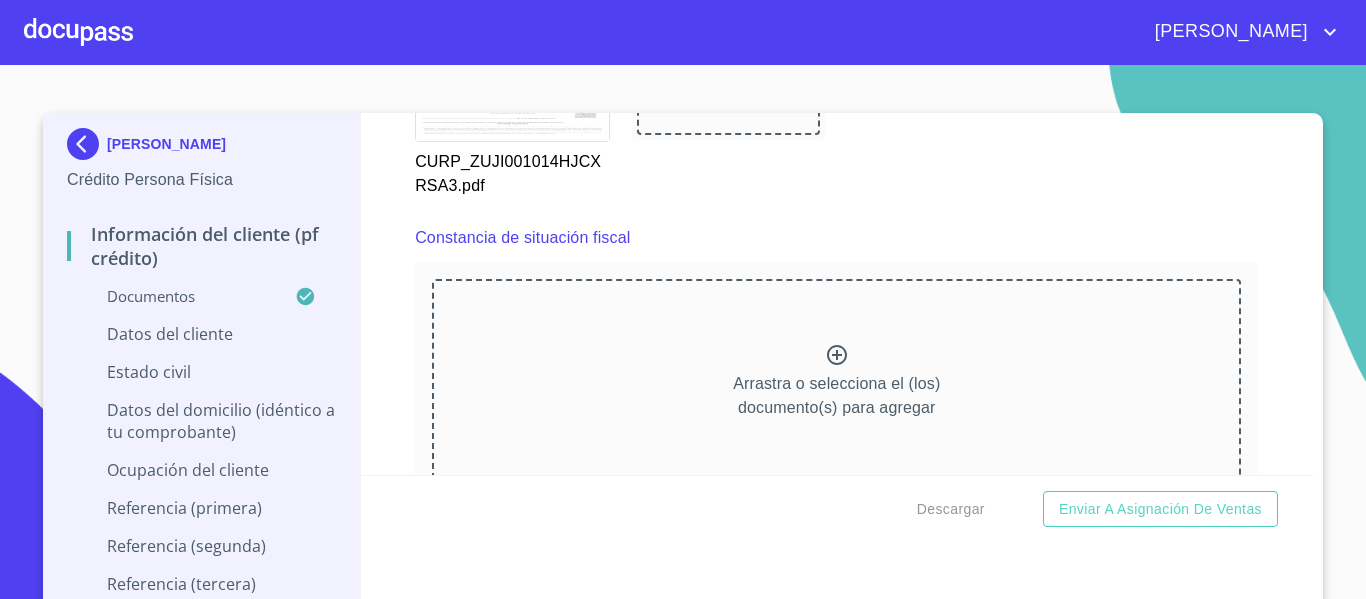 scroll, scrollTop: 3800, scrollLeft: 0, axis: vertical 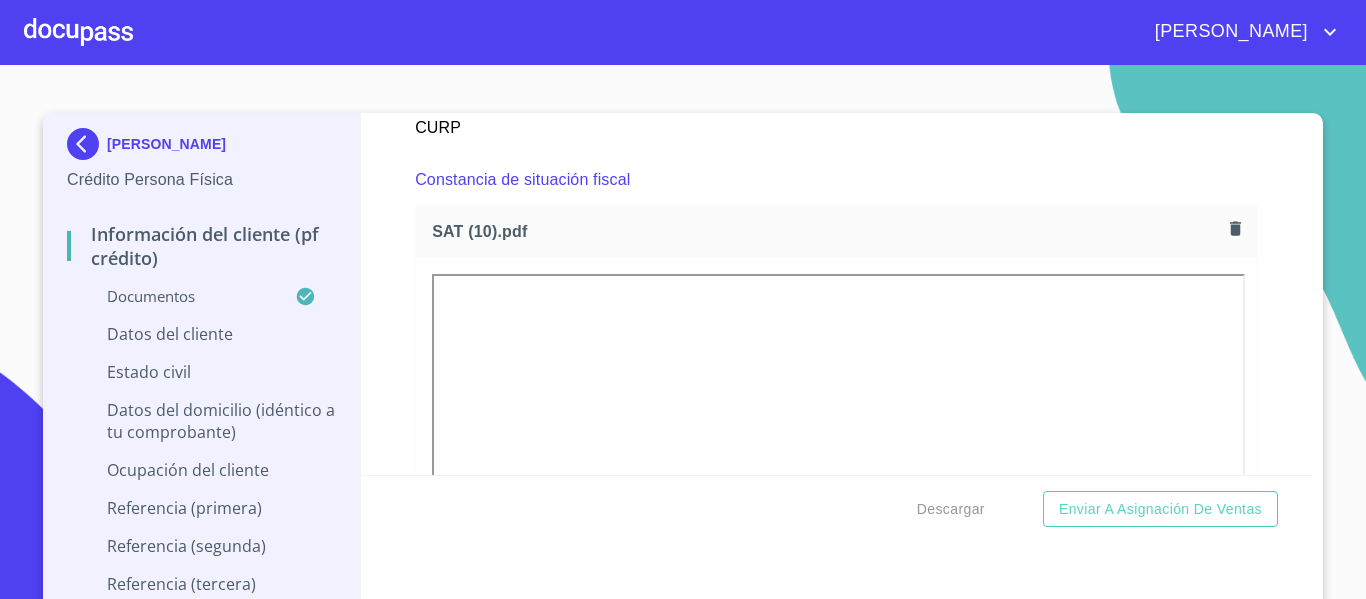 click on "Información del cliente (PF crédito)   Documentos Documento de identificación.   * INE ​ Identificación Oficial * Identificación Oficial Identificación Oficial Identificación Oficial Comprobante de Domicilio * Comprobante de Domicilio Comprobante de [PERSON_NAME] de ingresos   * Independiente/Dueño de negocio/Persona Moral ​ Comprobante de Ingresos mes 1 * Comprobante de Ingresos mes 1 Comprobante de Ingresos mes 1 Comprobante de Ingresos mes 2 * Comprobante de Ingresos mes 2 Comprobante de Ingresos mes 2 Comprobante de Ingresos mes 3 * Comprobante de Ingresos mes 3 Comprobante de Ingresos mes 3 CURP * CURP CURP Constancia de situación fiscal SAT (10).pdf SAT (10).pdf Datos del cliente Apellido Paterno   * [PERSON_NAME] ​ Apellido Materno   * JUAREZ ​ Primer nombre   * [GEOGRAPHIC_DATA] ​ Segundo Nombre ​ Fecha de nacimiento * ​ RFC   * ​ CURP   * ​ ID de Identificación ​ Nacionalidad   * ​ ​ País de nacimiento   * ​ Sexo   * ​ ​ MXN Celular   * [PHONE_NUMBER] *" at bounding box center [837, 294] 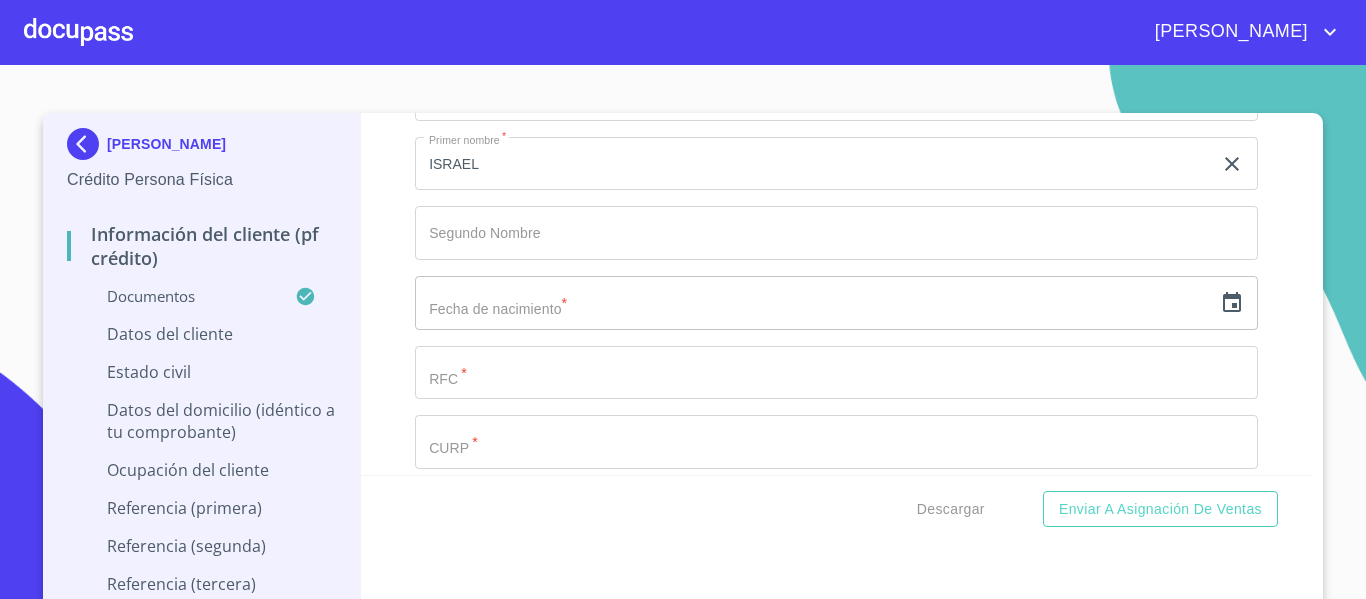 scroll, scrollTop: 4924, scrollLeft: 0, axis: vertical 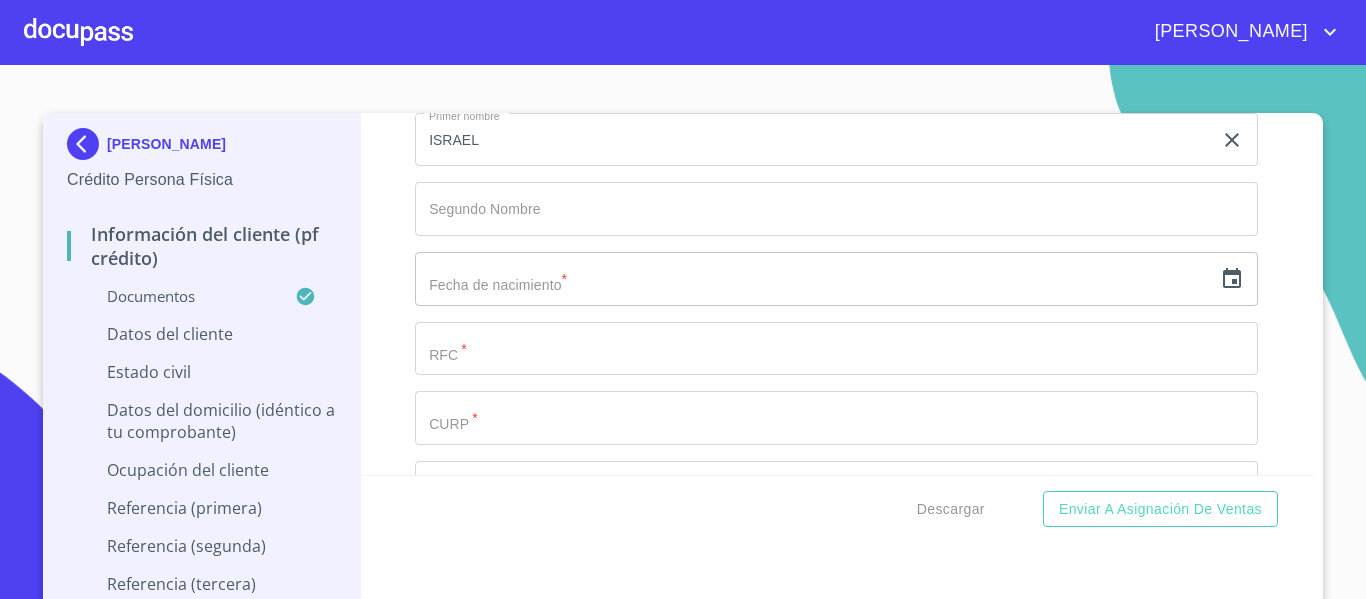 click 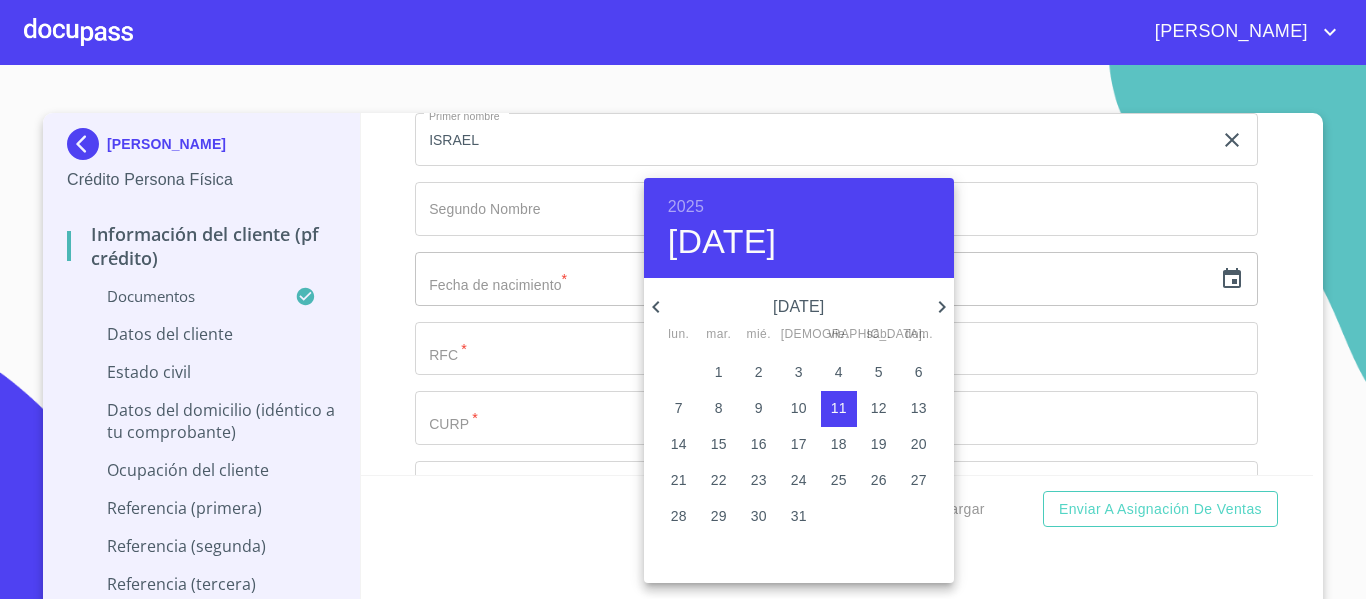 click on "2025 [DATE]" at bounding box center (799, 228) 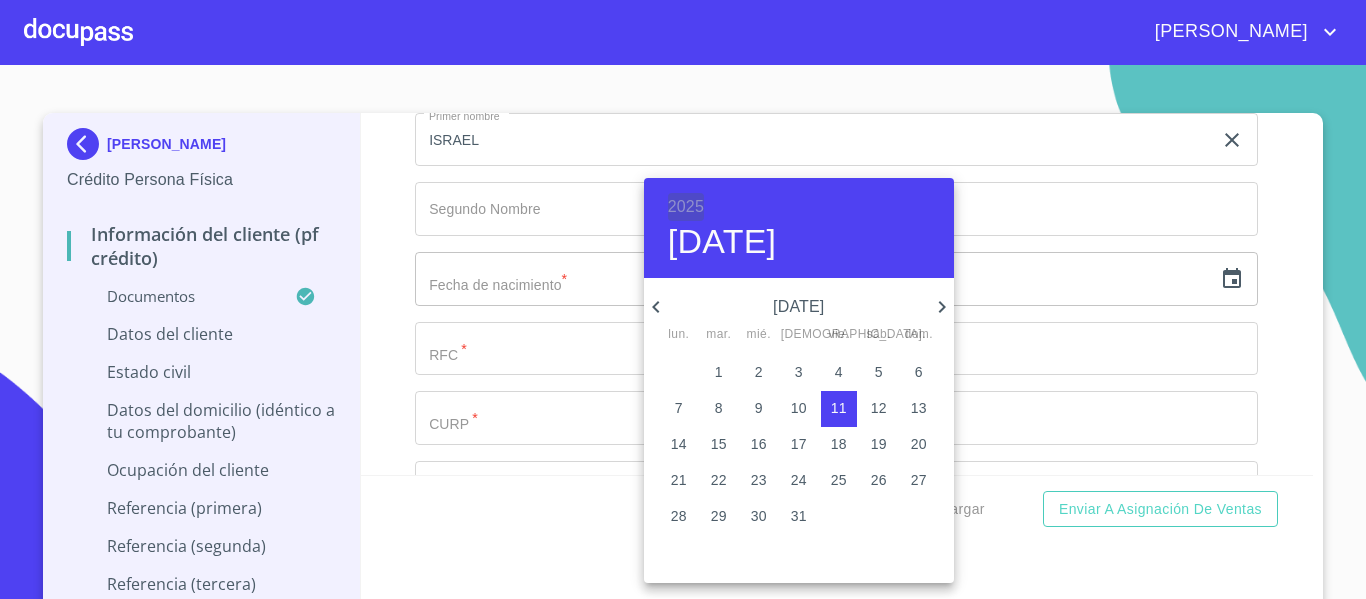 click on "2025" at bounding box center [686, 207] 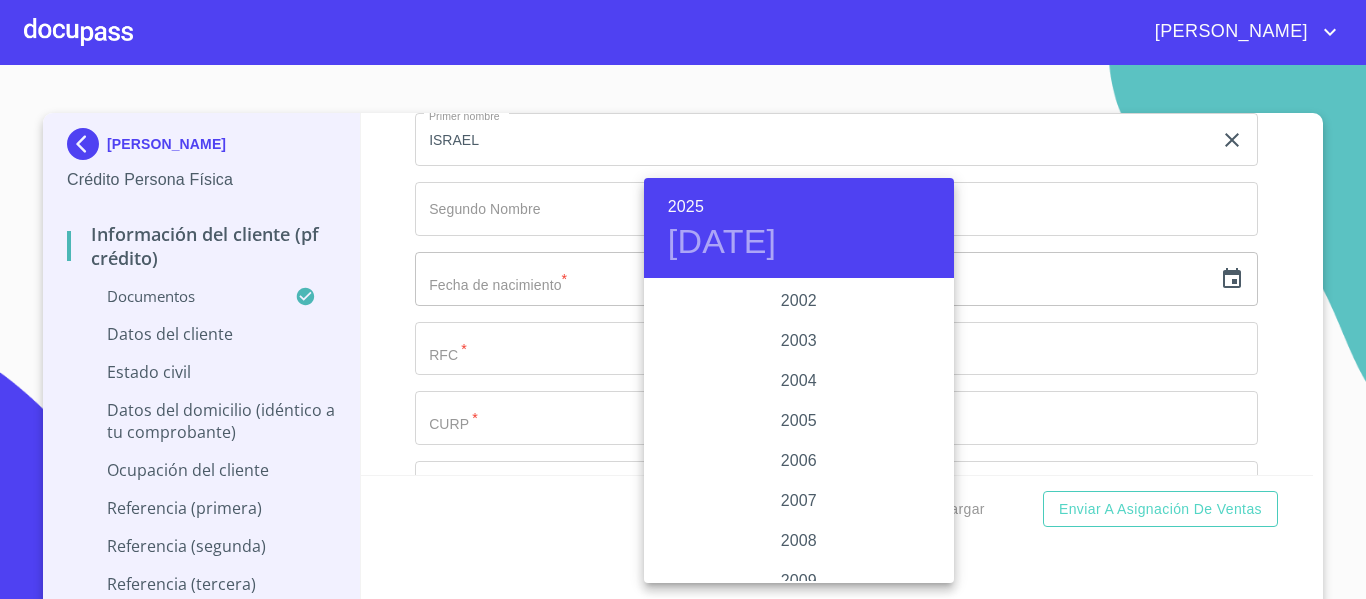 scroll, scrollTop: 2980, scrollLeft: 0, axis: vertical 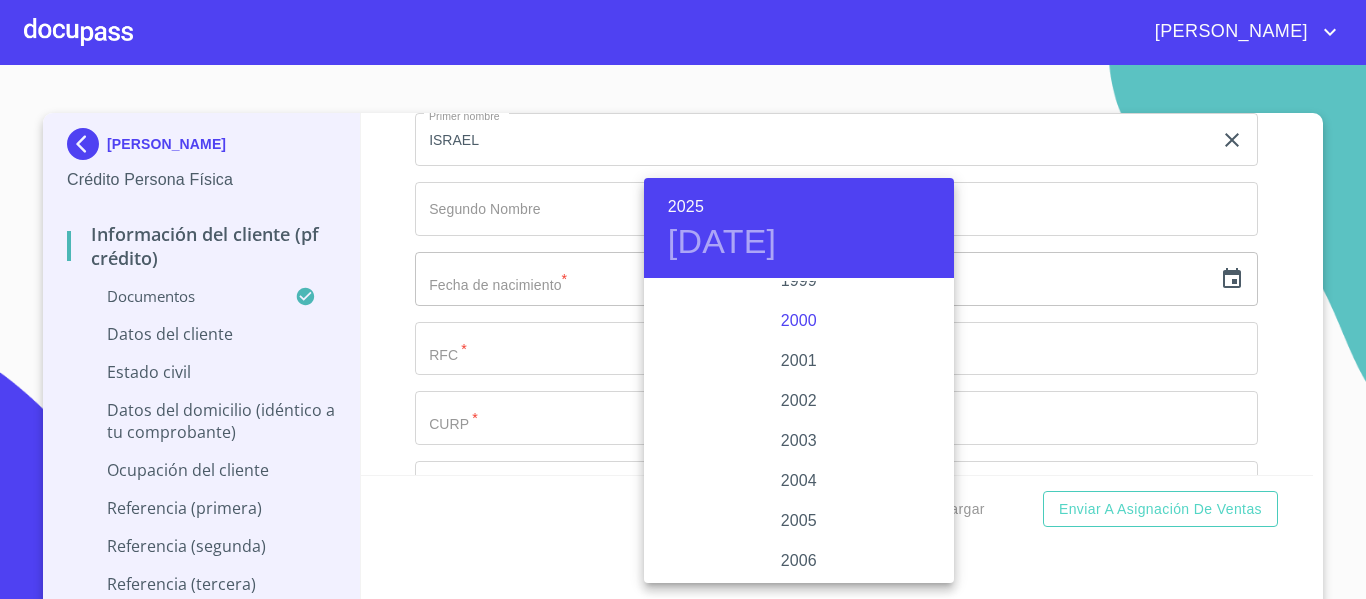 click on "2000" at bounding box center (799, 321) 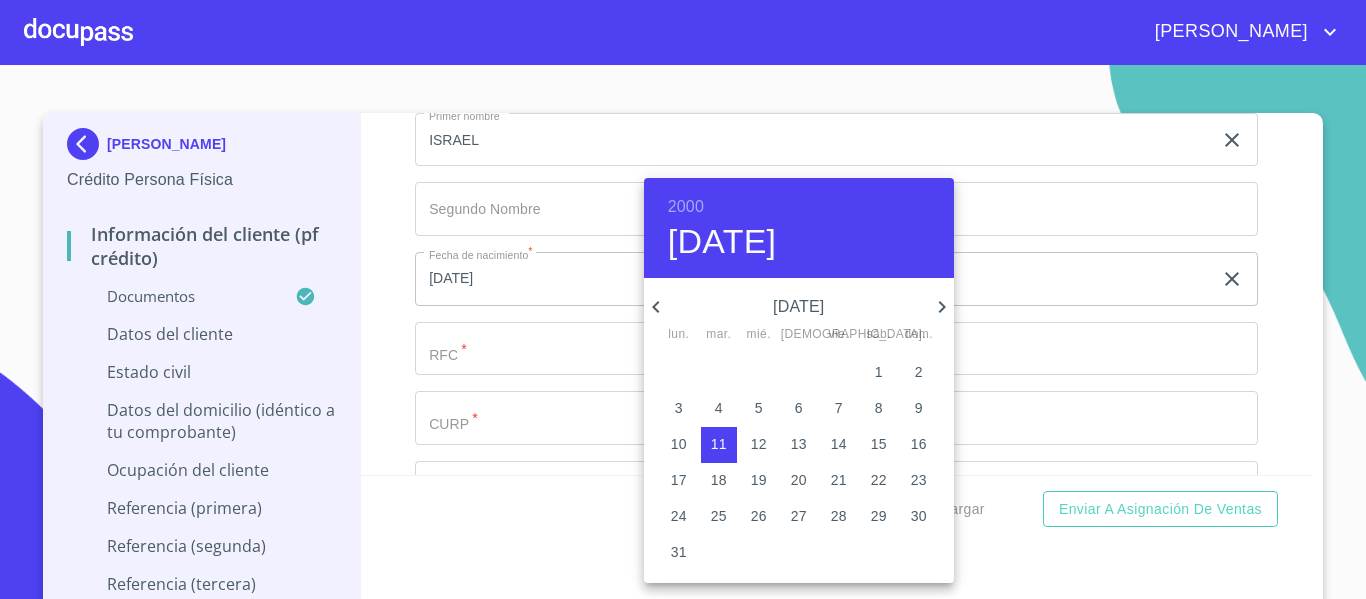 click 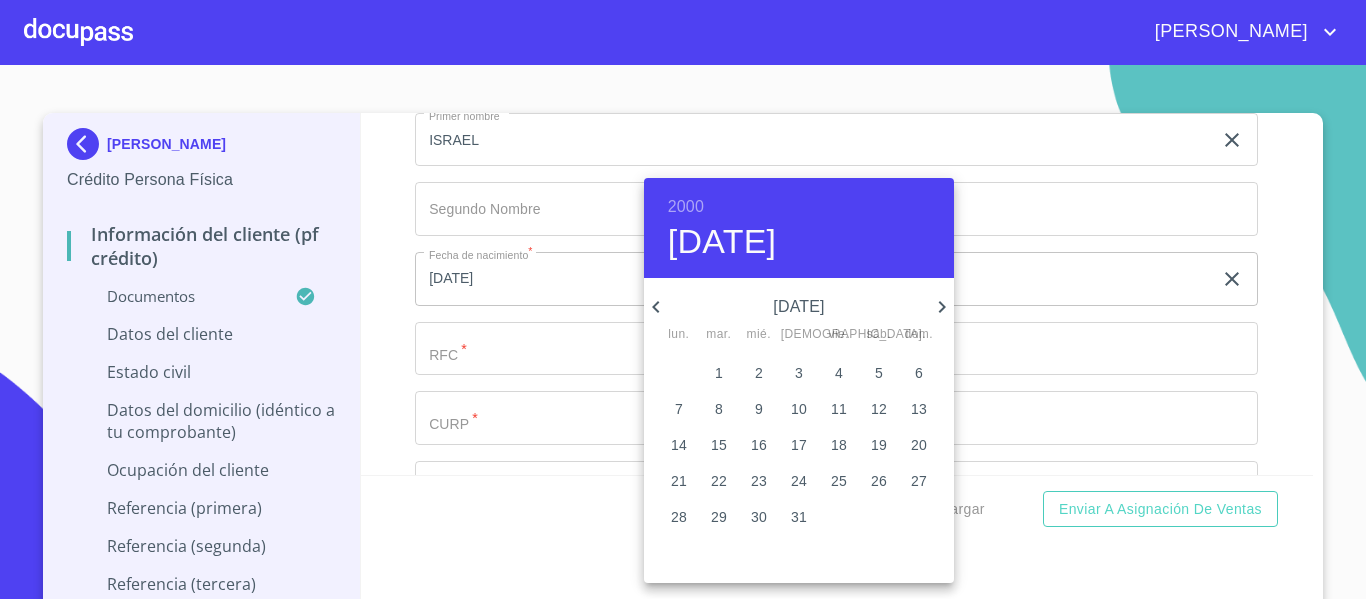 click 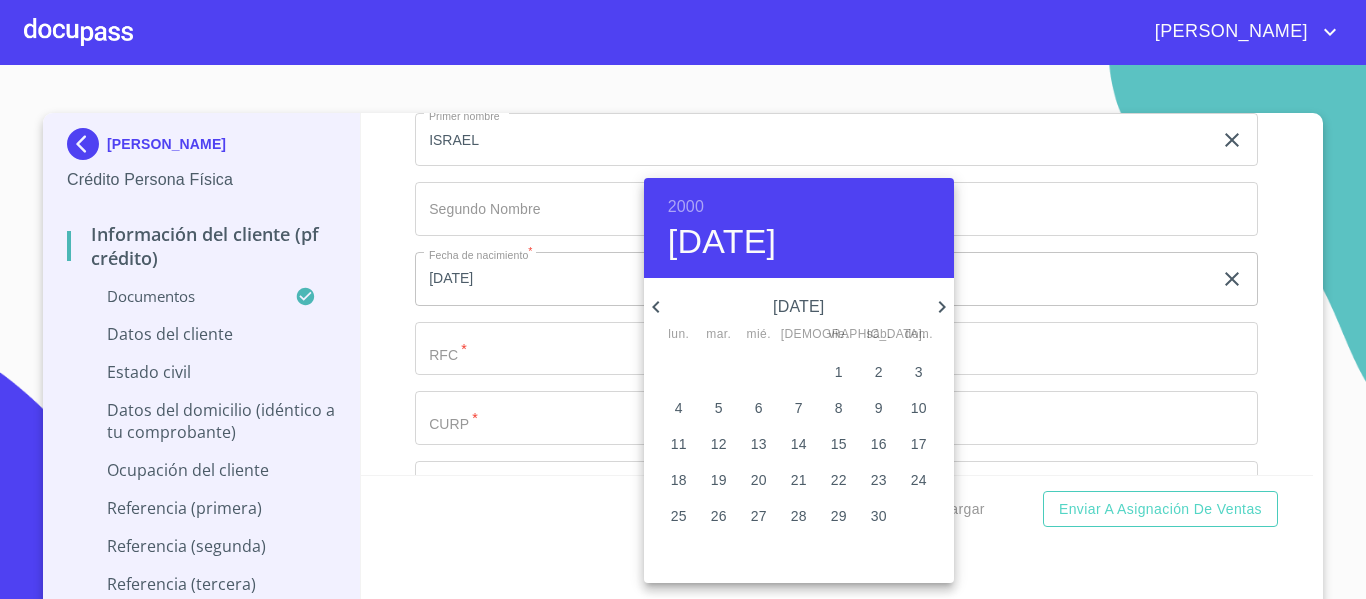 click 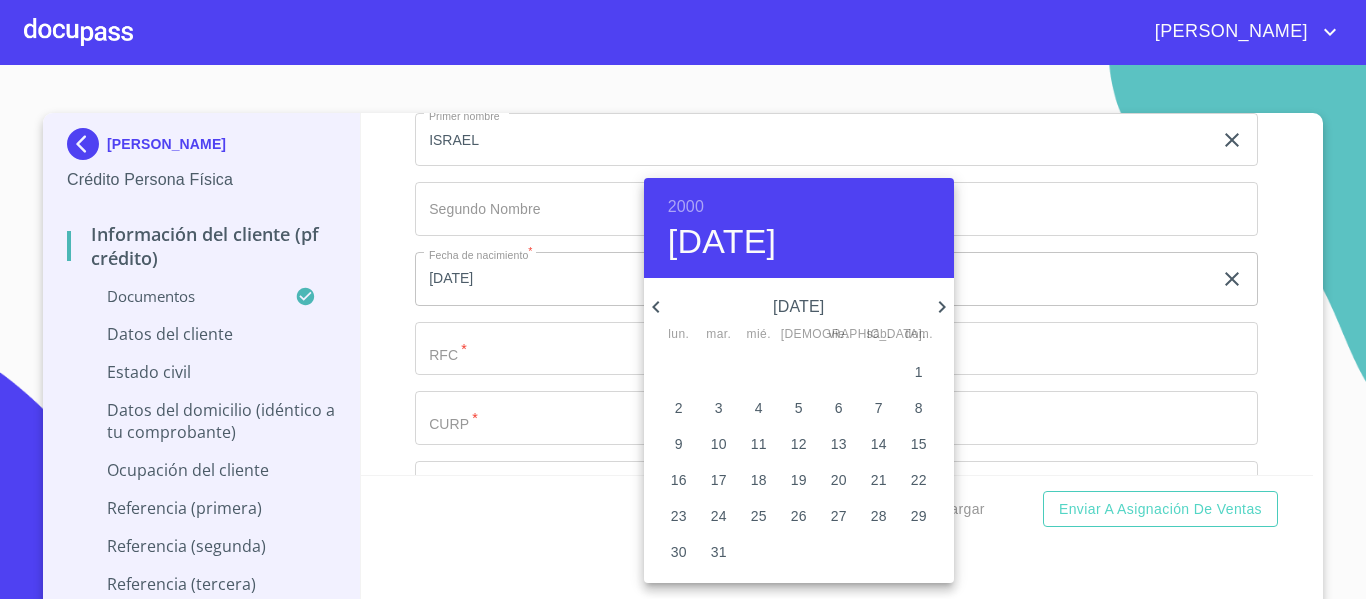 click on "10" at bounding box center [719, 444] 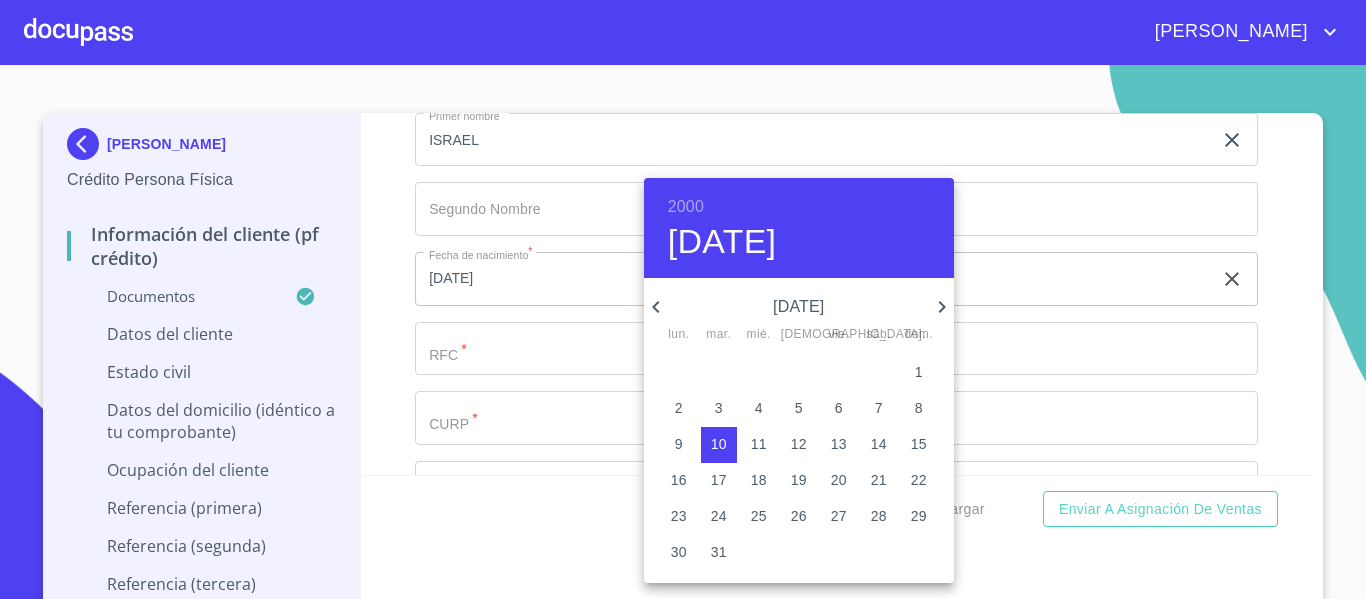 click at bounding box center (683, 299) 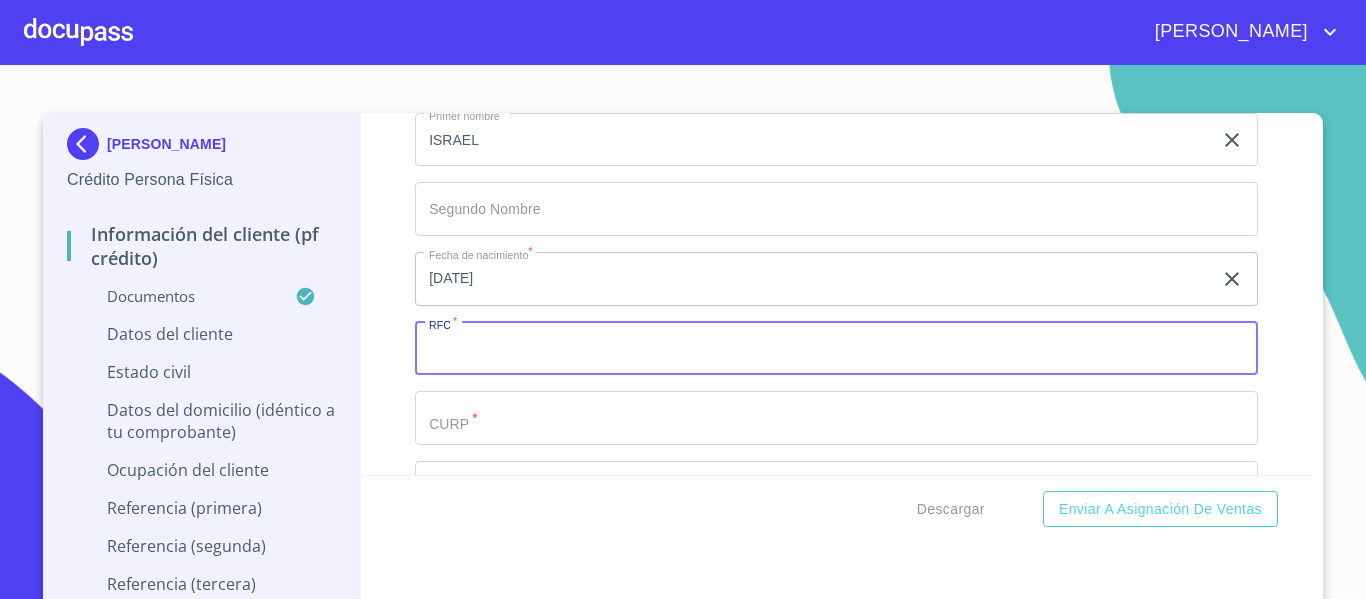 click on "Documento de identificación.   *" at bounding box center [836, 349] 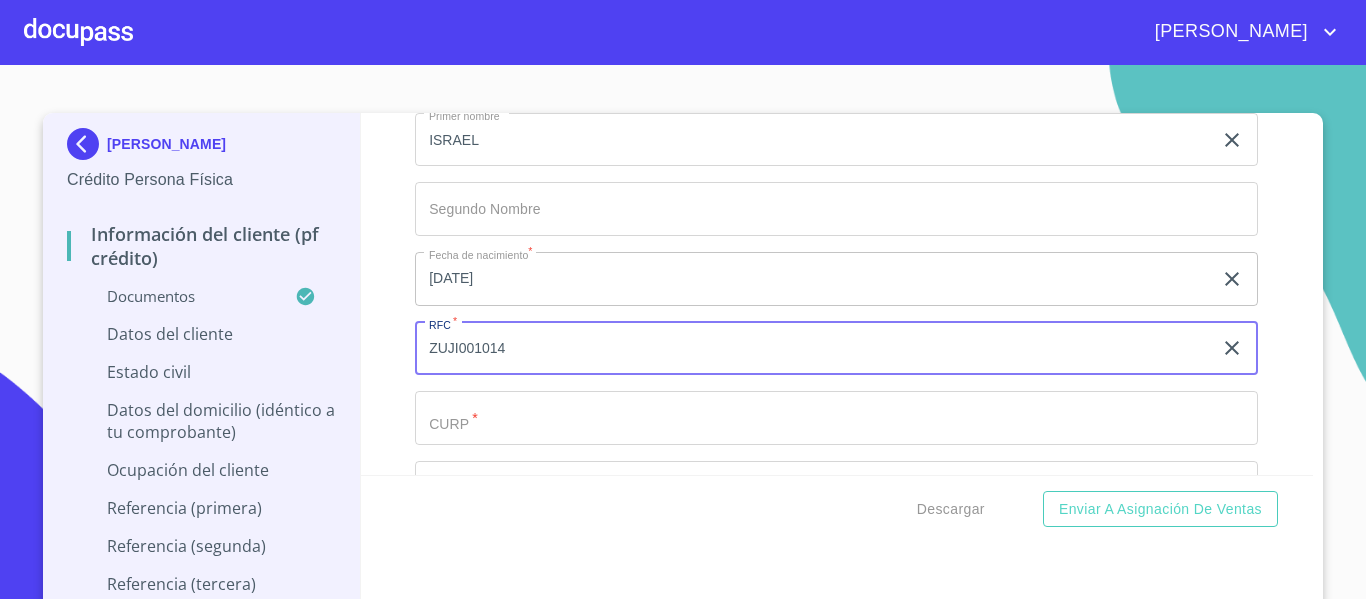 click on "ZUJI001014" at bounding box center (813, 349) 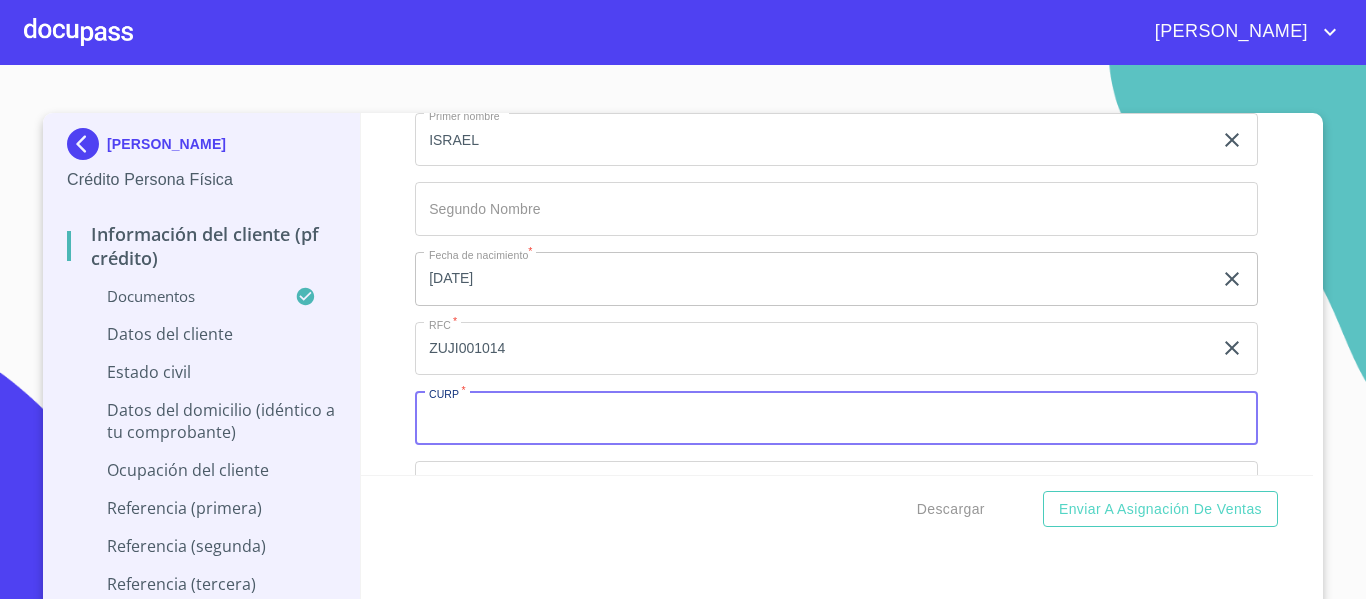 paste on "ZUJI001014" 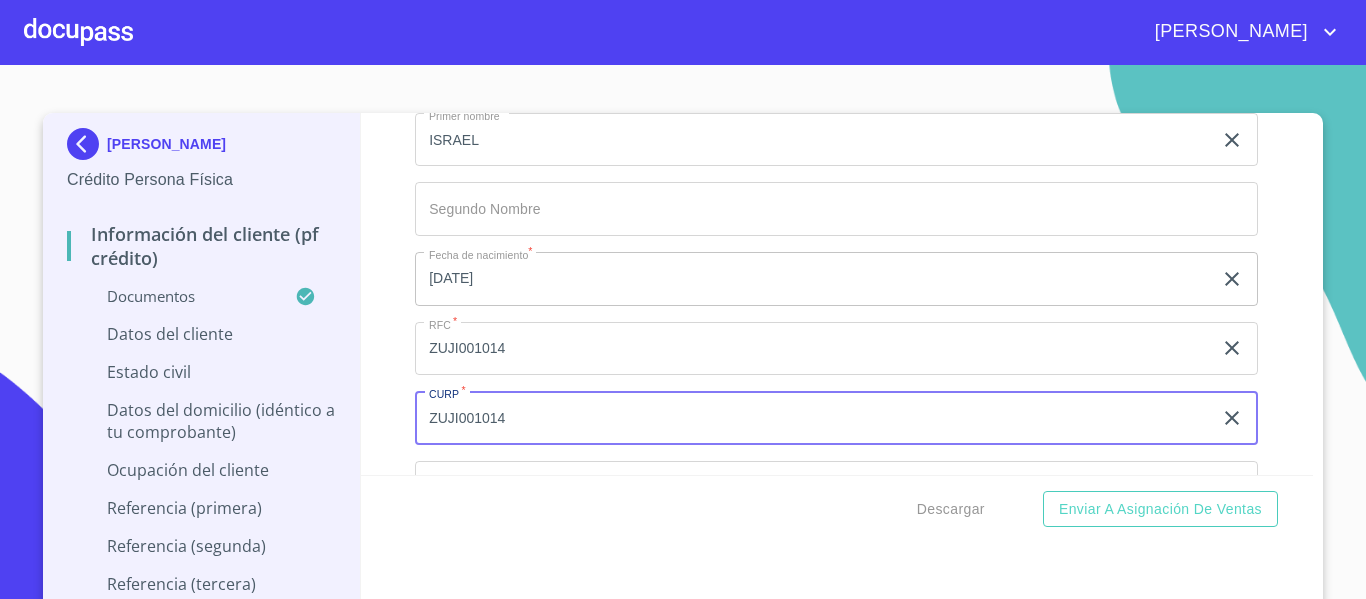 click on "ZUJI001014" at bounding box center (813, 418) 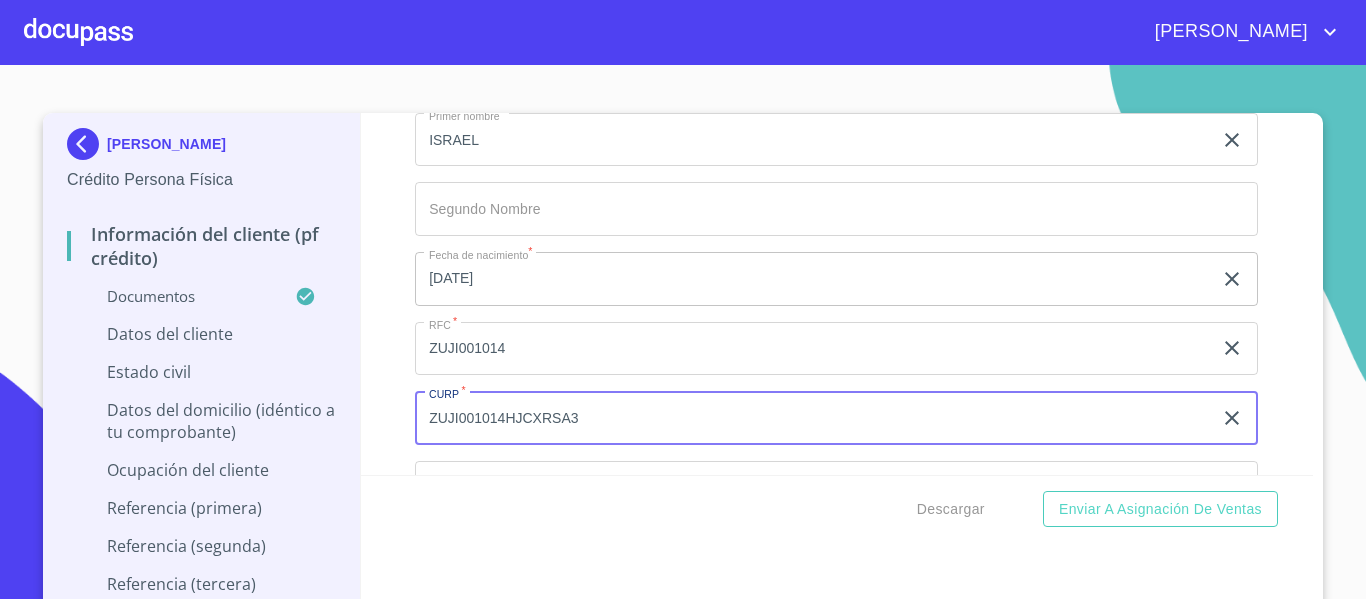 type on "ZUJI001014HJCXRSA3" 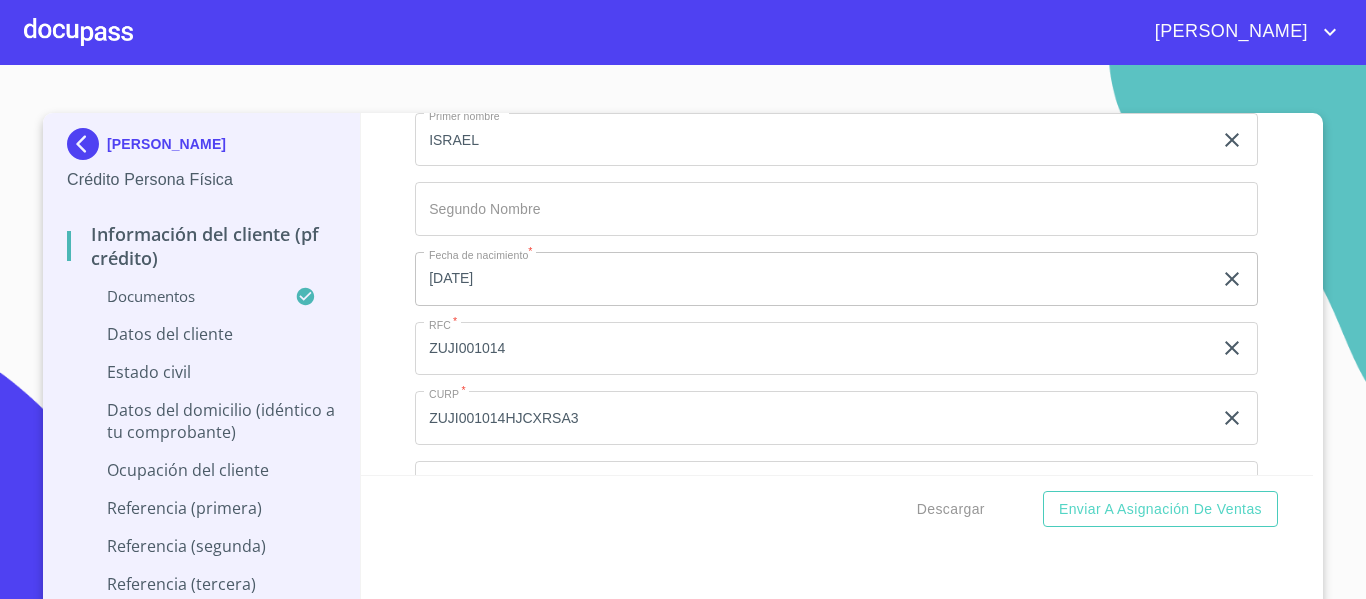 click on "Descargar Enviar a Asignación de Ventas" at bounding box center [837, 509] 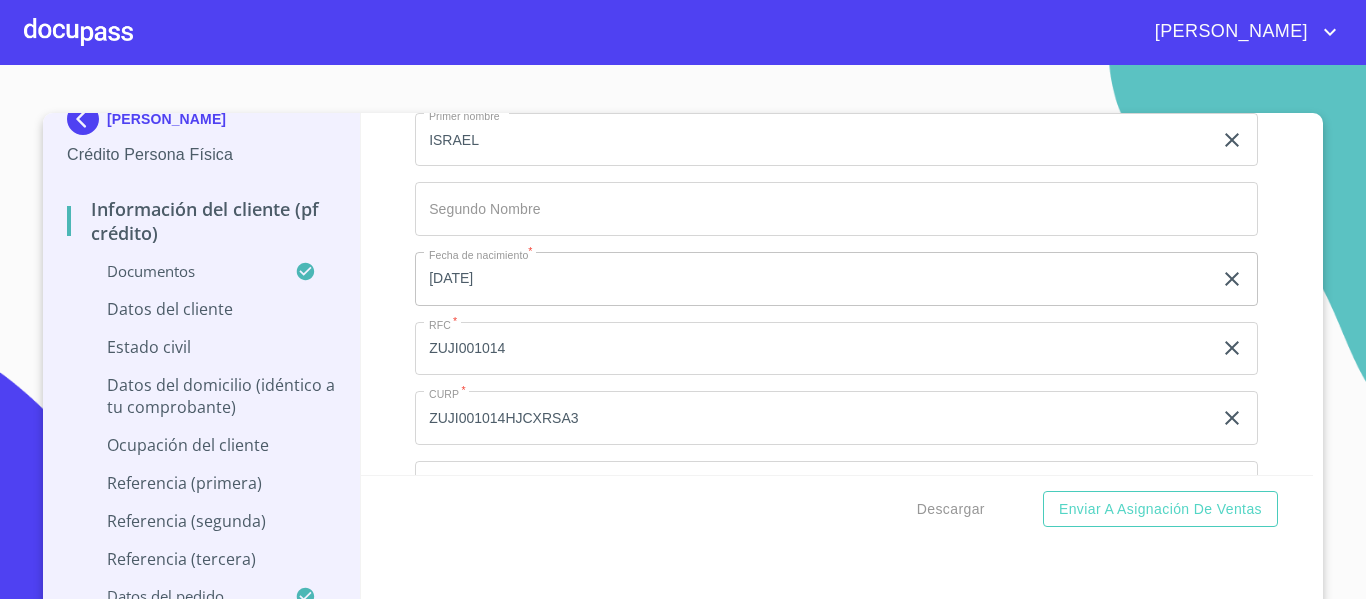 scroll, scrollTop: 5224, scrollLeft: 0, axis: vertical 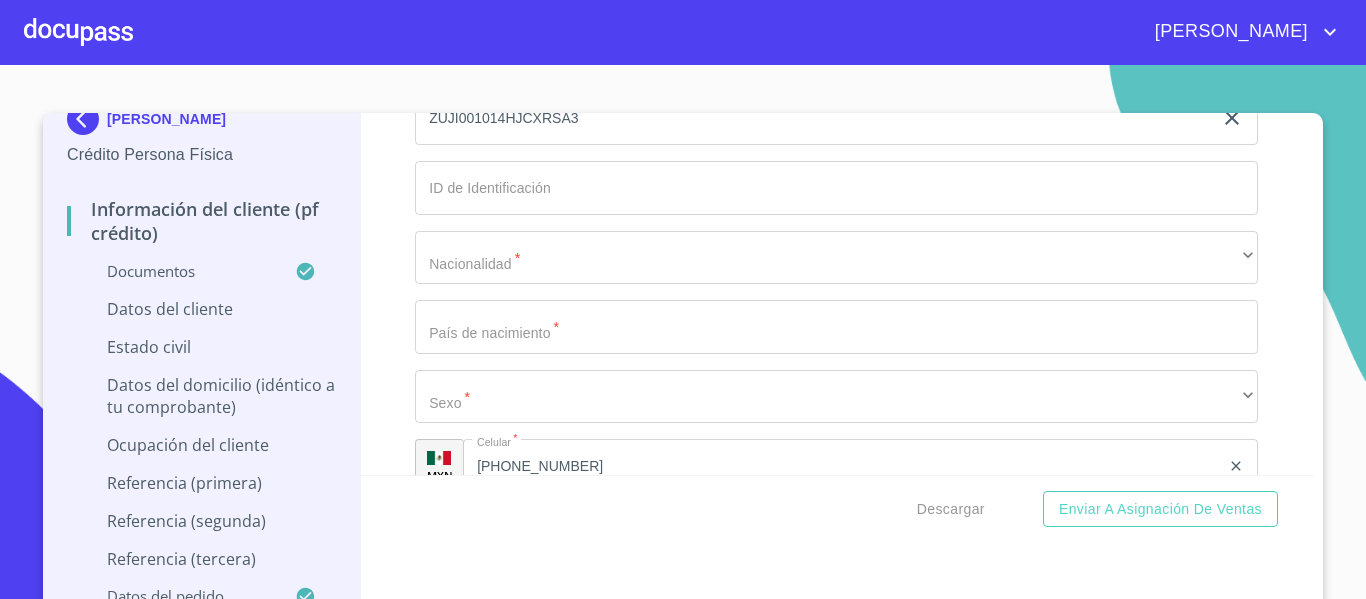 click on "Documento de identificación.   *" at bounding box center (813, -299) 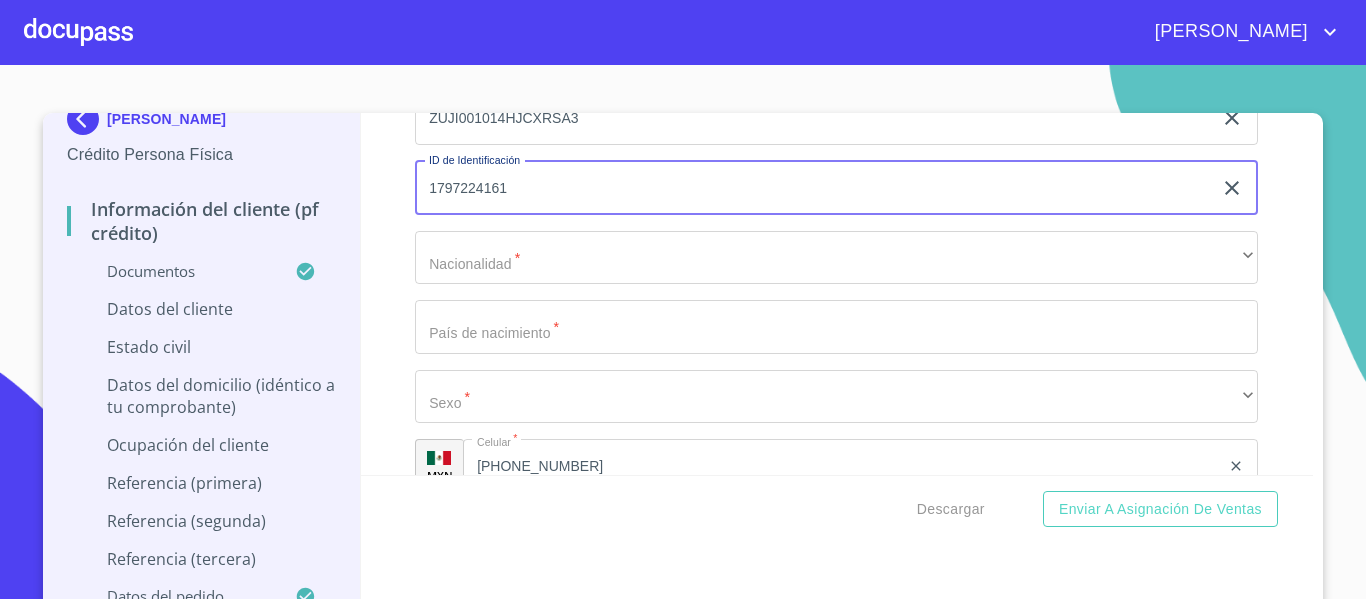 type on "1797224161" 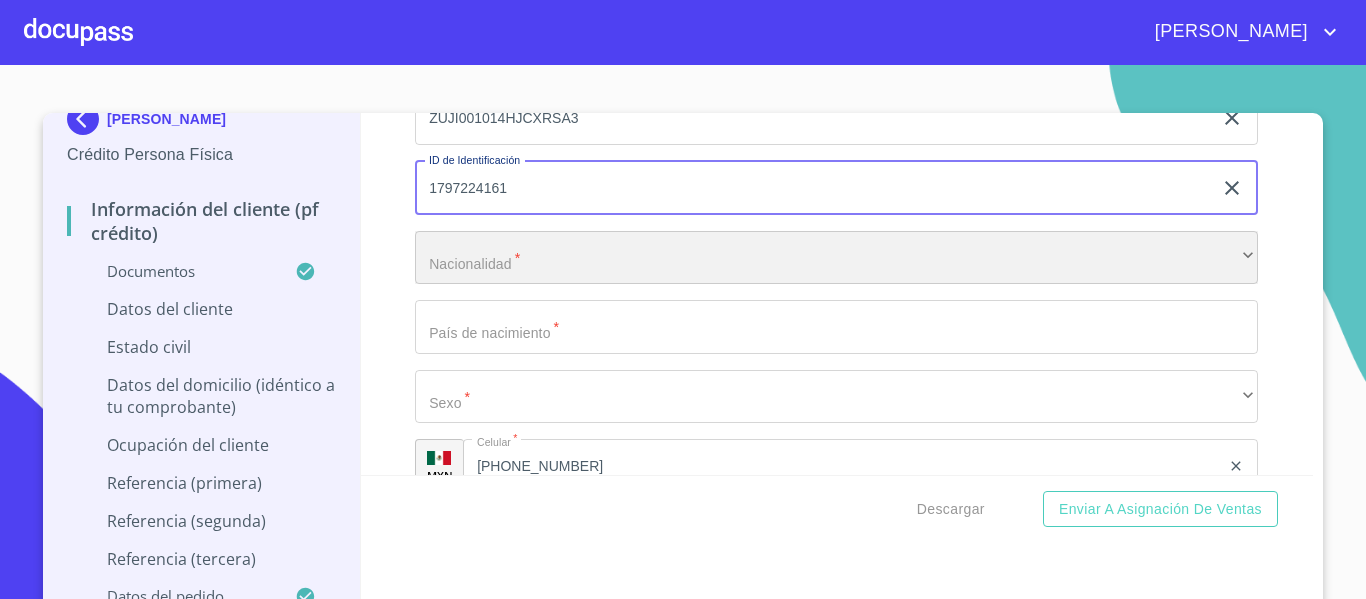 click on "​" at bounding box center [836, 258] 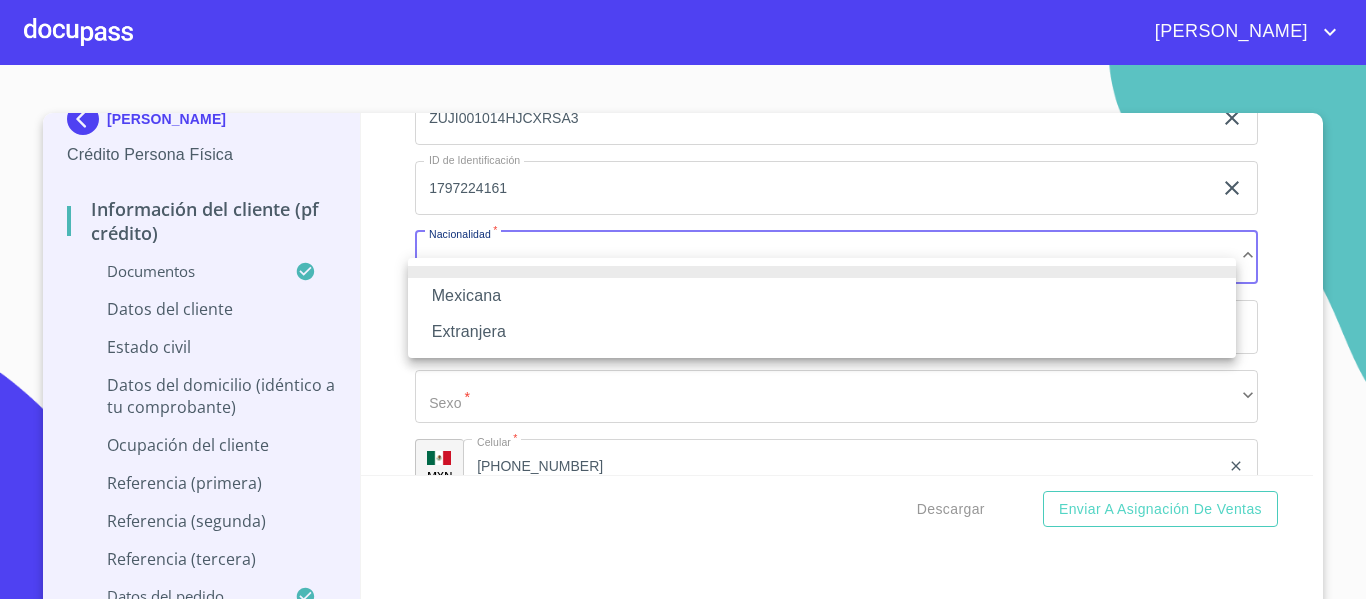 click on "Mexicana" at bounding box center [822, 296] 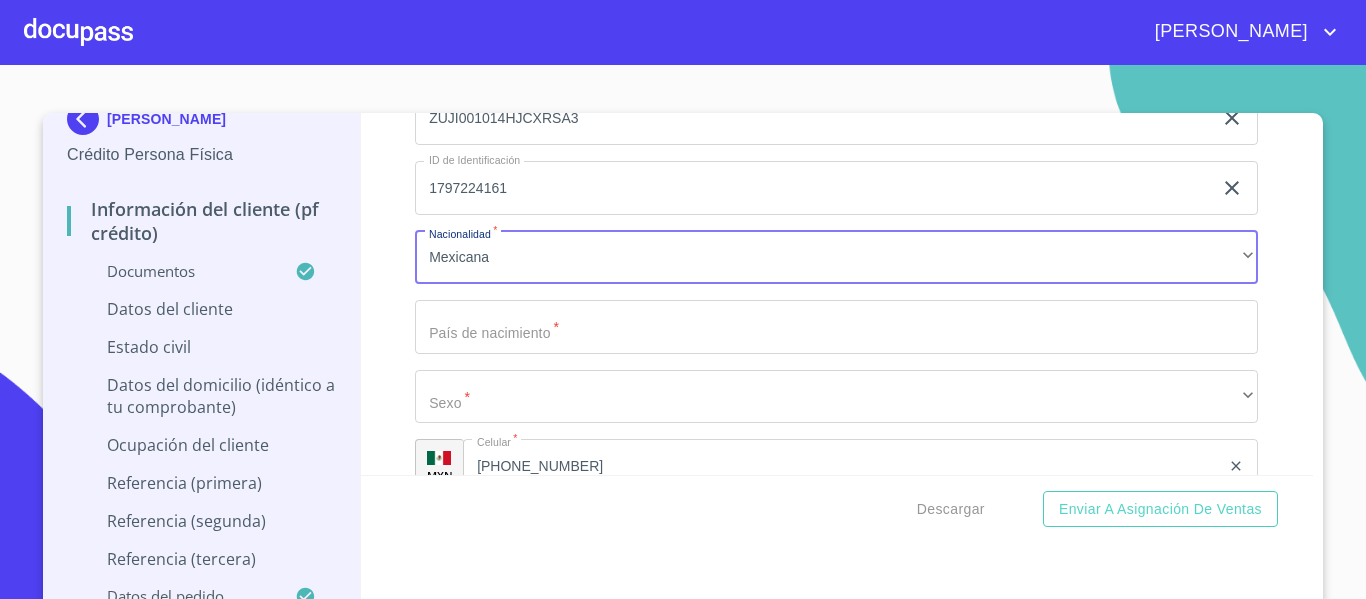 click on "Documento de identificación.   *" at bounding box center (813, -299) 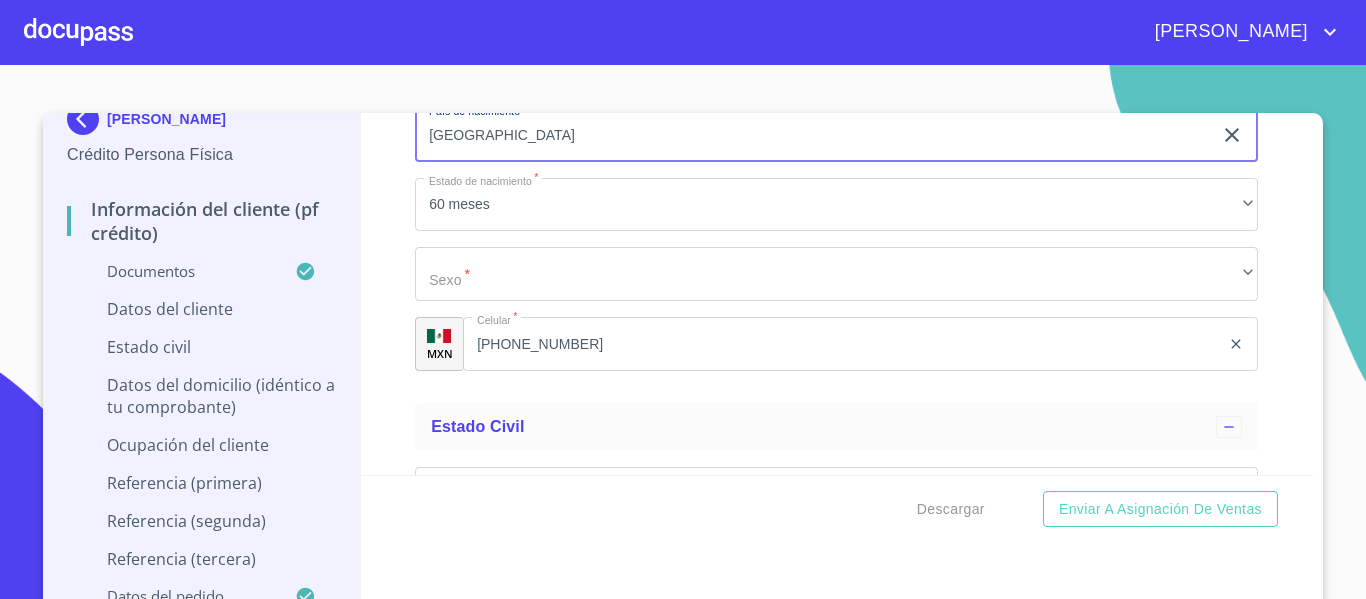 scroll, scrollTop: 5424, scrollLeft: 0, axis: vertical 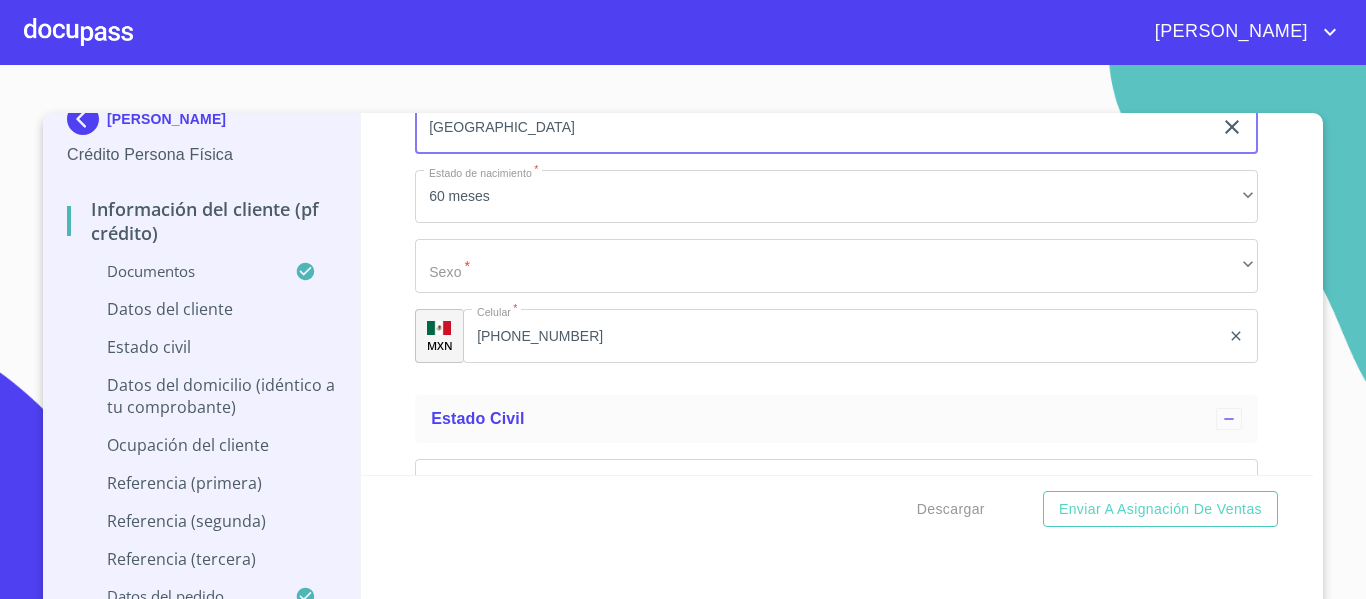 type on "[GEOGRAPHIC_DATA]" 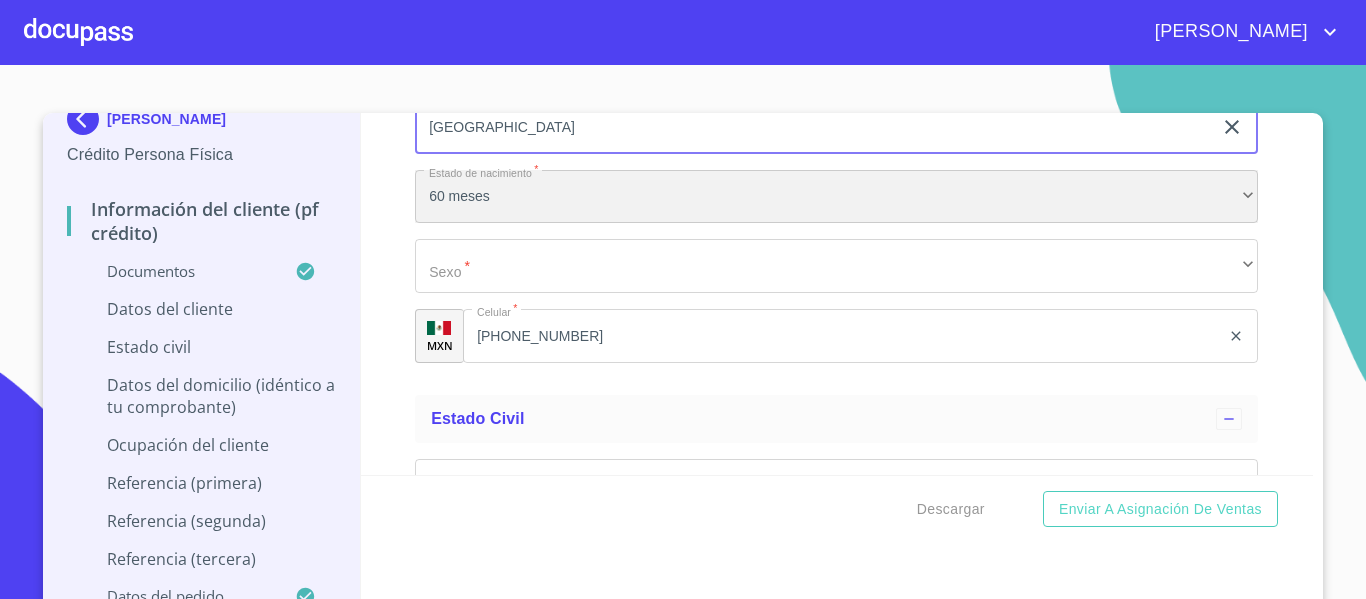 click on "60 meses" at bounding box center [836, 197] 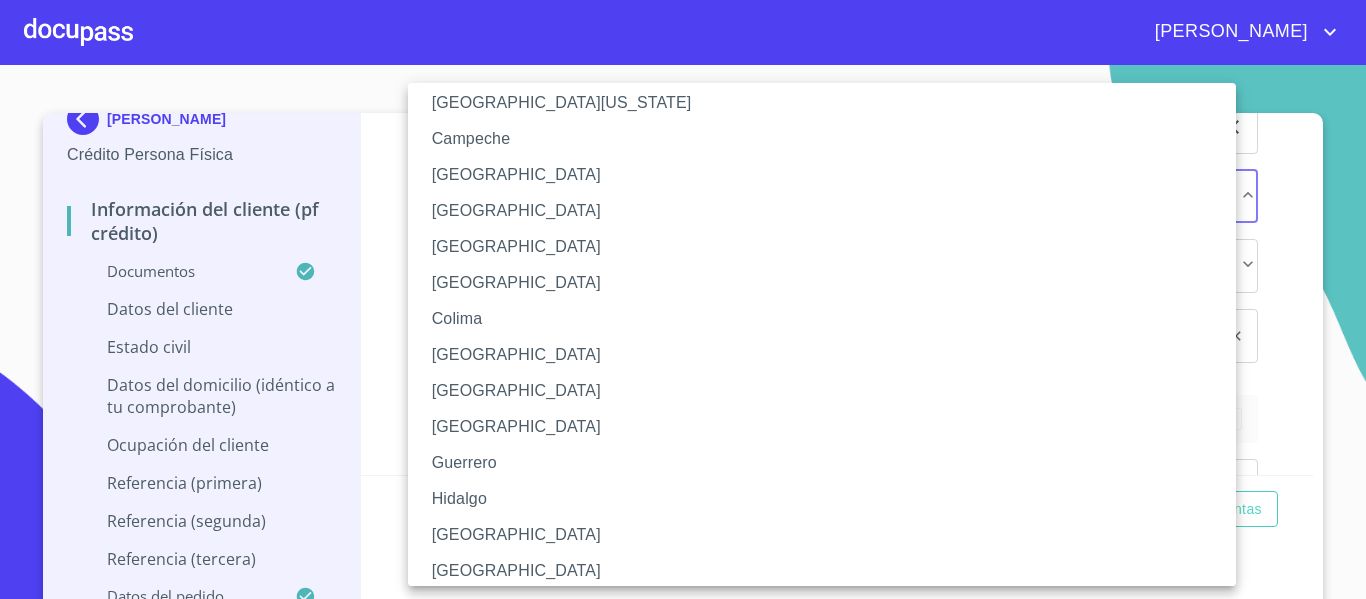scroll, scrollTop: 200, scrollLeft: 0, axis: vertical 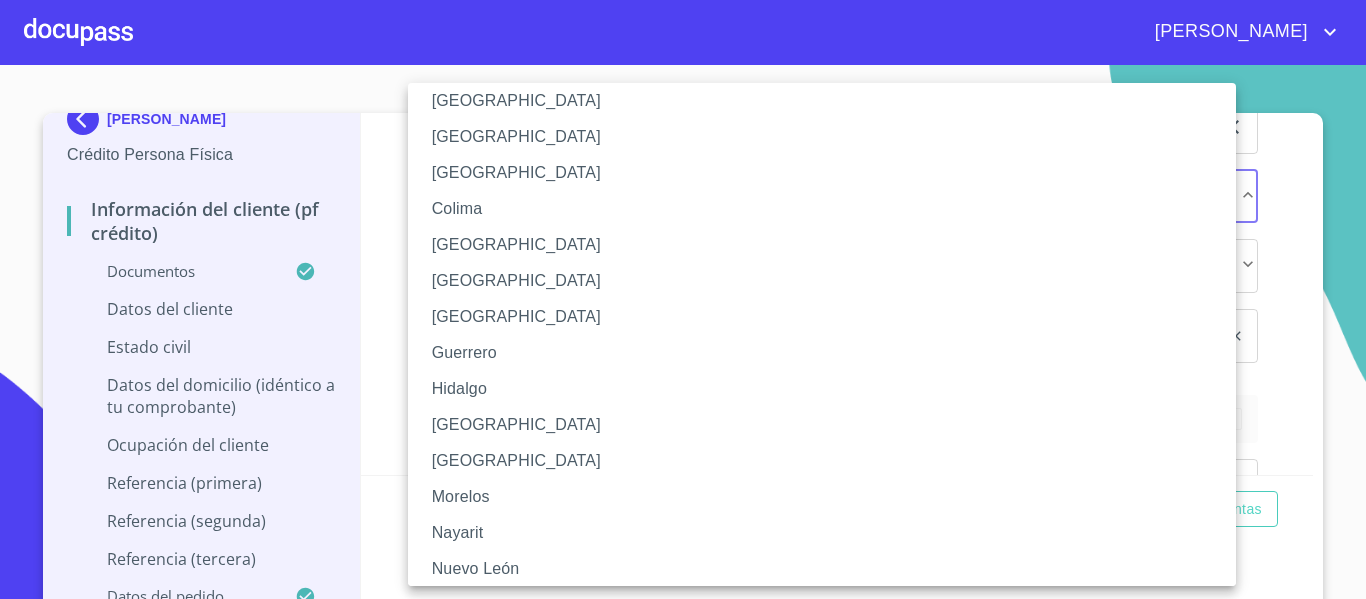 click on "[GEOGRAPHIC_DATA]" at bounding box center [829, 425] 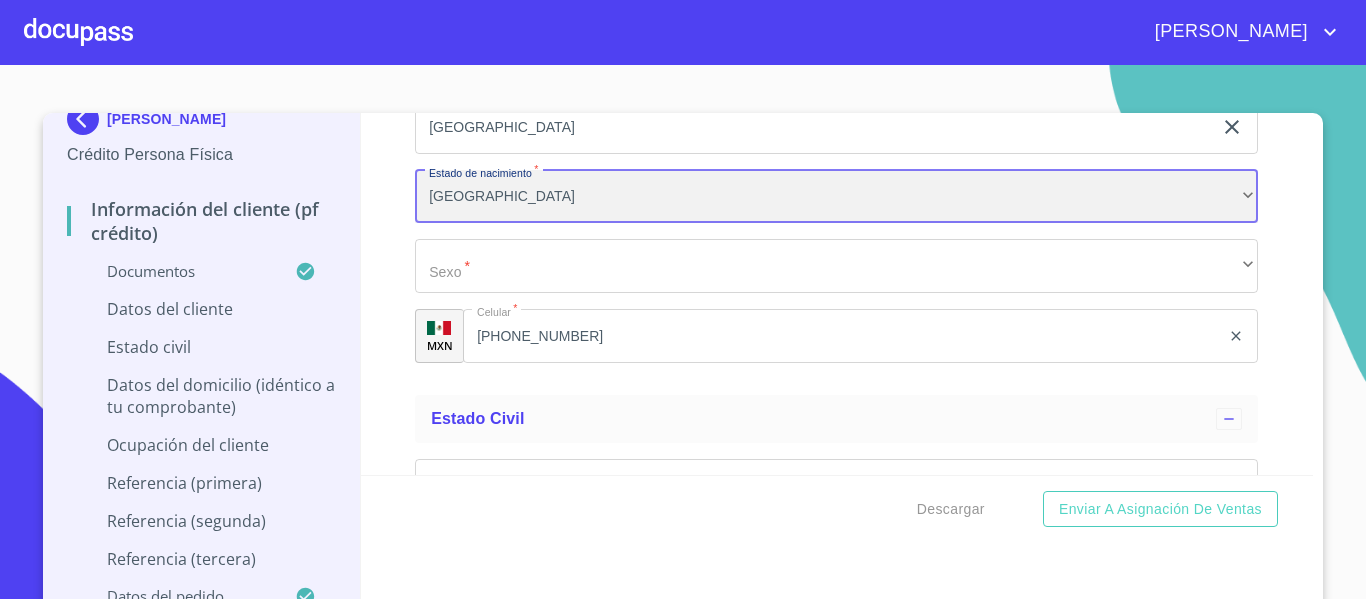 scroll, scrollTop: 5524, scrollLeft: 0, axis: vertical 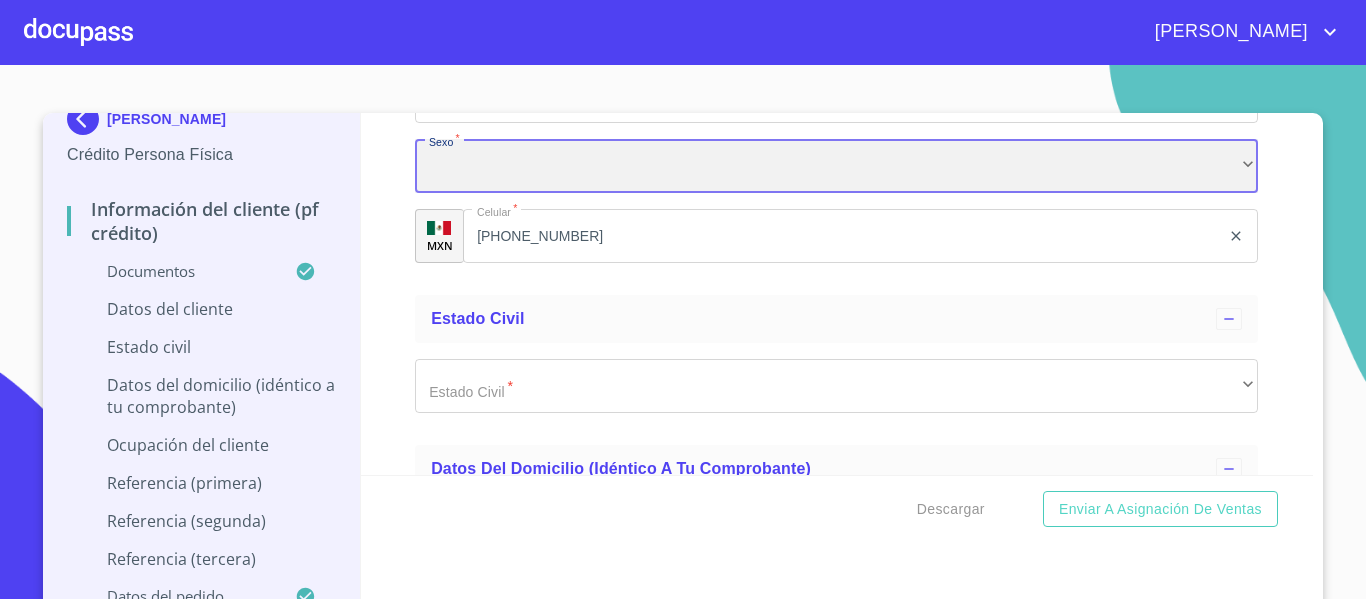 click on "​" at bounding box center [836, 166] 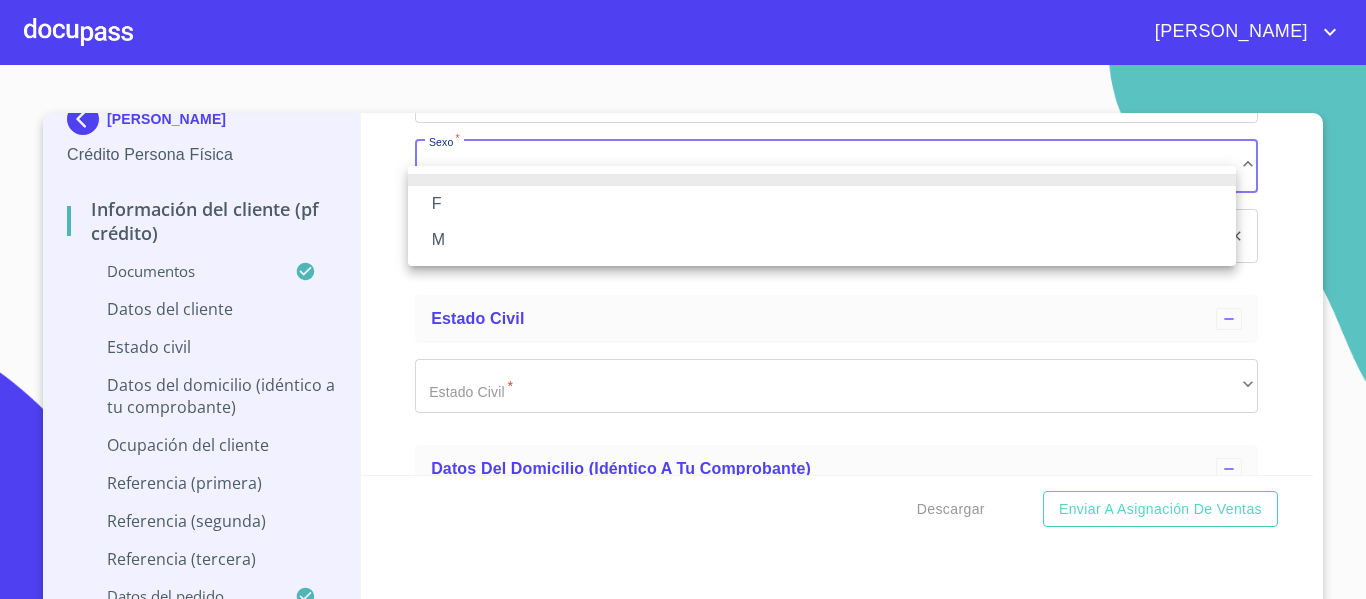 click on "M" at bounding box center [822, 240] 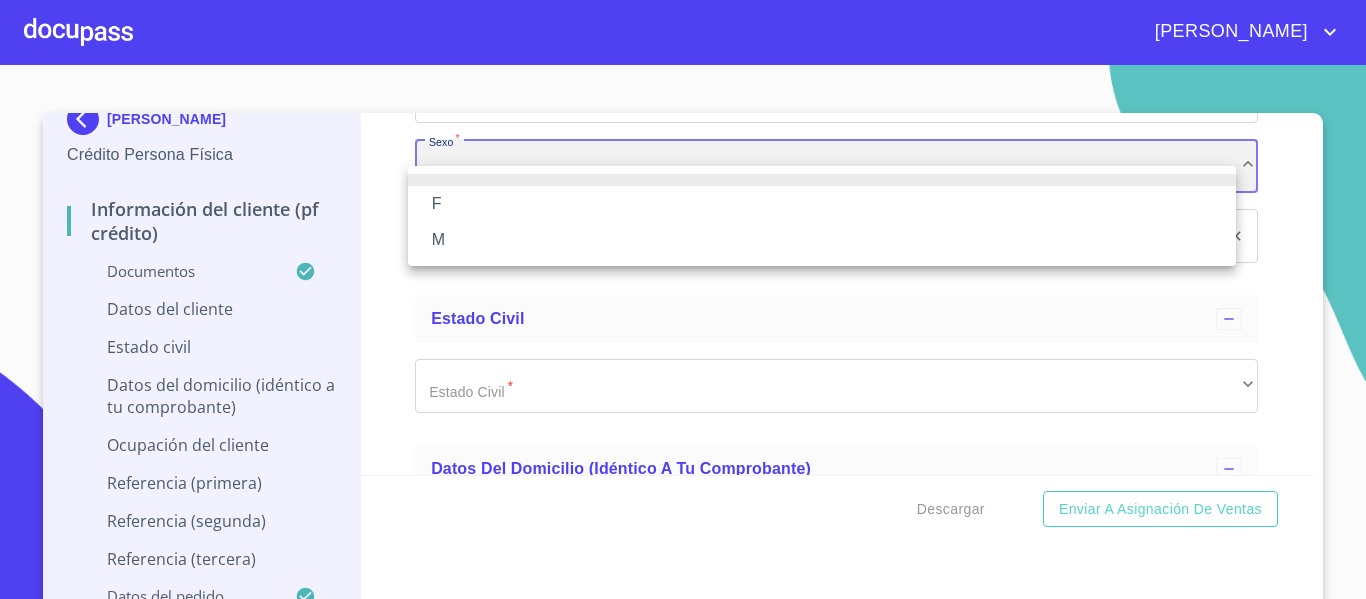 scroll, scrollTop: 23, scrollLeft: 0, axis: vertical 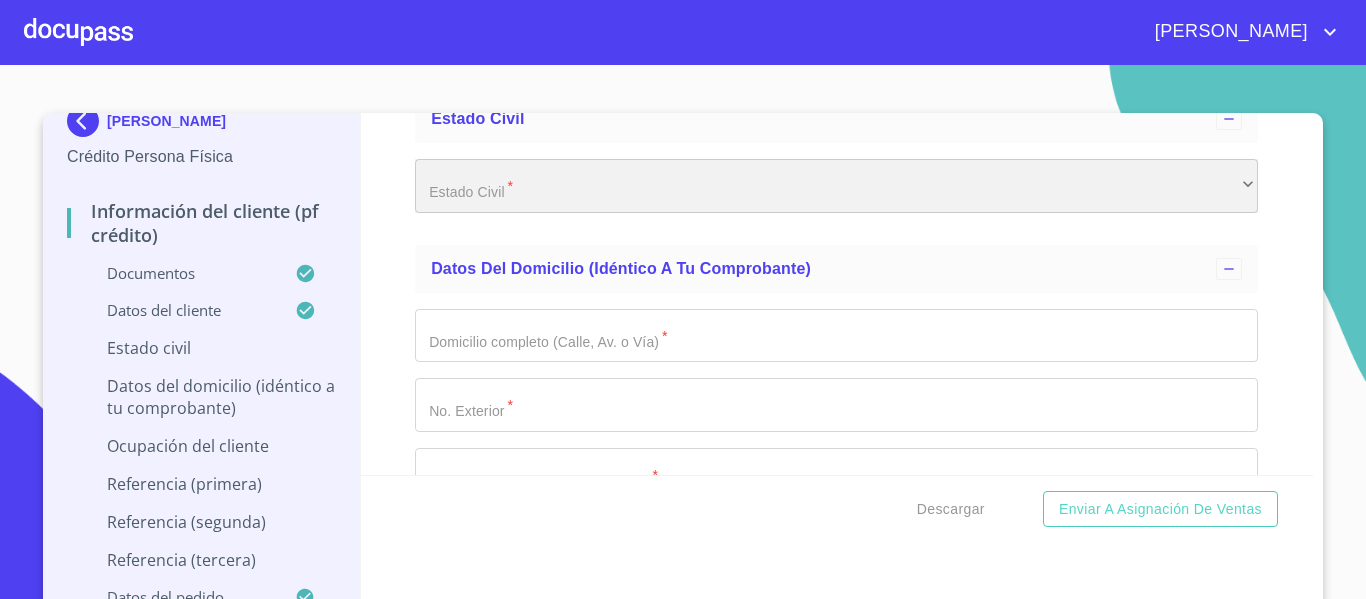 click on "​" at bounding box center (836, 186) 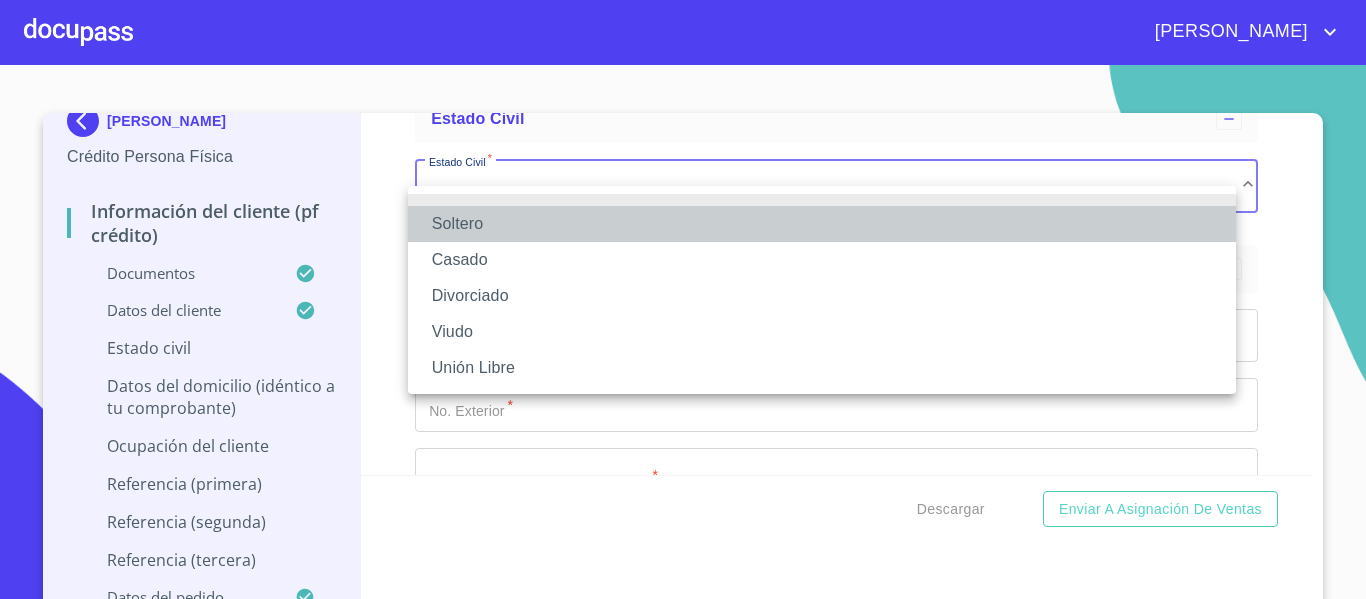 click on "Soltero" at bounding box center (822, 224) 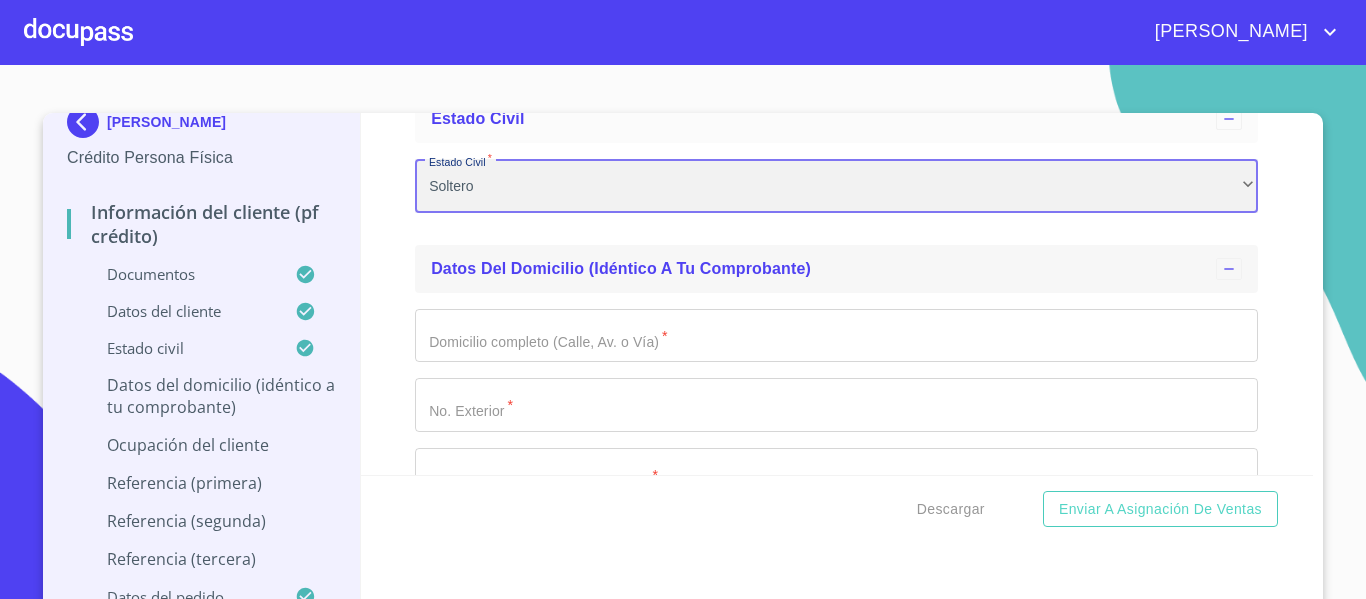 scroll, scrollTop: 0, scrollLeft: 0, axis: both 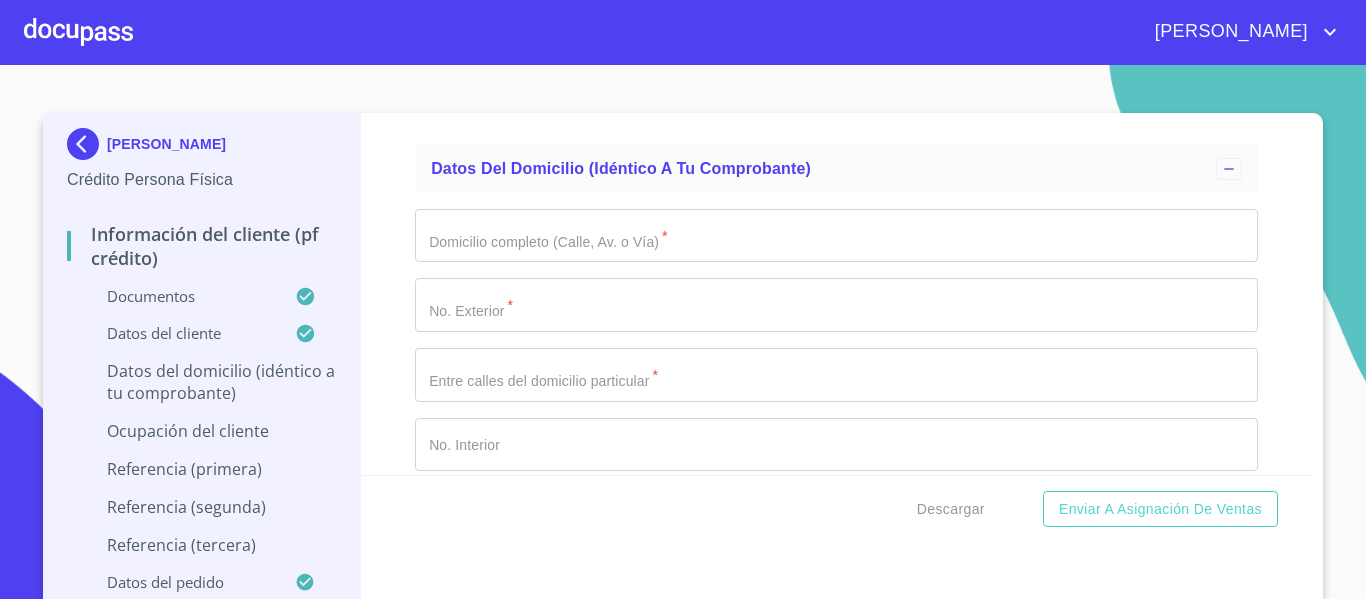 click on "Documento de identificación.   *" at bounding box center (813, -899) 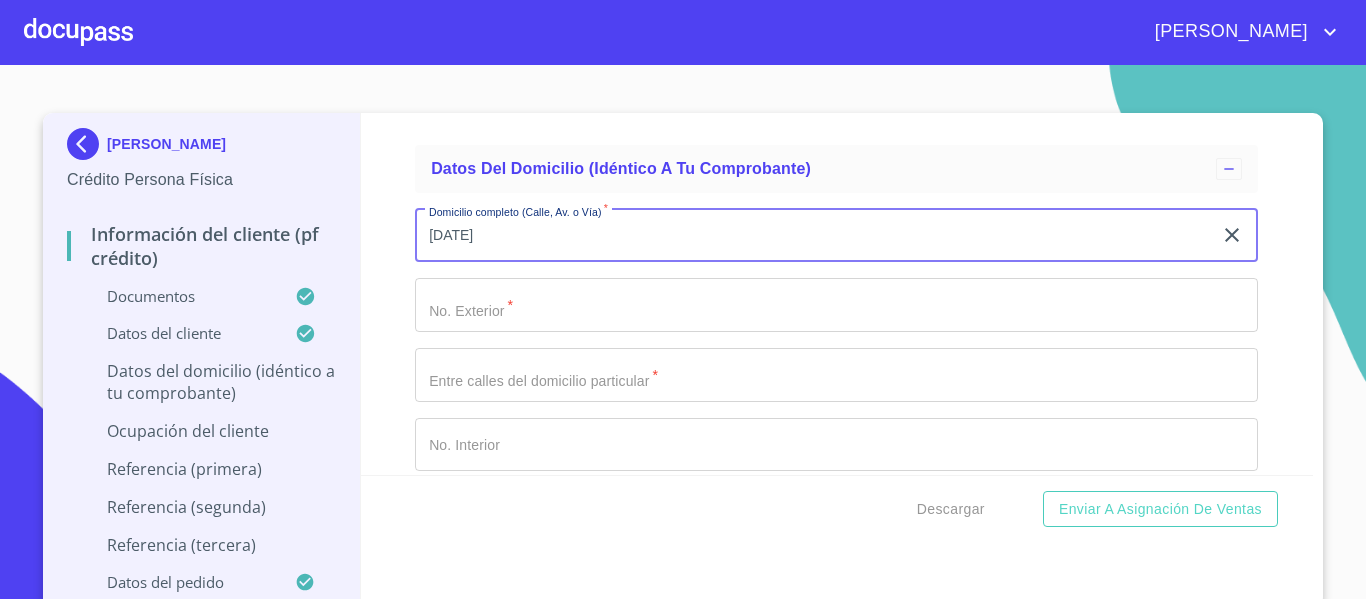 type on "[DATE]" 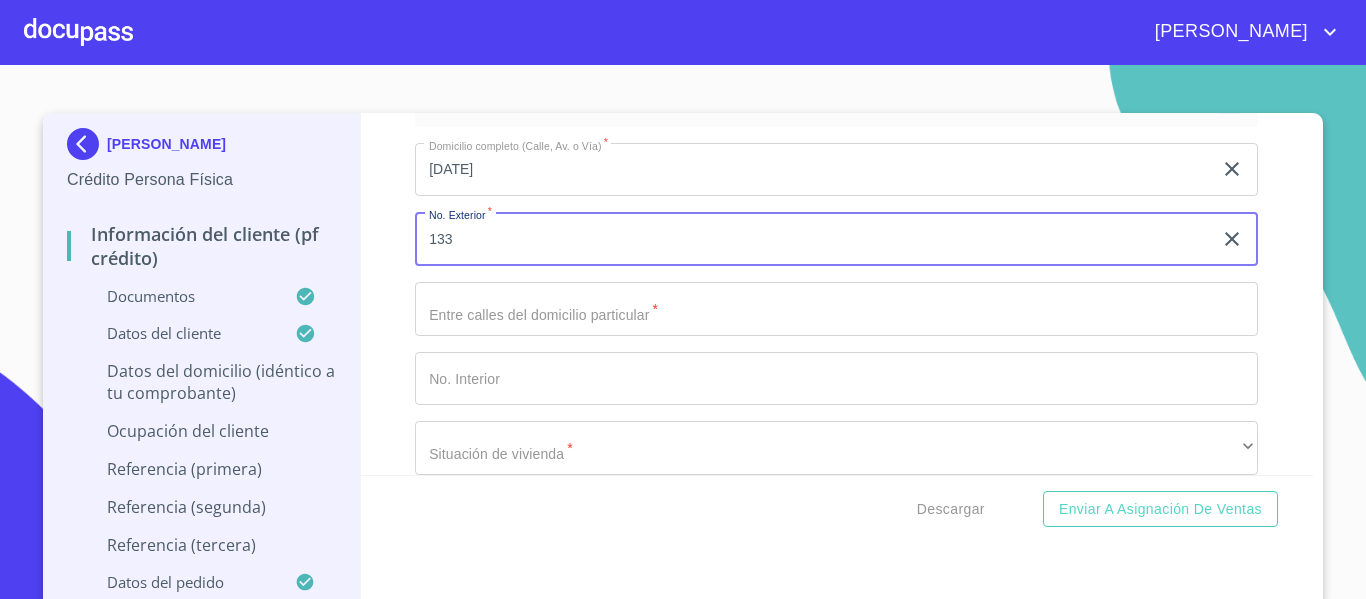scroll, scrollTop: 5924, scrollLeft: 0, axis: vertical 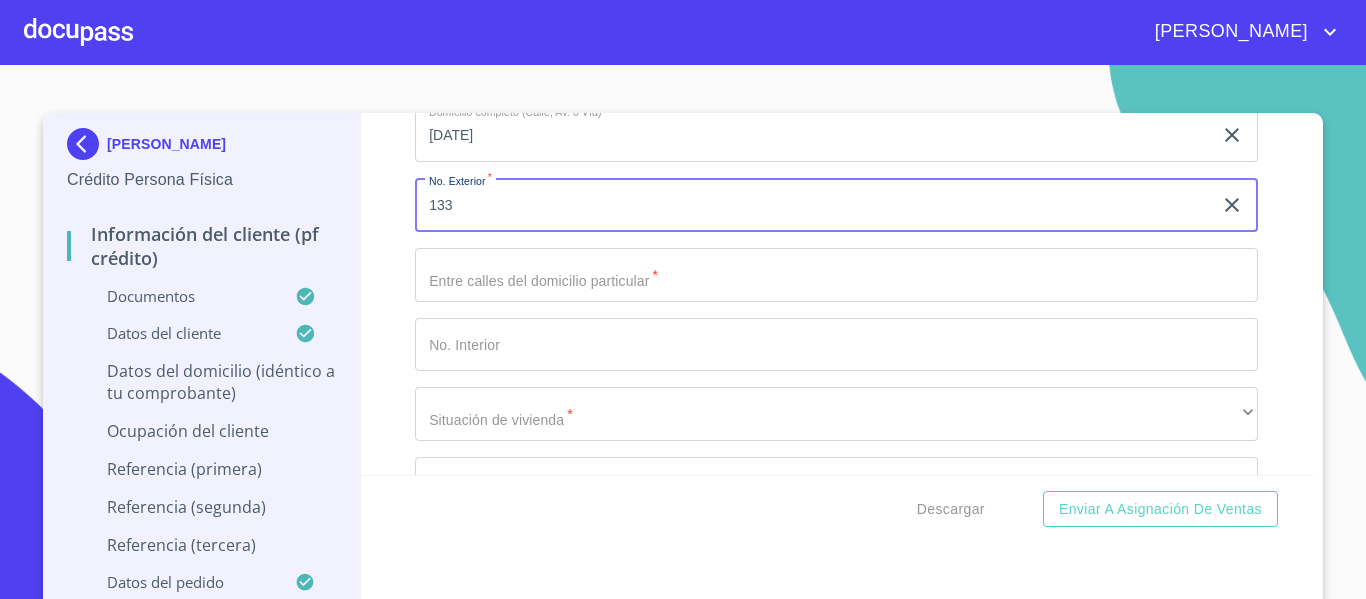 type on "133" 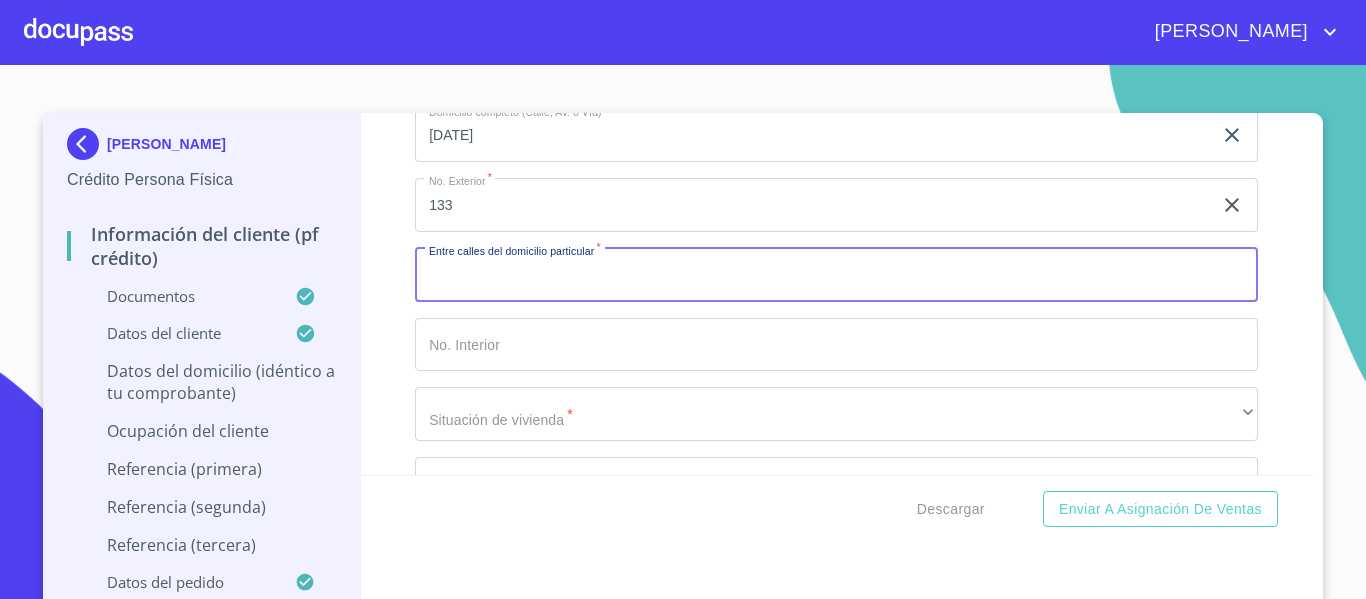 click on "Documento de identificación.   *" at bounding box center [836, 275] 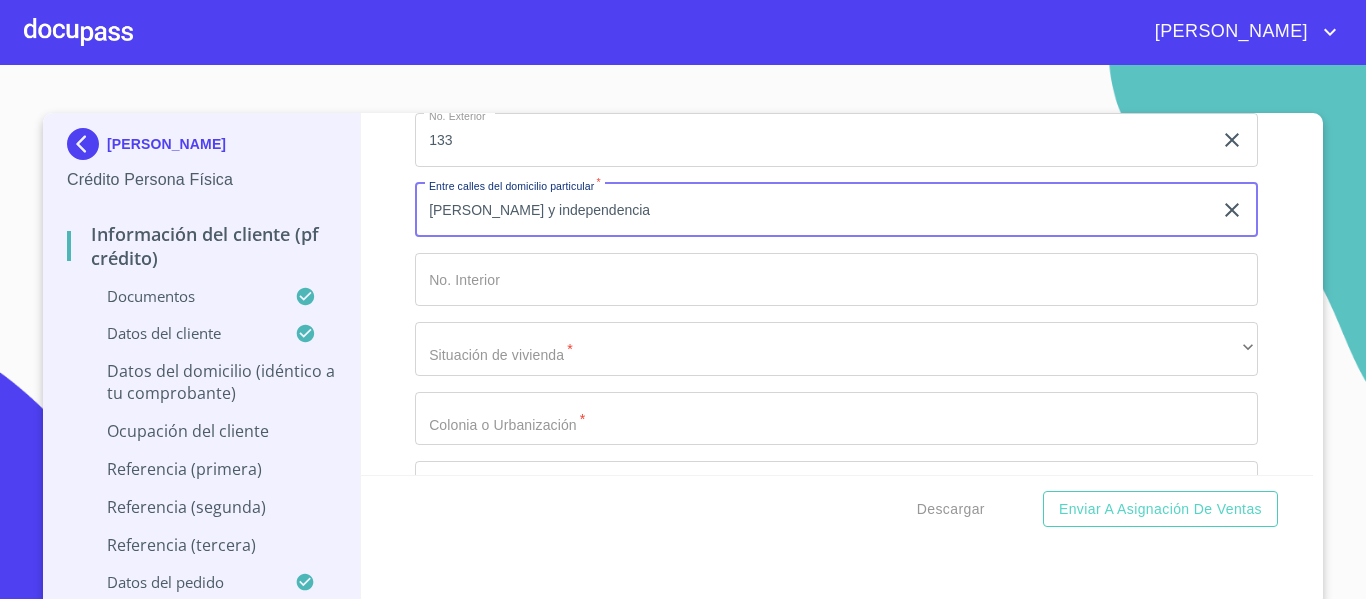 scroll, scrollTop: 6024, scrollLeft: 0, axis: vertical 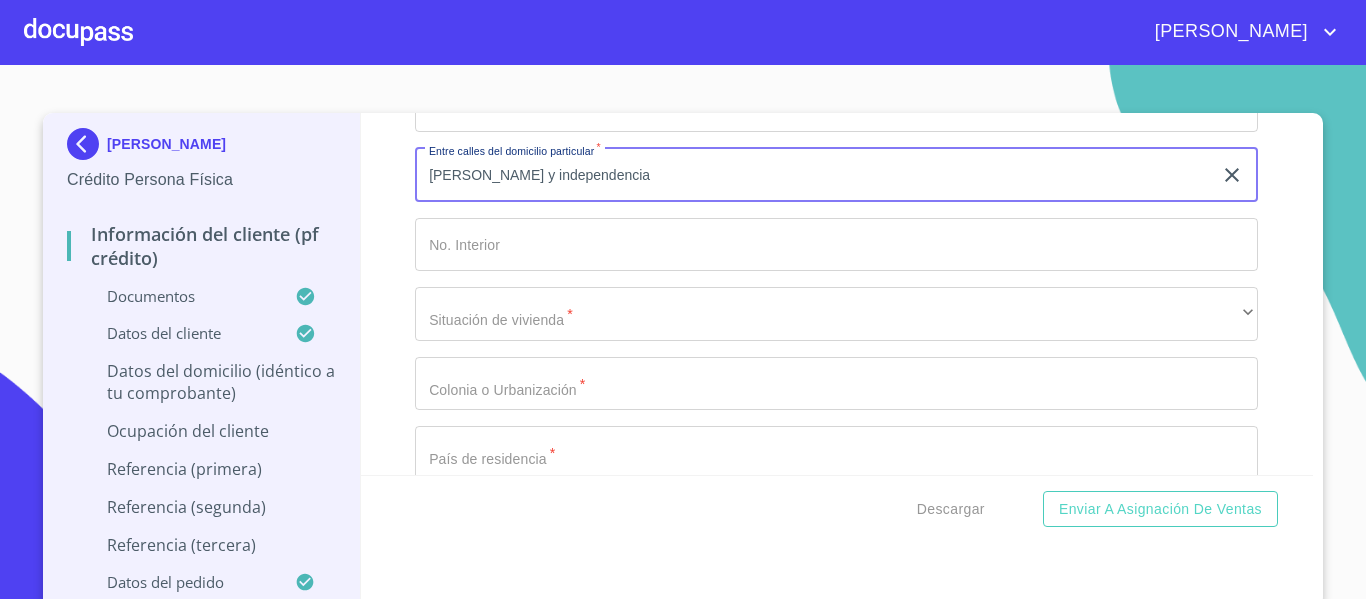 type on "[PERSON_NAME] y independencia" 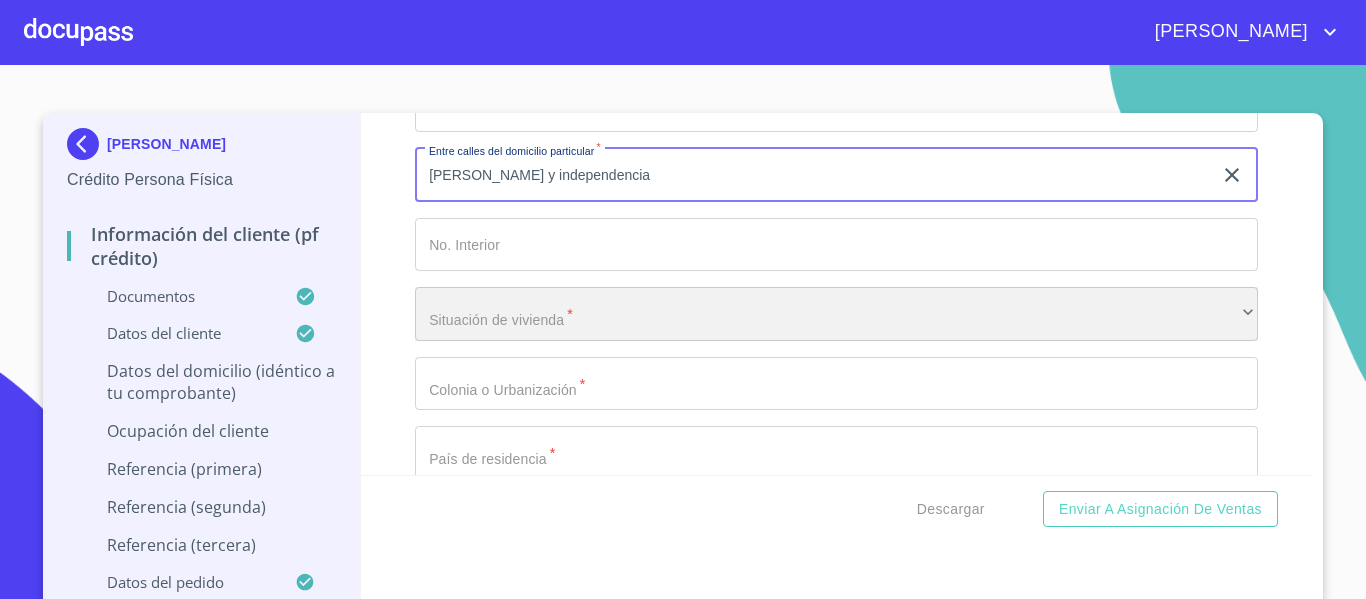 click on "​" at bounding box center (836, 314) 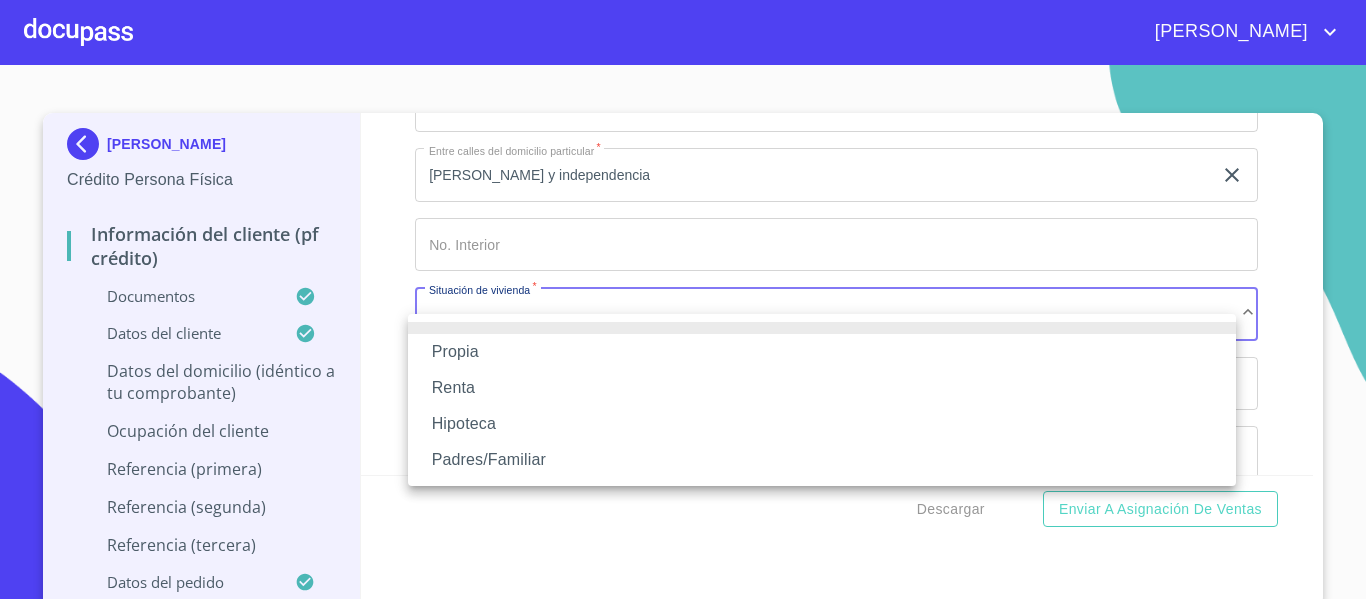 click on "Propia" at bounding box center [822, 352] 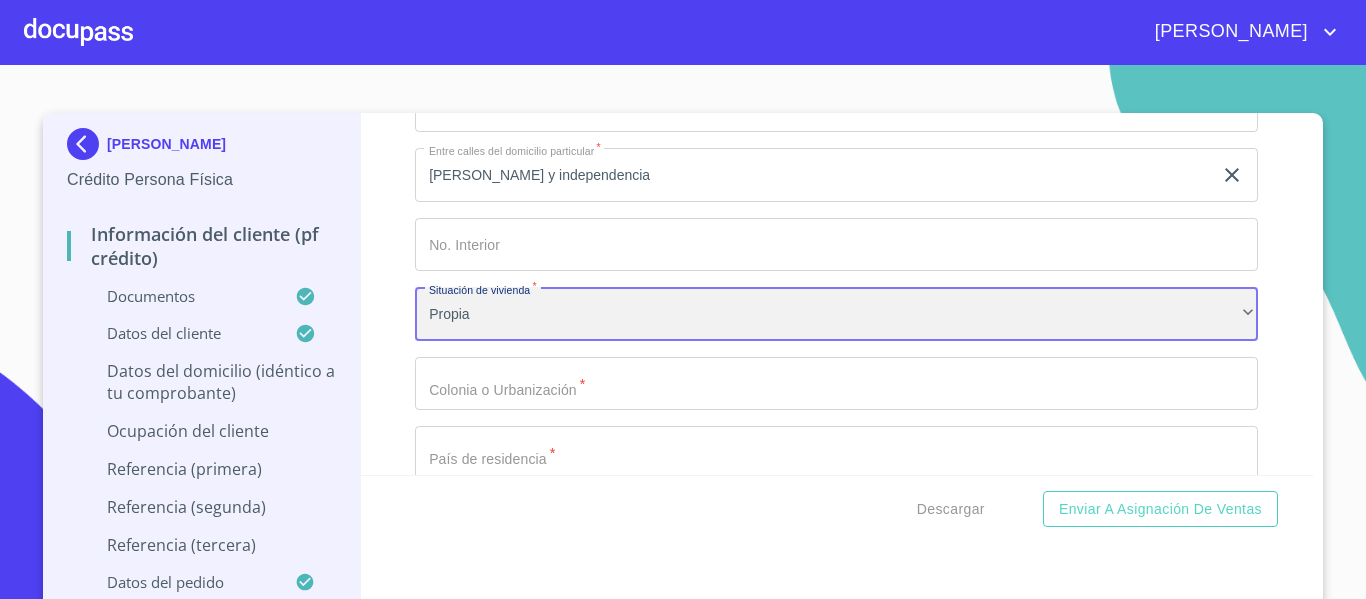 scroll, scrollTop: 6124, scrollLeft: 0, axis: vertical 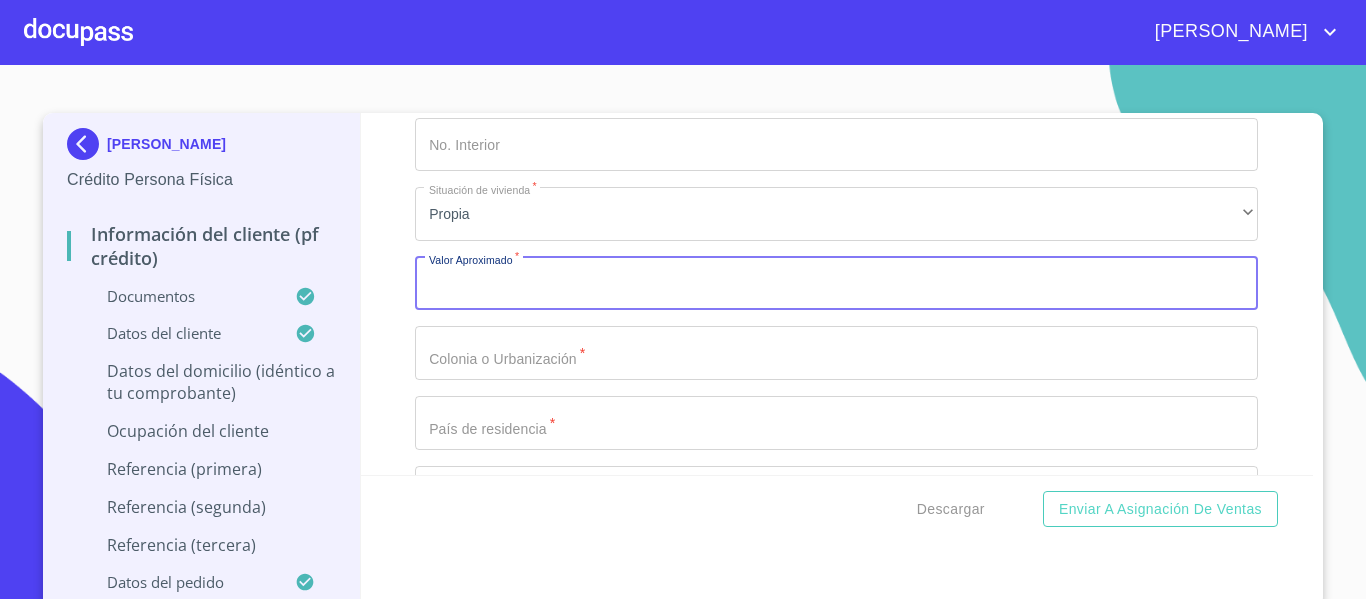 click on "Documento de identificación.   *" at bounding box center (836, 284) 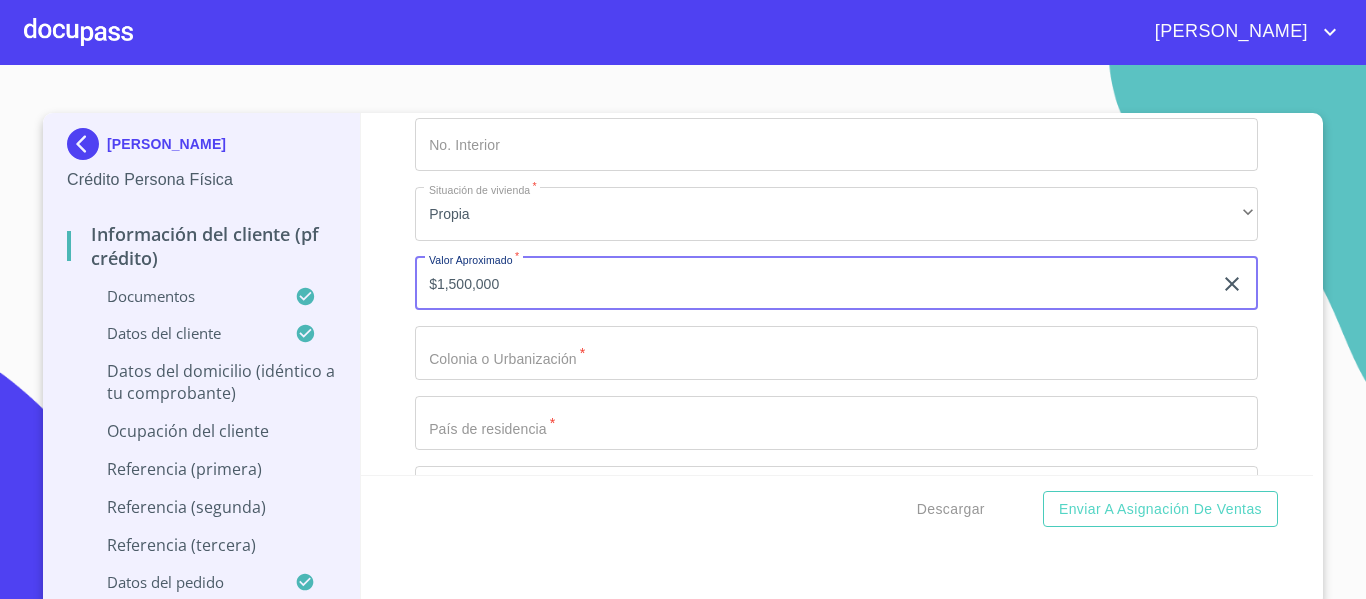 type on "$1,500,000" 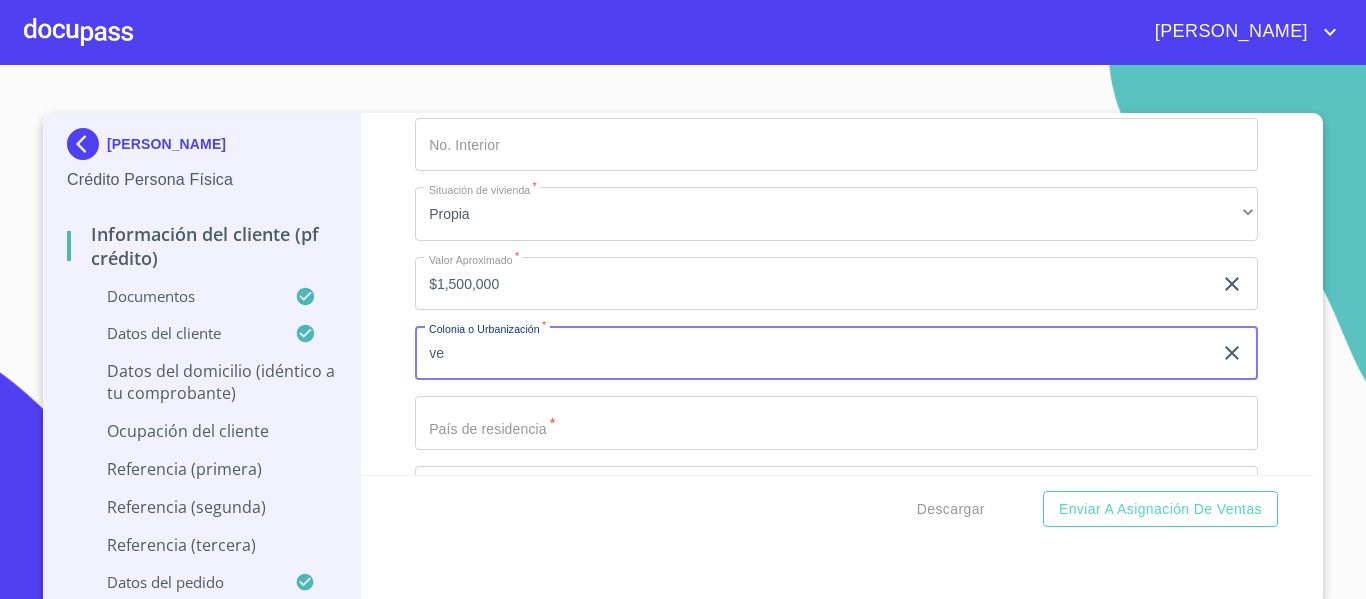 type on "v" 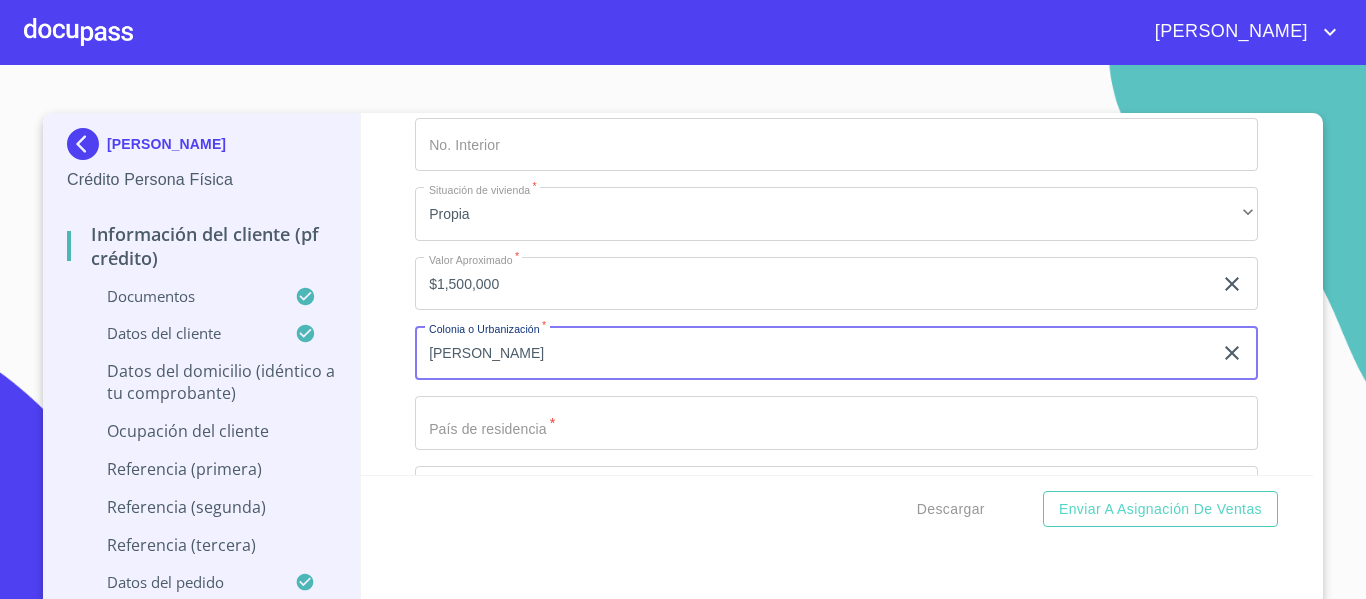 scroll, scrollTop: 6224, scrollLeft: 0, axis: vertical 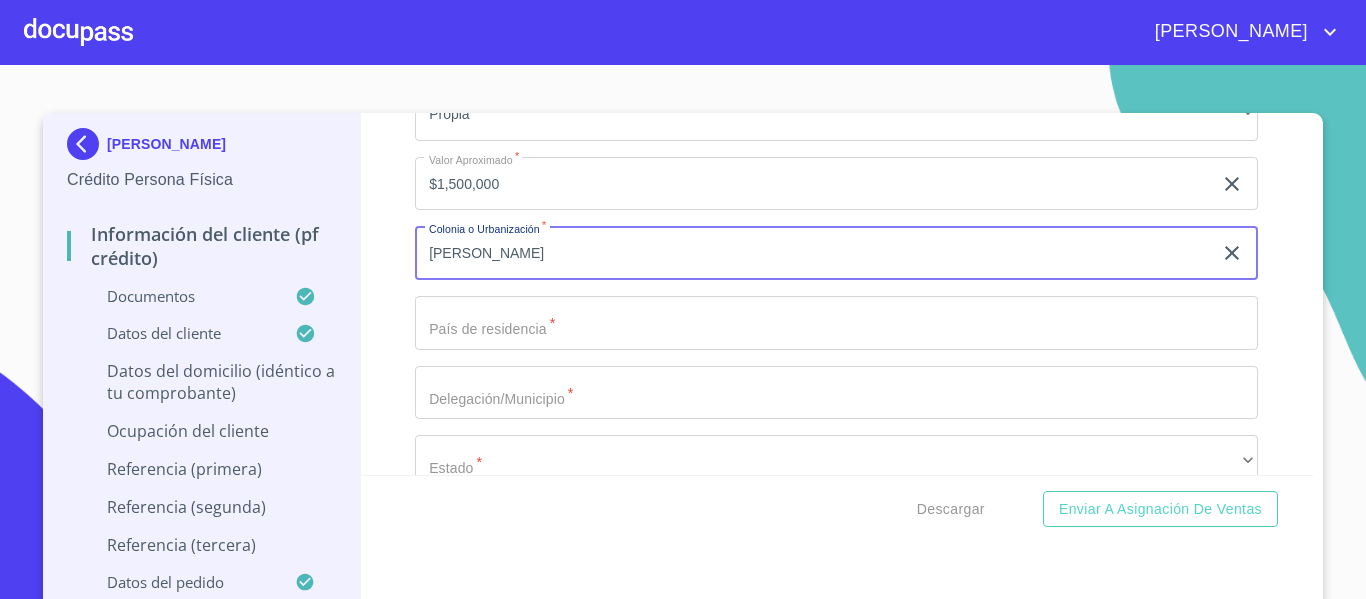 type on "[PERSON_NAME]" 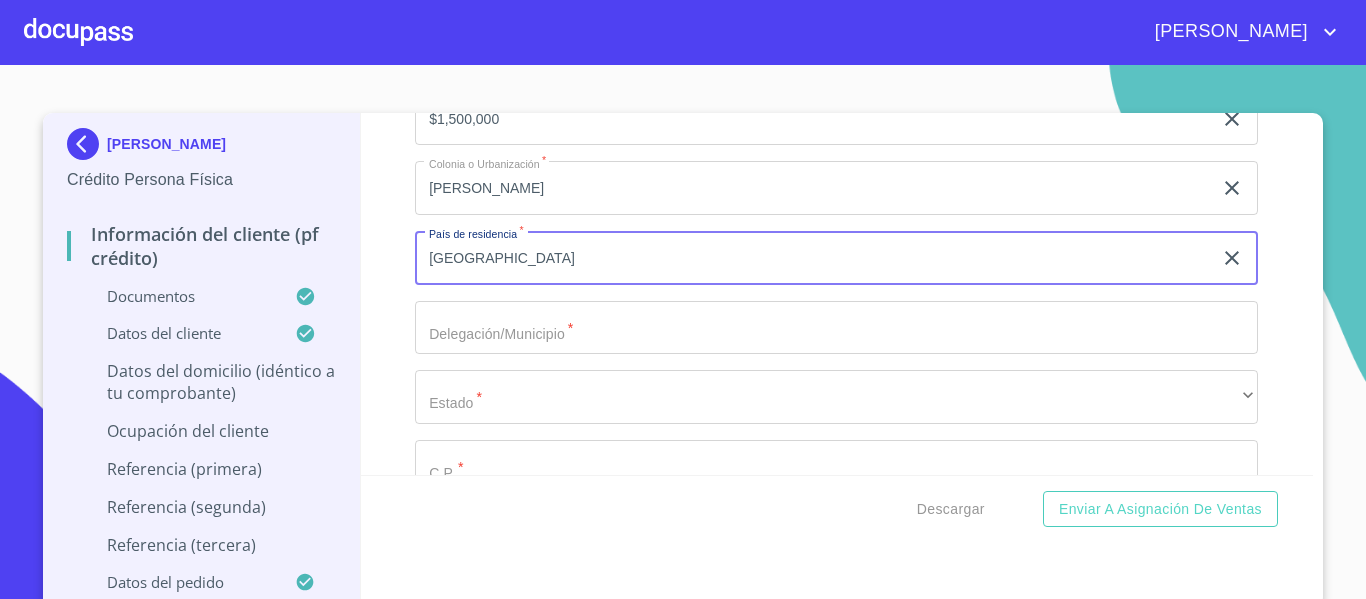 scroll, scrollTop: 6324, scrollLeft: 0, axis: vertical 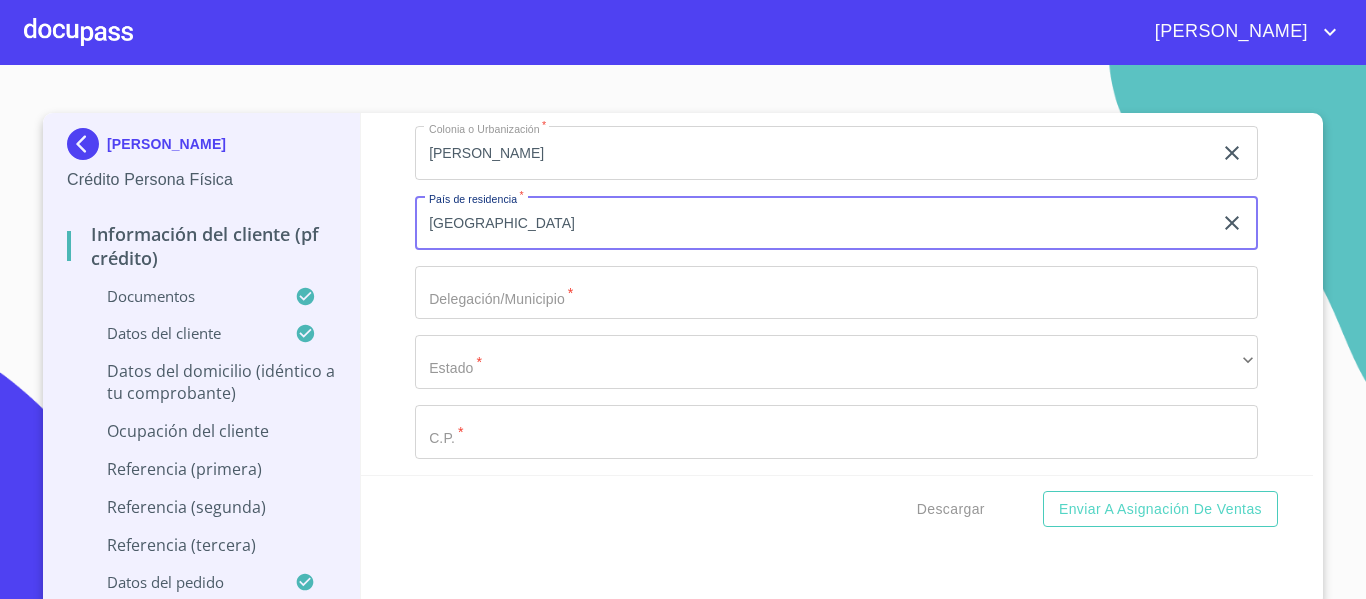 type on "[GEOGRAPHIC_DATA]" 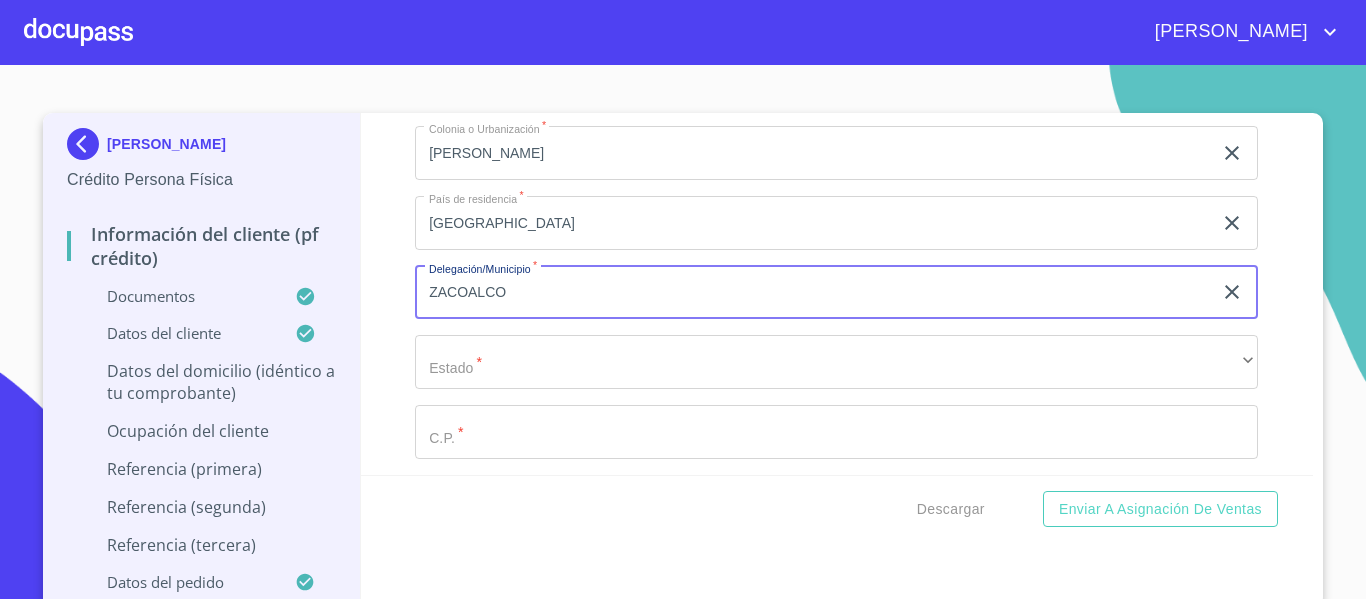 scroll, scrollTop: 6424, scrollLeft: 0, axis: vertical 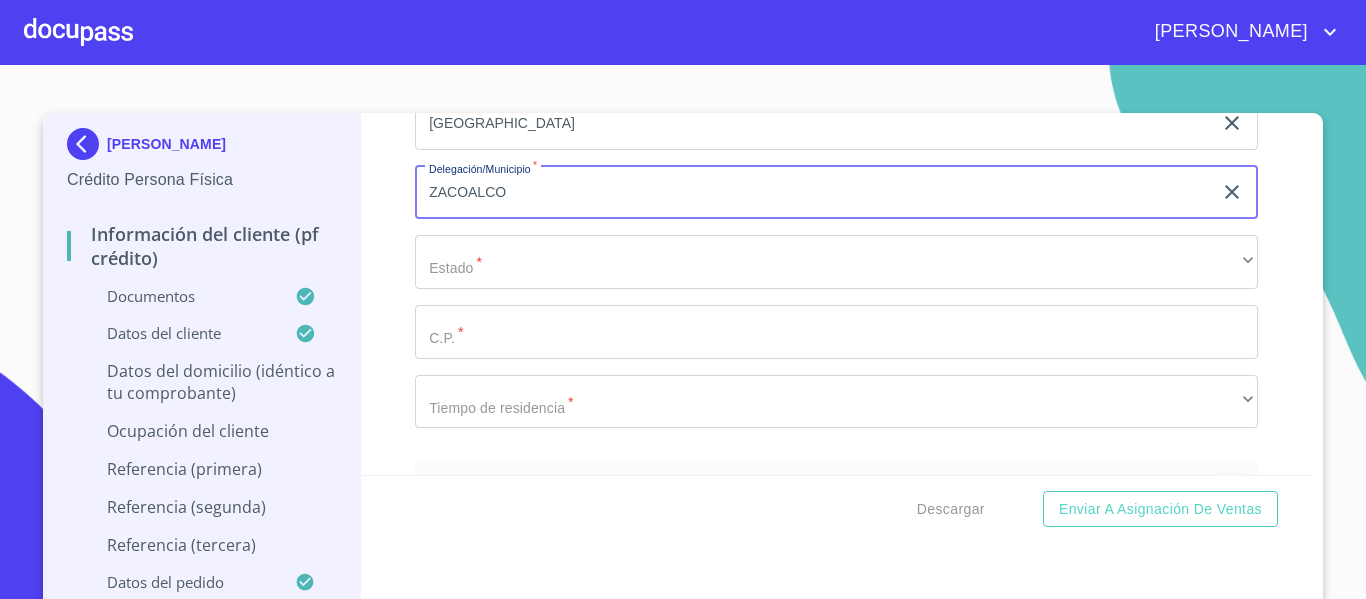 type on "ZACOALCO" 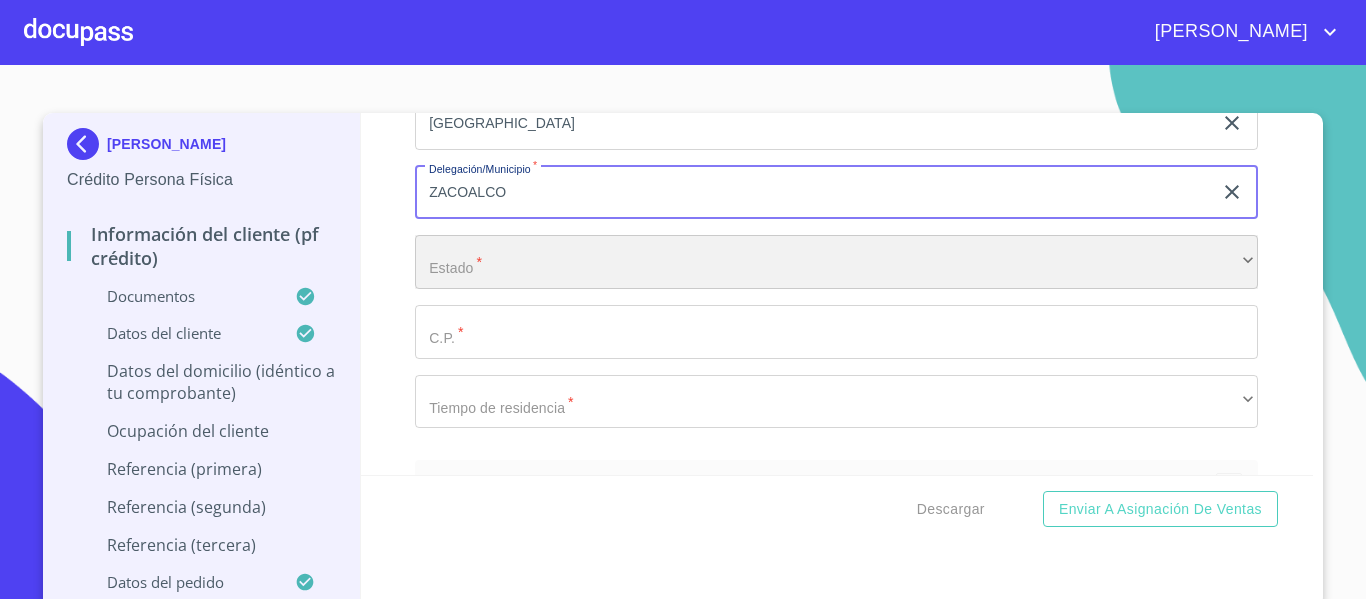 click on "​" at bounding box center [836, 262] 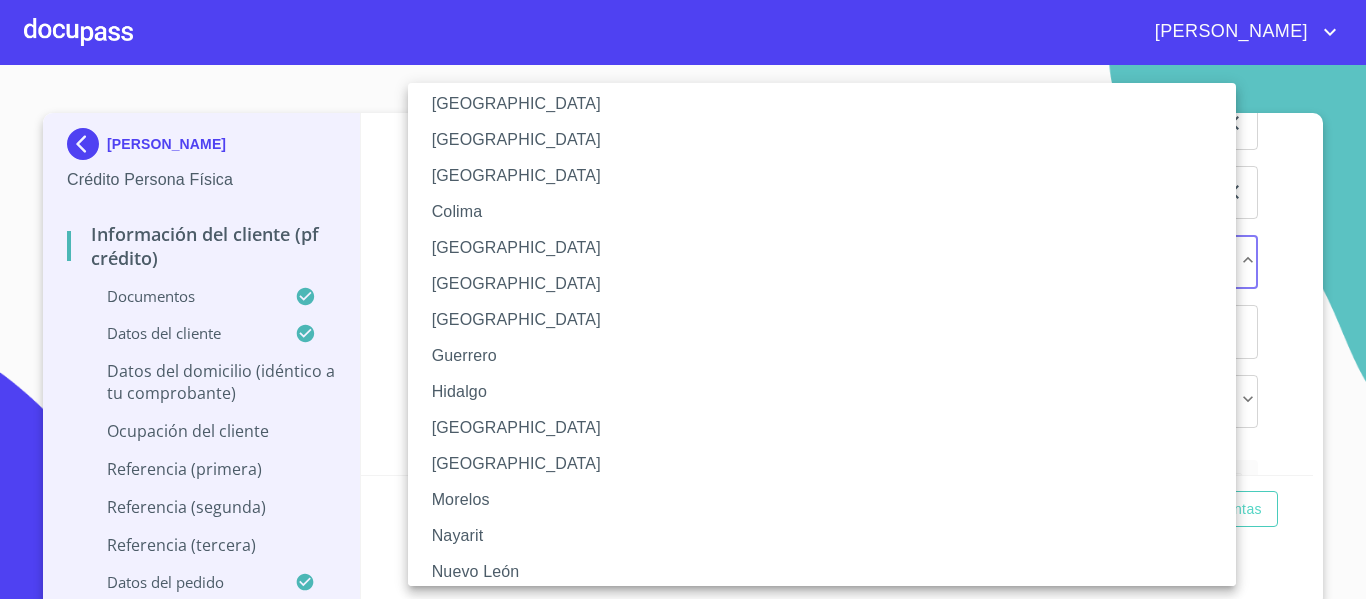 scroll, scrollTop: 200, scrollLeft: 0, axis: vertical 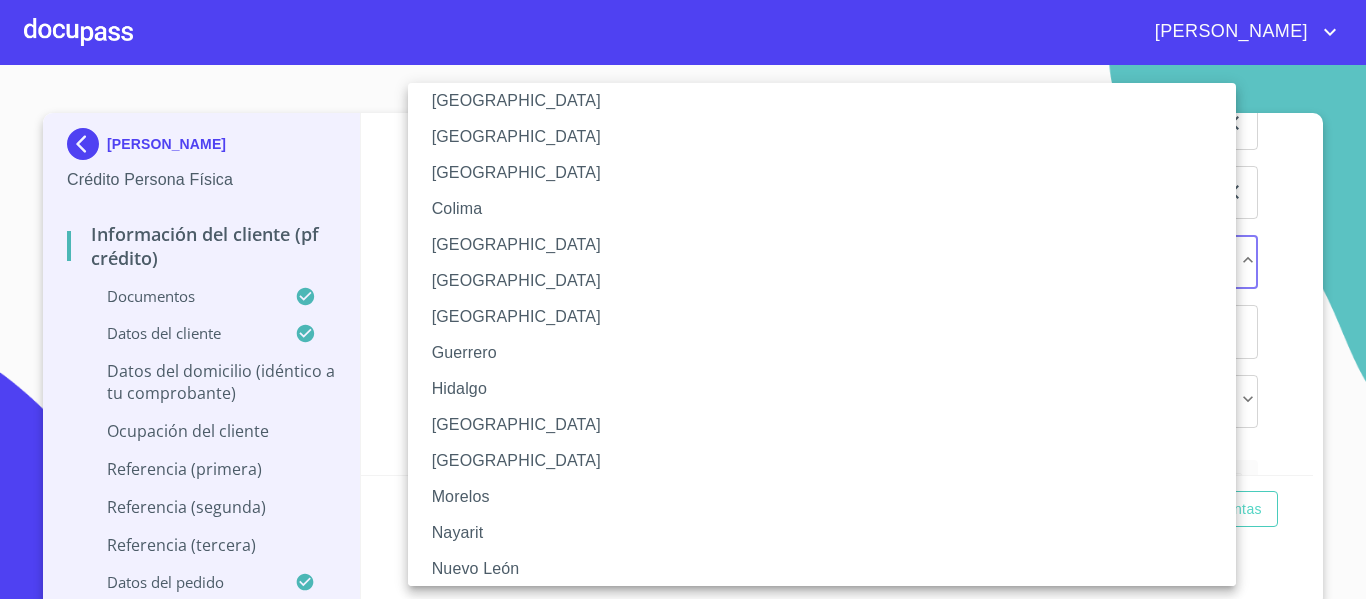 click on "[GEOGRAPHIC_DATA]" at bounding box center [829, 425] 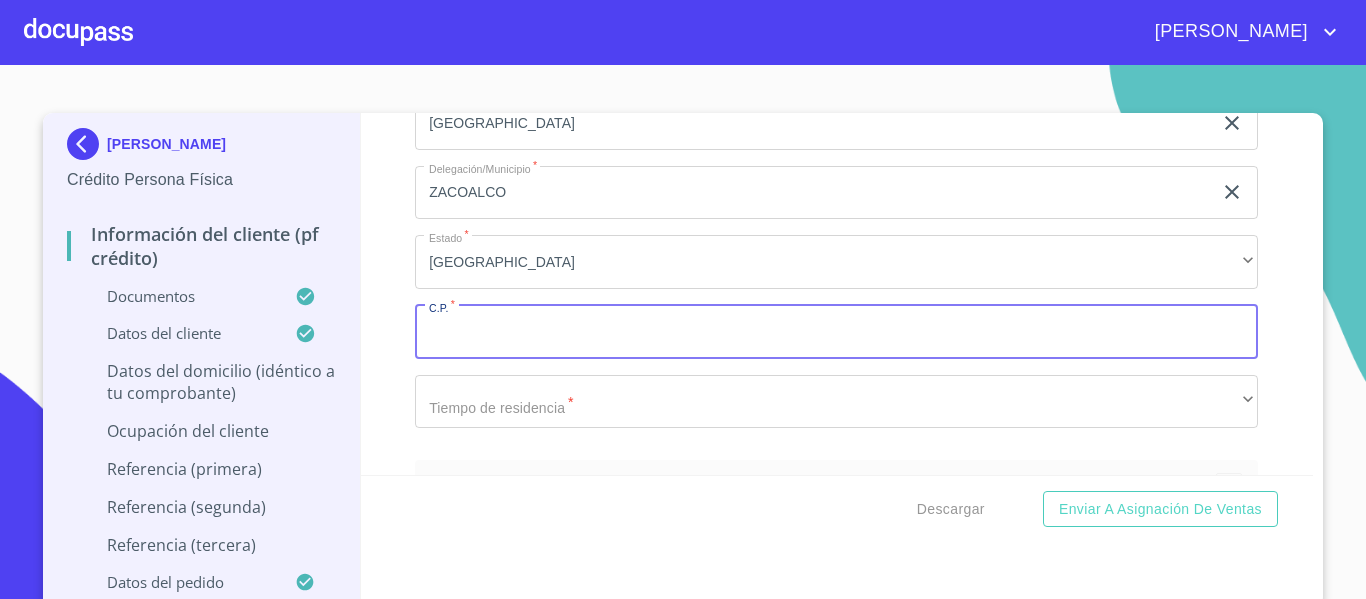 click on "Documento de identificación.   *" at bounding box center [836, 332] 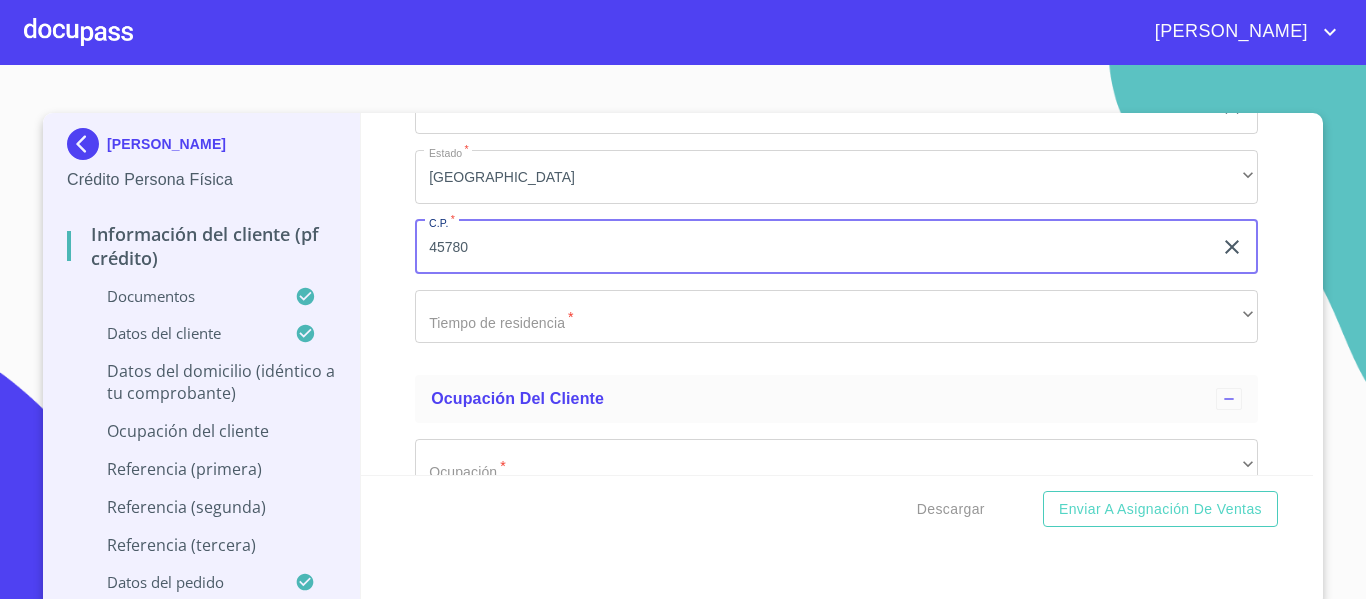 scroll, scrollTop: 6624, scrollLeft: 0, axis: vertical 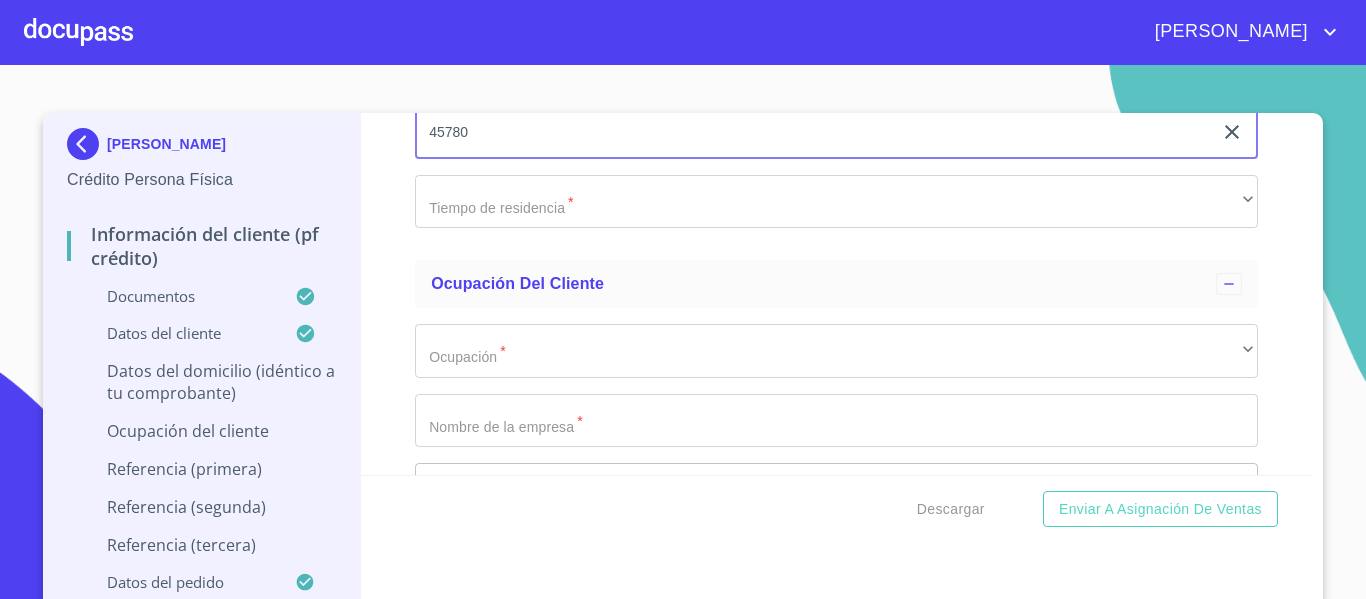 type on "45780" 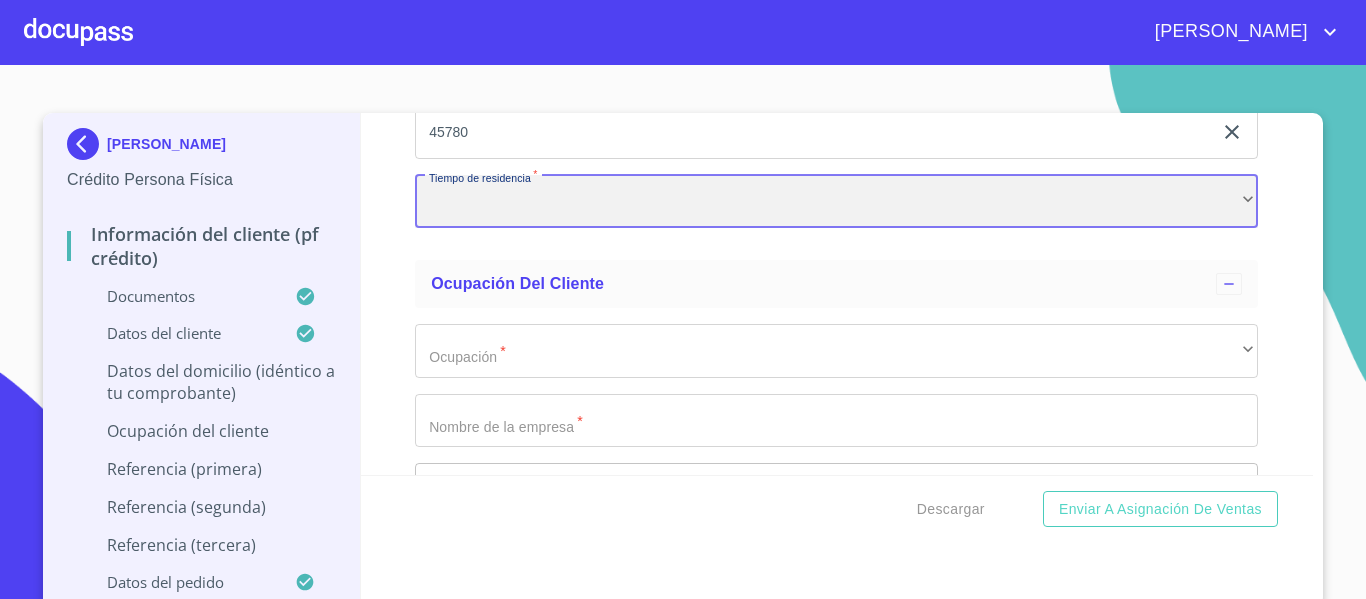 click on "​" at bounding box center (836, 202) 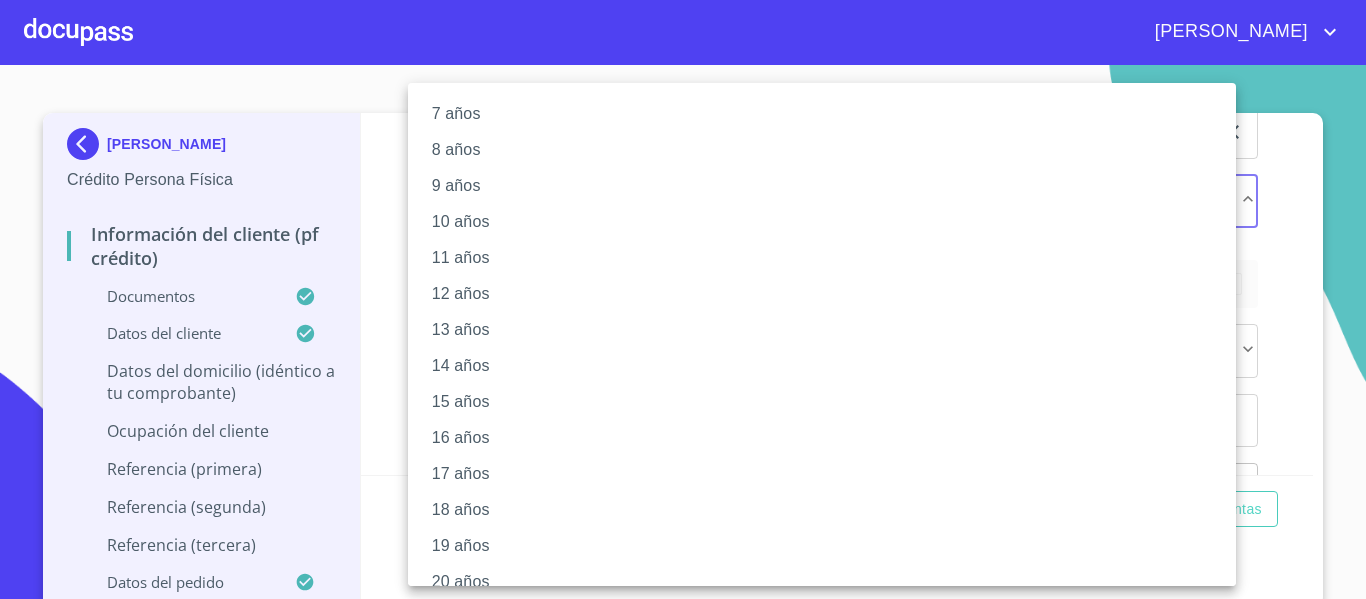 scroll, scrollTop: 281, scrollLeft: 0, axis: vertical 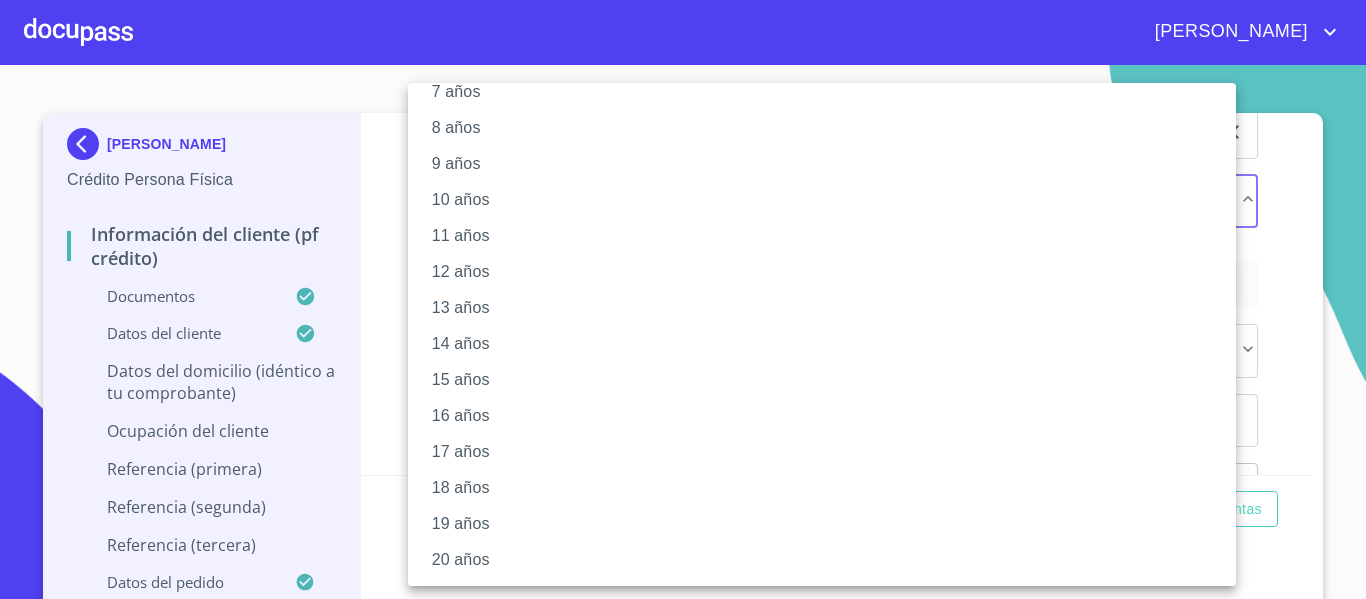 click on "20 años" at bounding box center [829, 560] 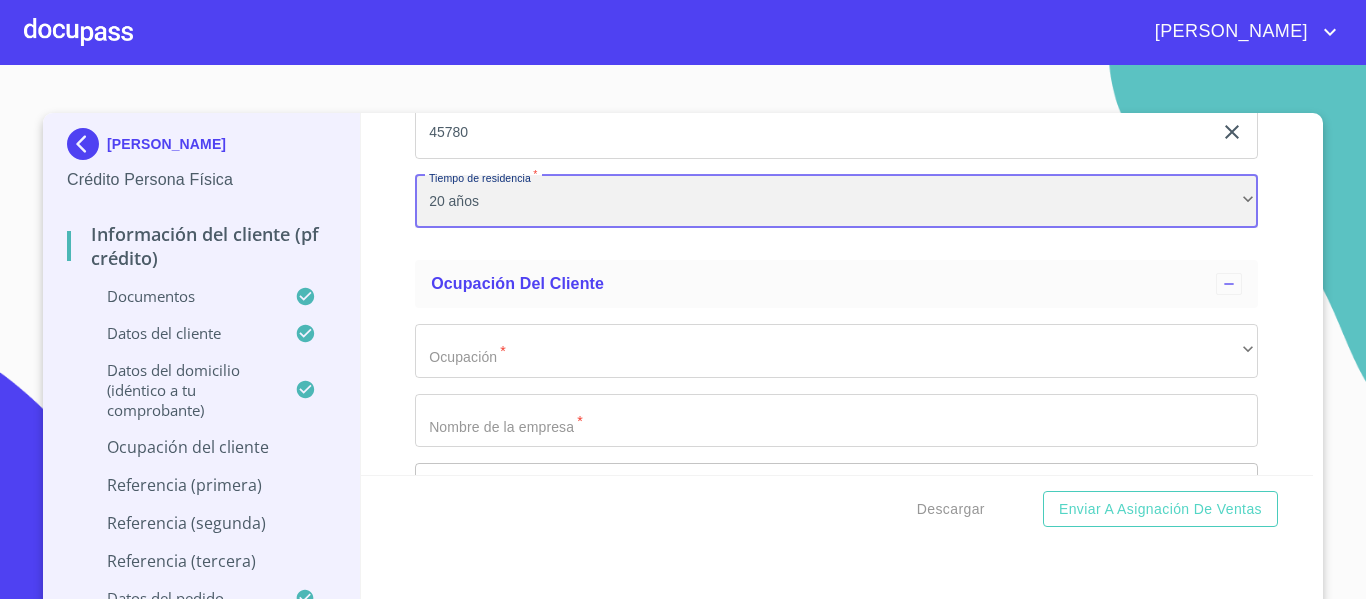scroll, scrollTop: 280, scrollLeft: 0, axis: vertical 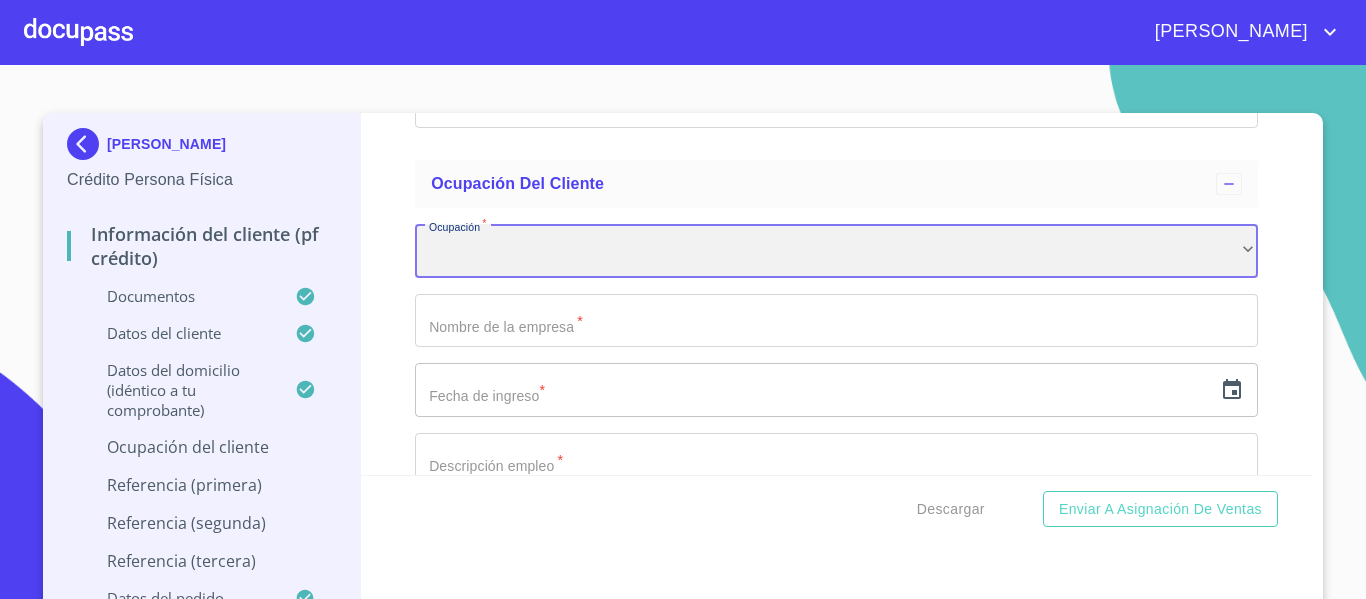 click on "​" at bounding box center [836, 251] 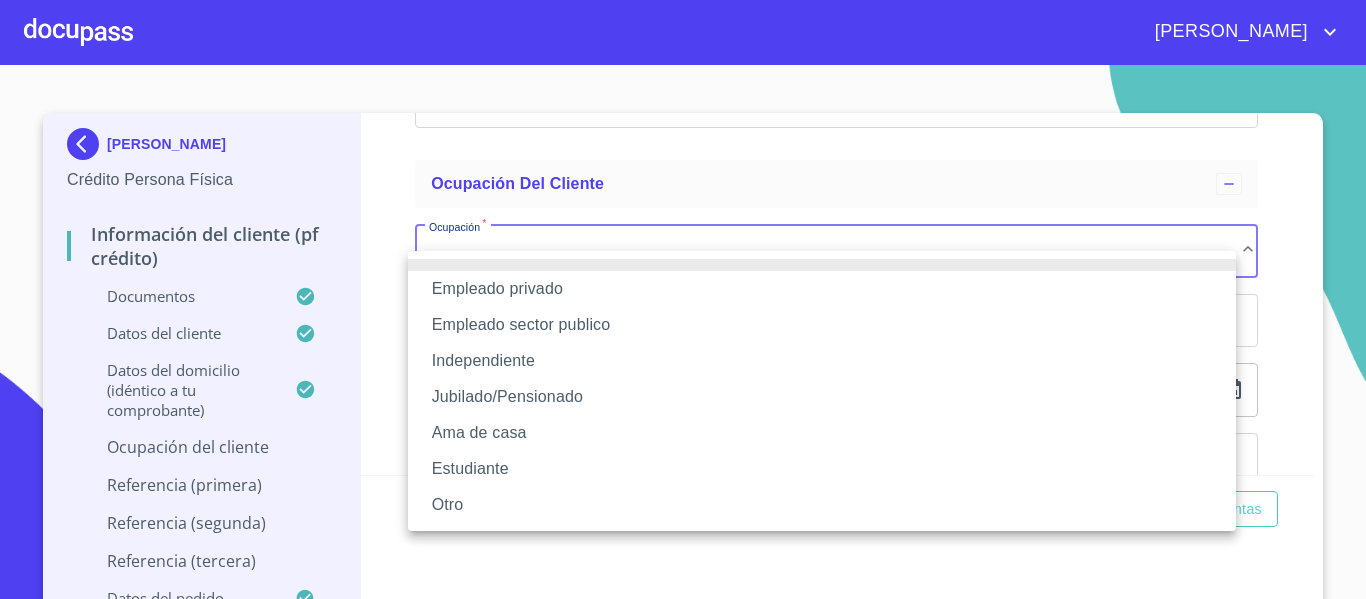 click on "Empleado privado" at bounding box center (822, 289) 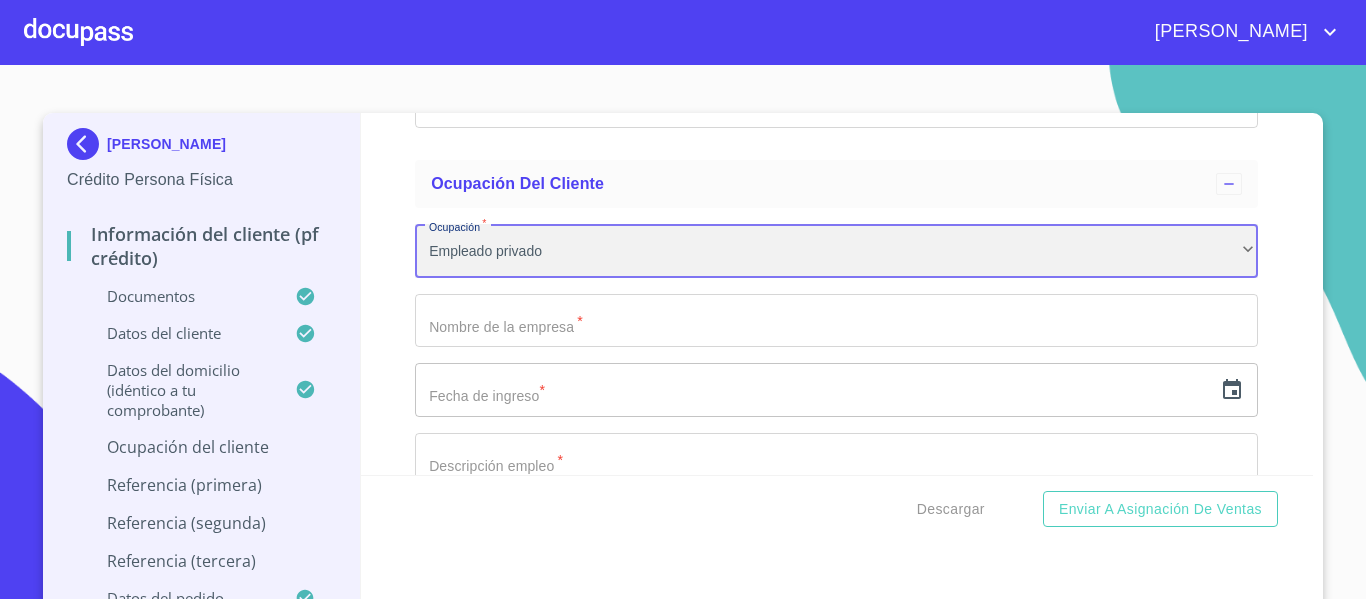 scroll, scrollTop: 6824, scrollLeft: 0, axis: vertical 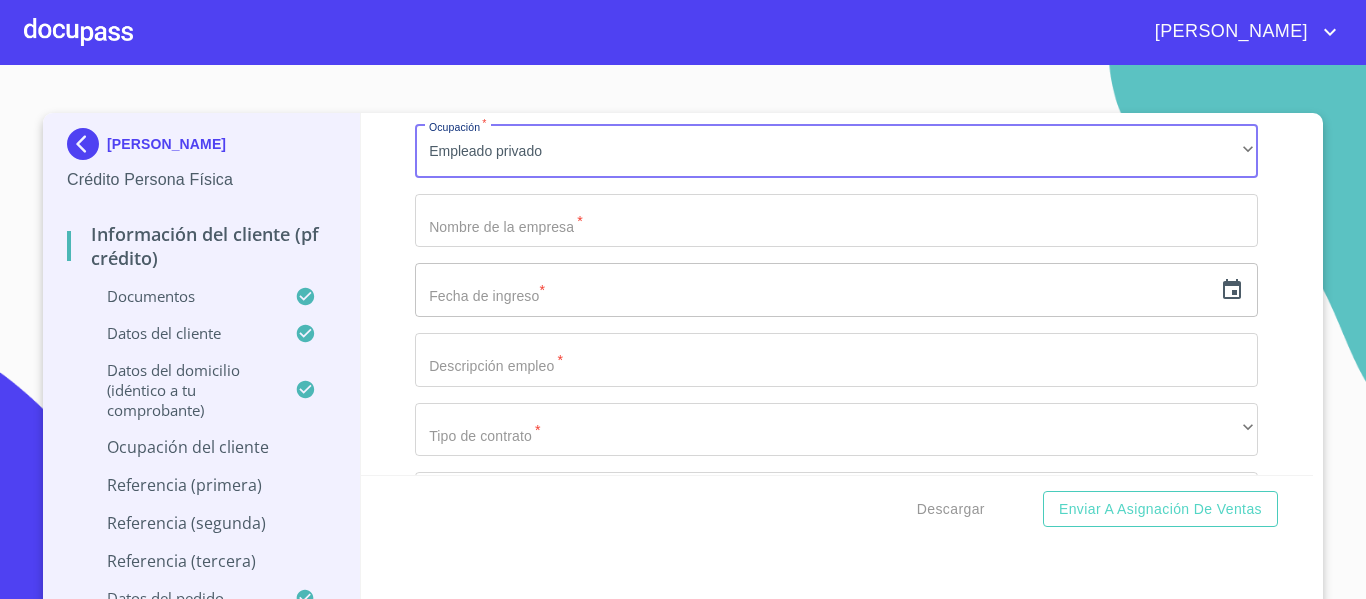 click on "Documento de identificación.   *" at bounding box center (813, -1899) 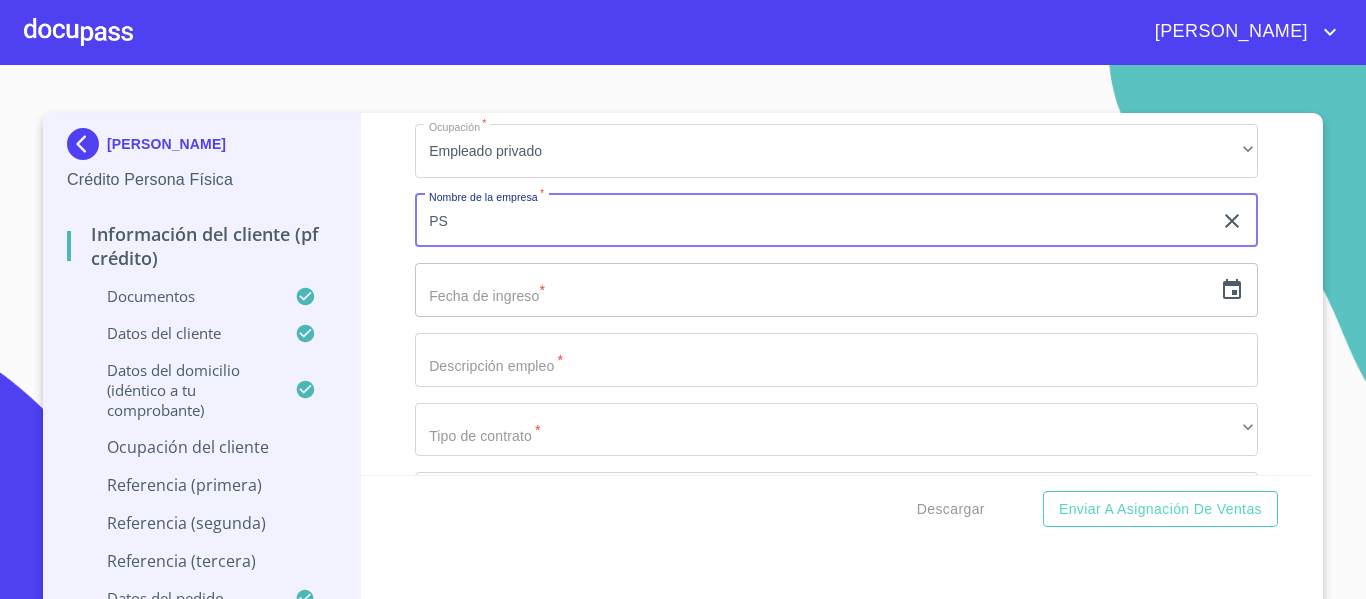 type on "P" 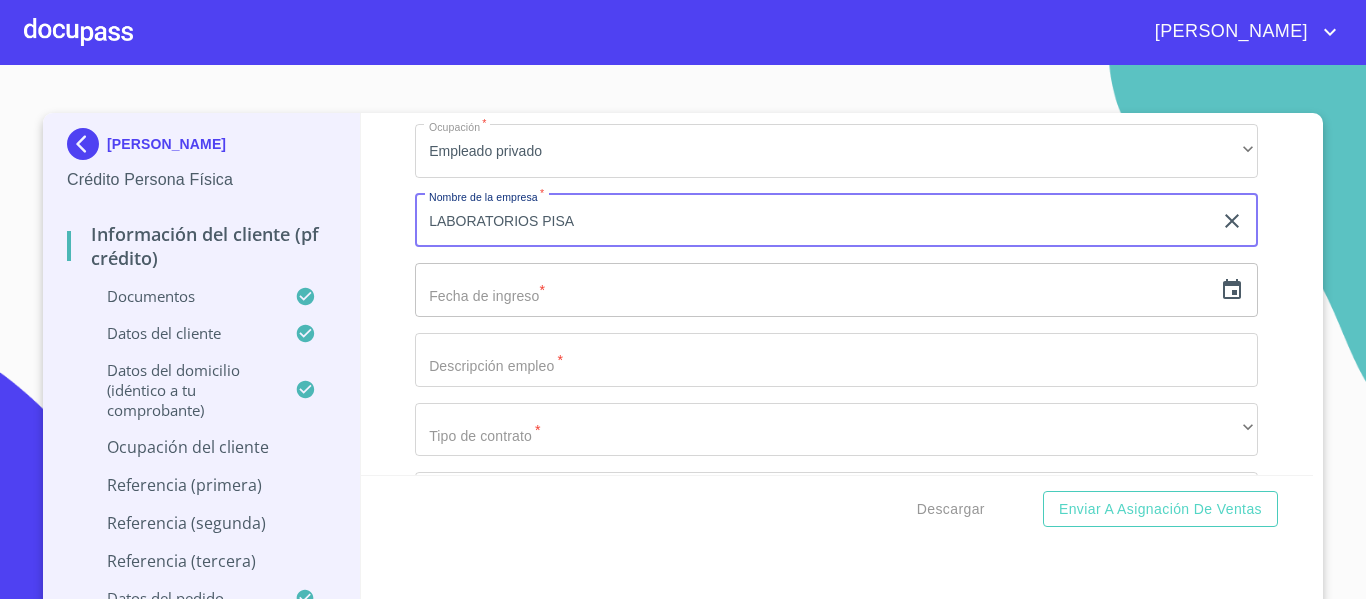 type on "LABORATORIOS PISA" 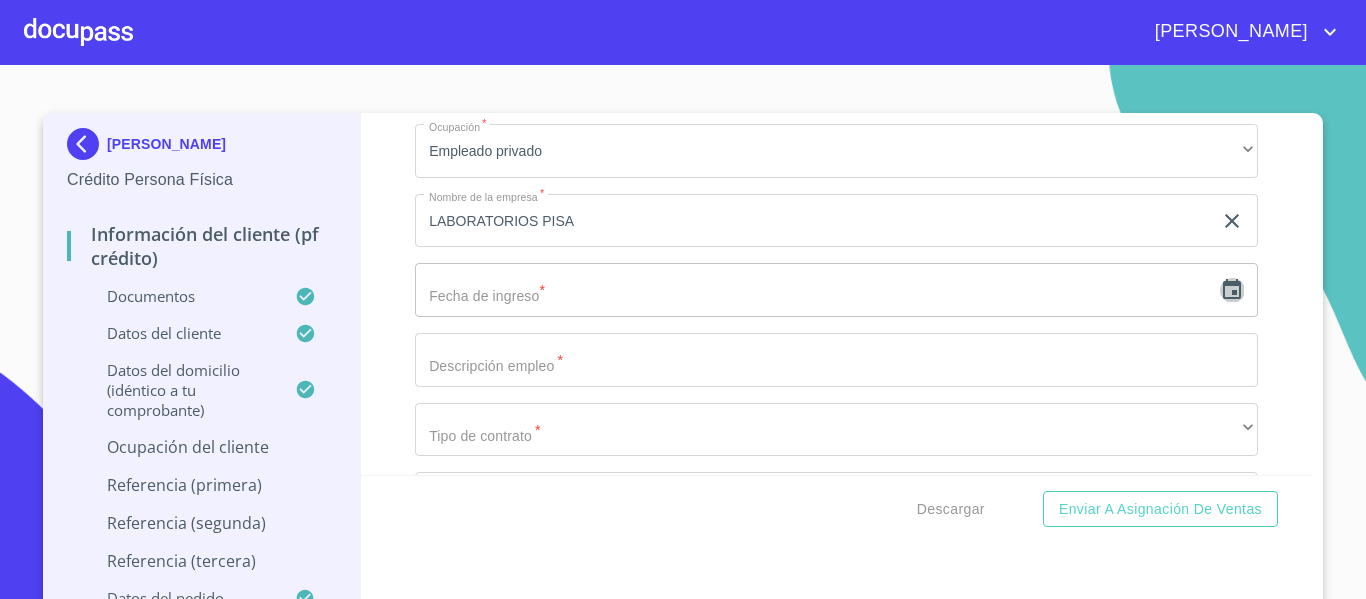 click 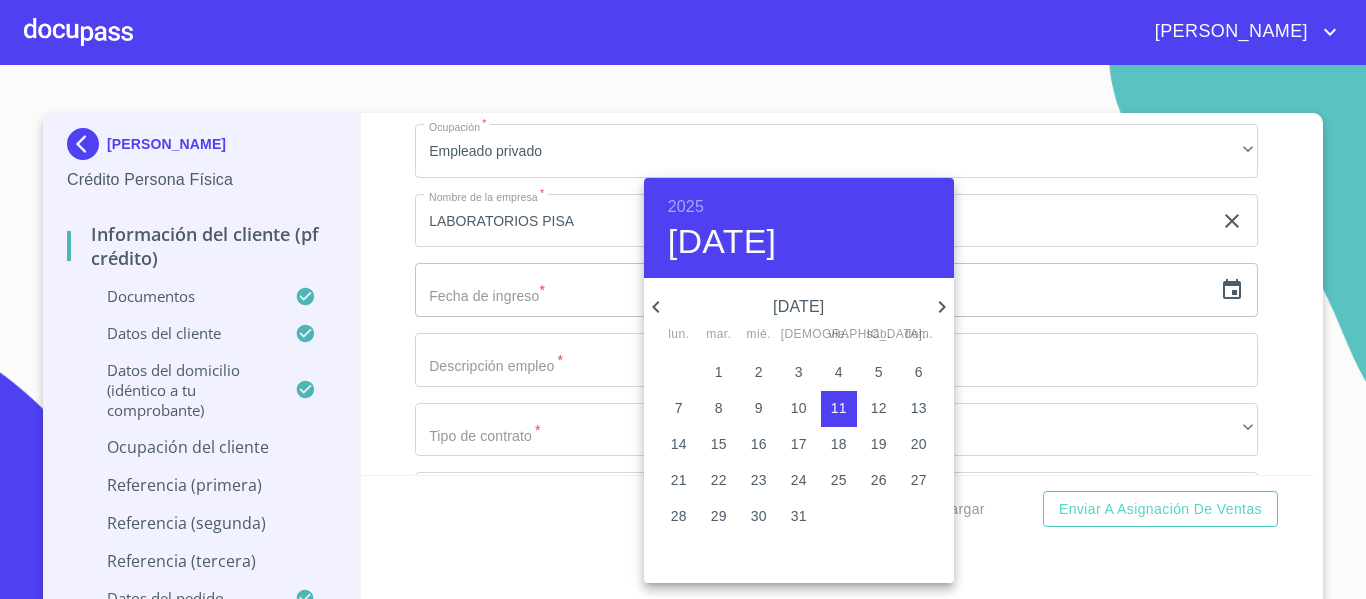 click on "2025" at bounding box center (686, 207) 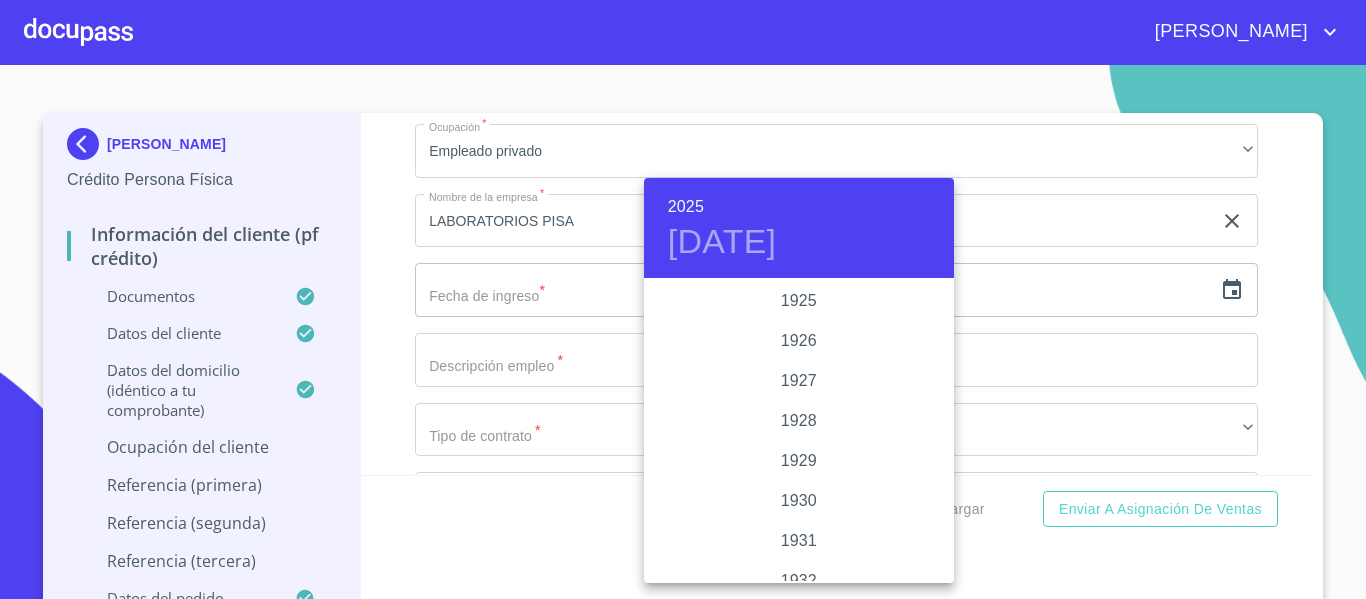 scroll, scrollTop: 3880, scrollLeft: 0, axis: vertical 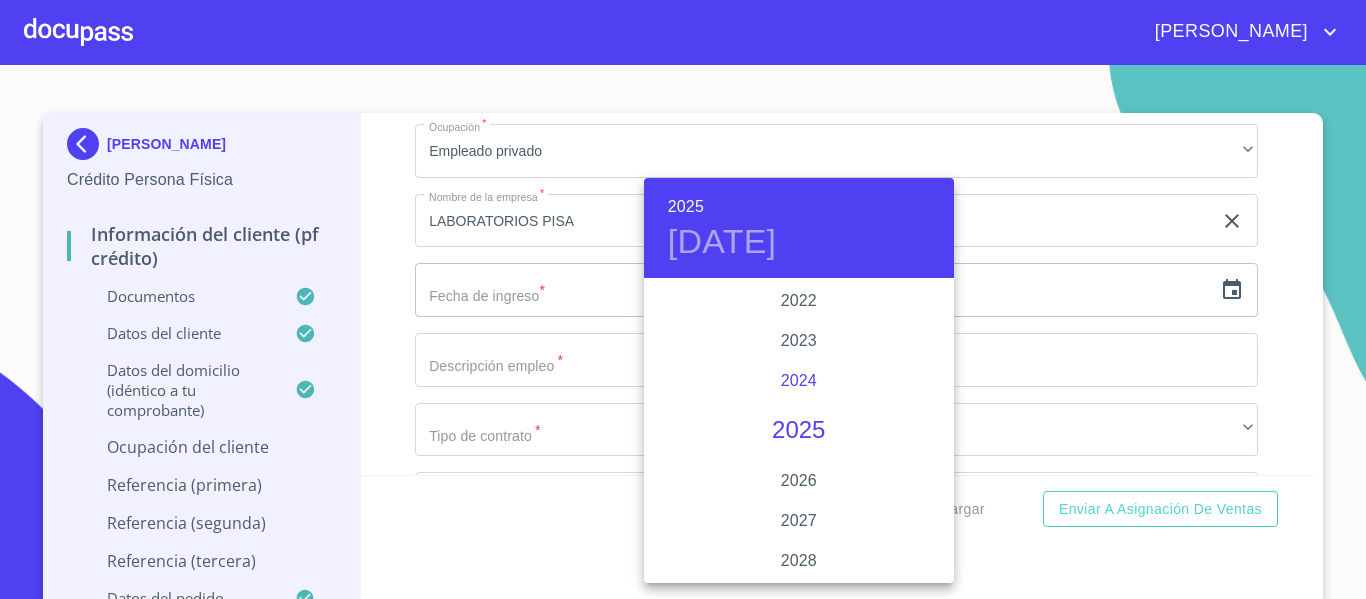 click on "2024" at bounding box center [799, 381] 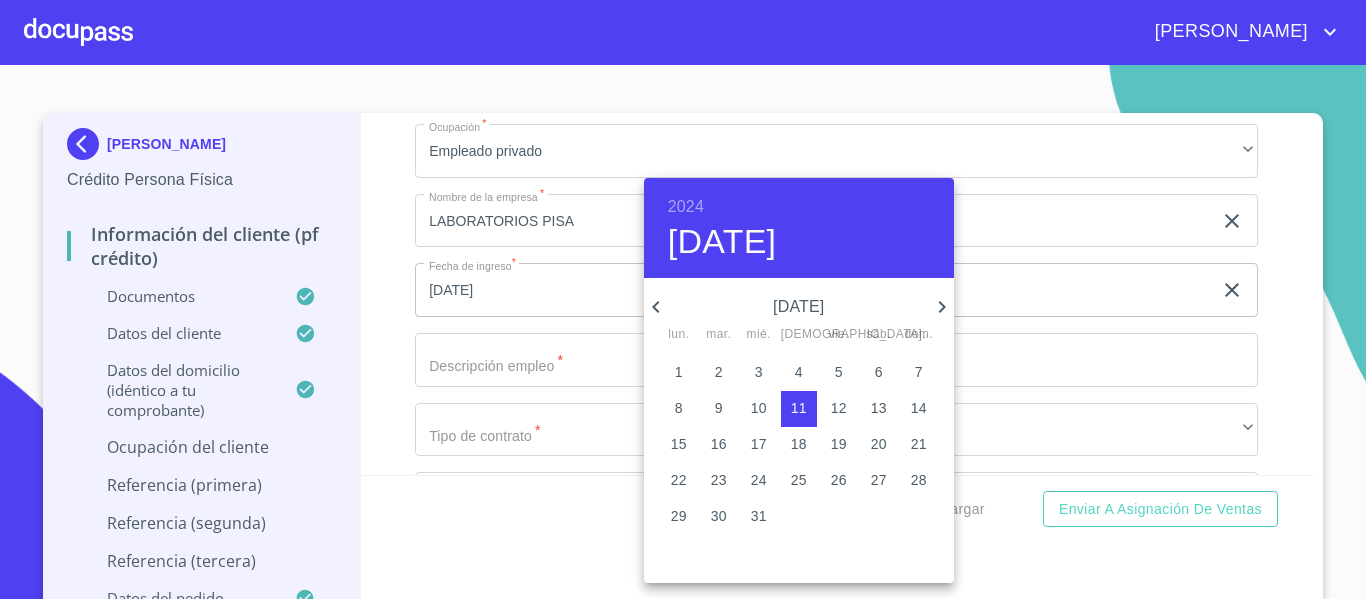 click 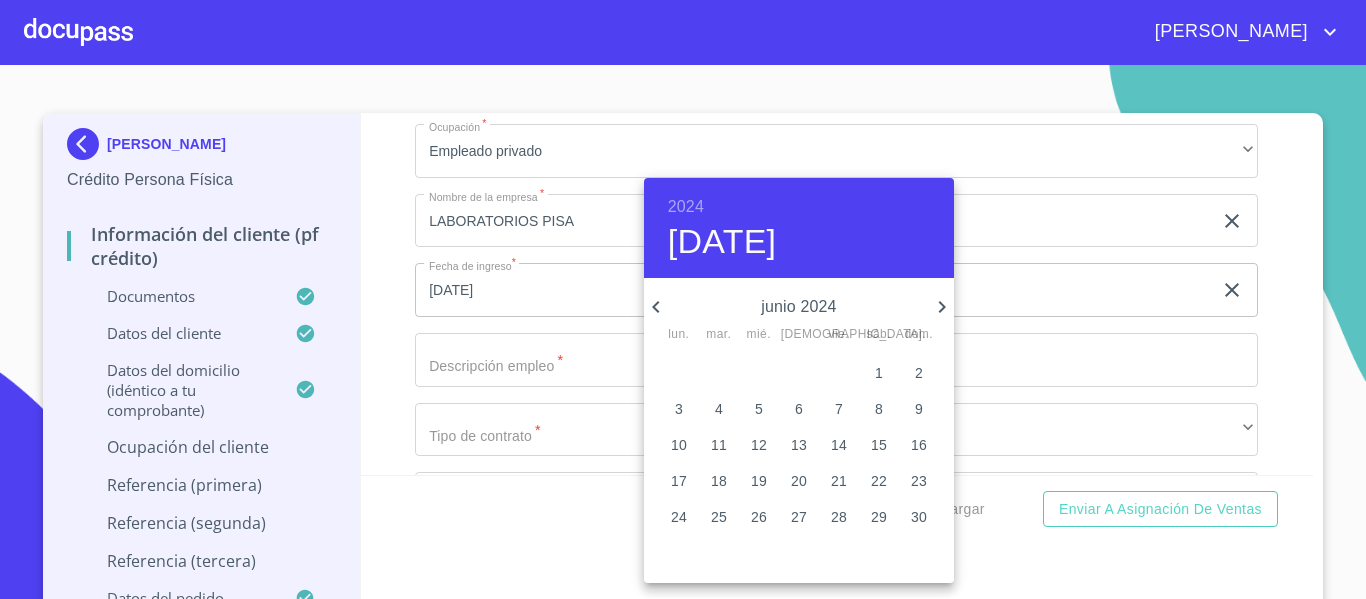 click 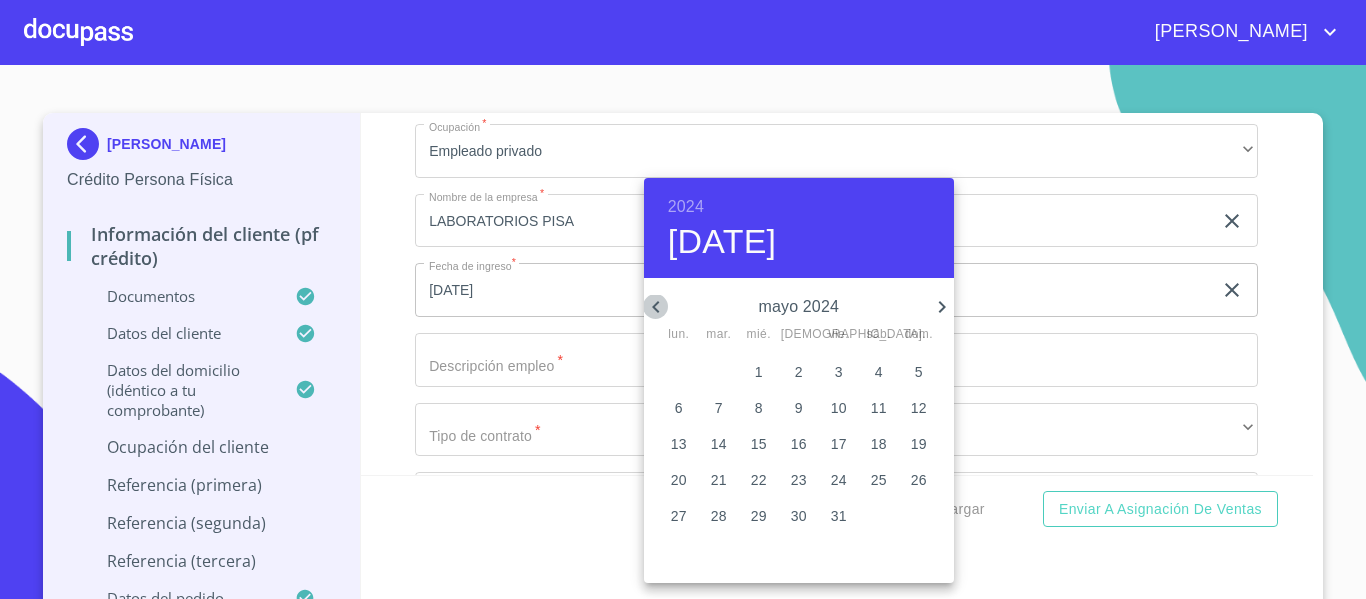 click 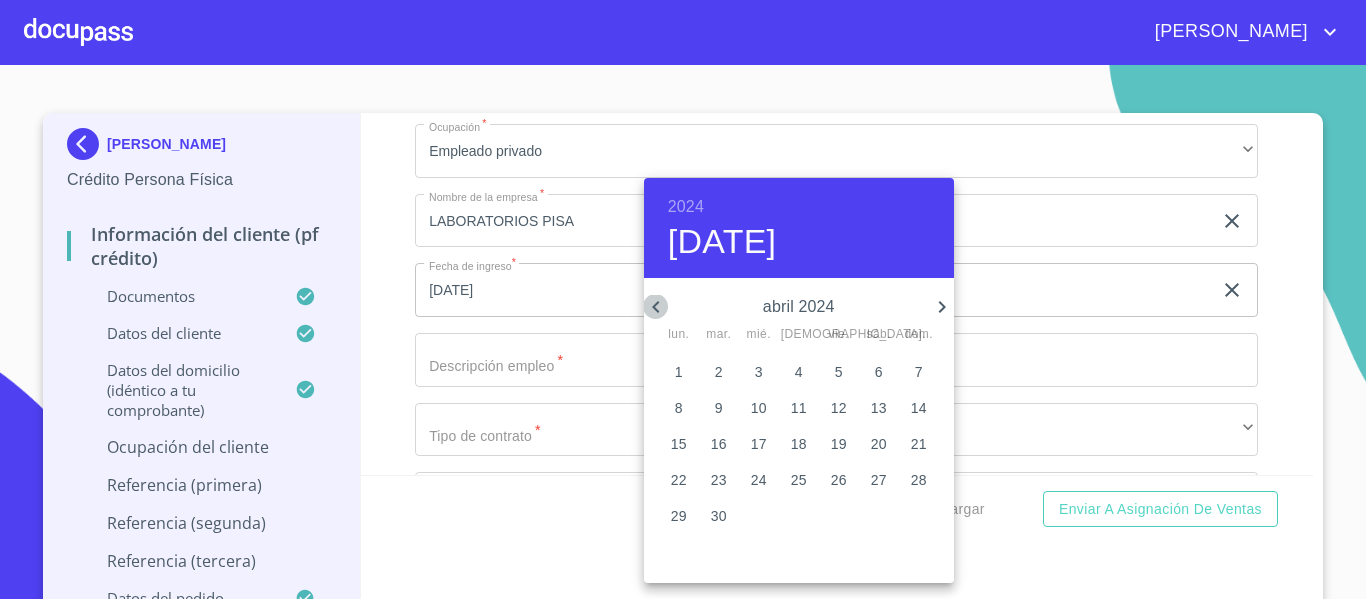click 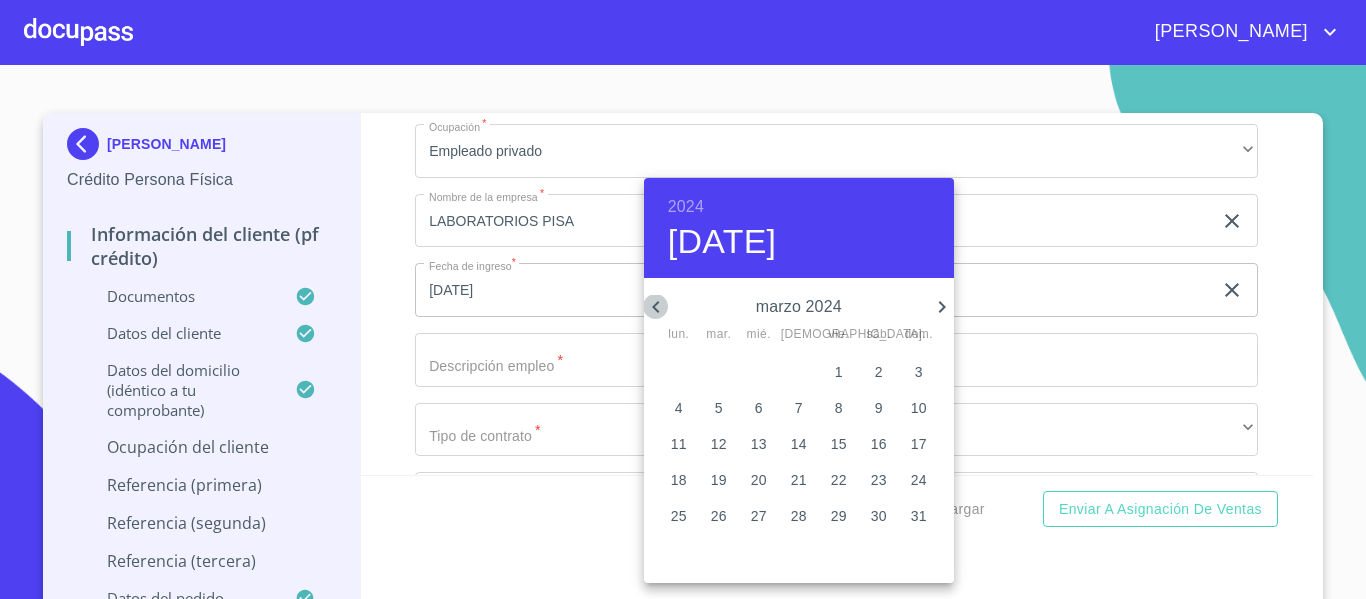 click 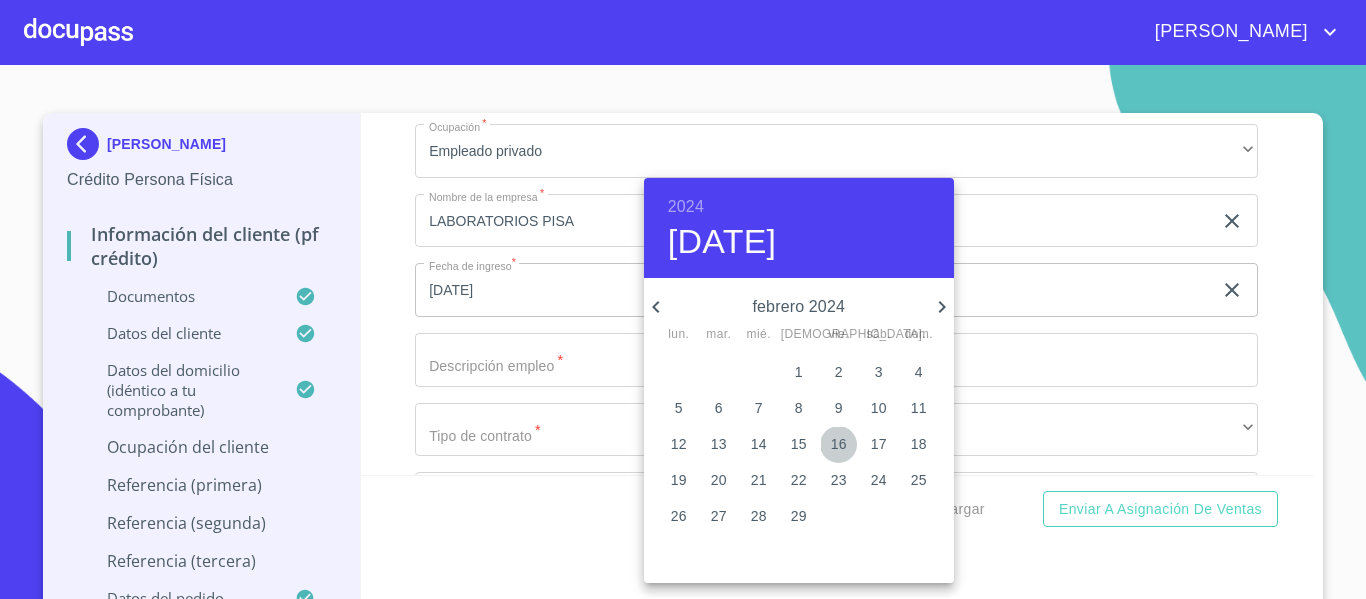 click on "16" at bounding box center [839, 444] 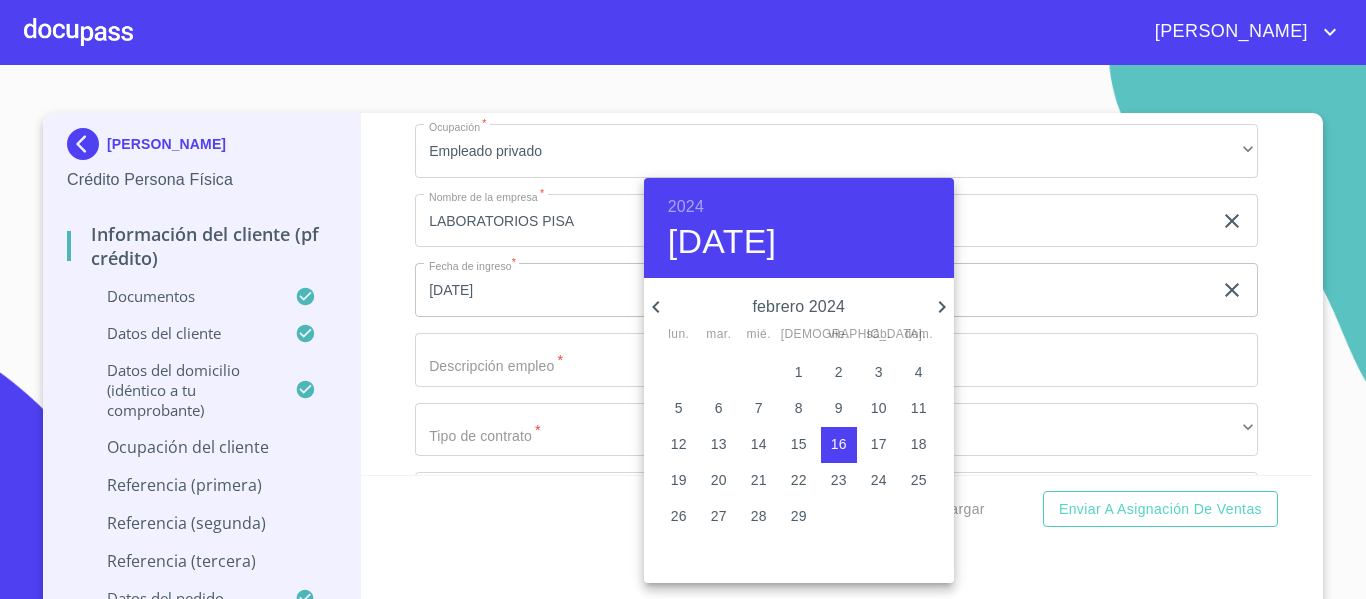 type 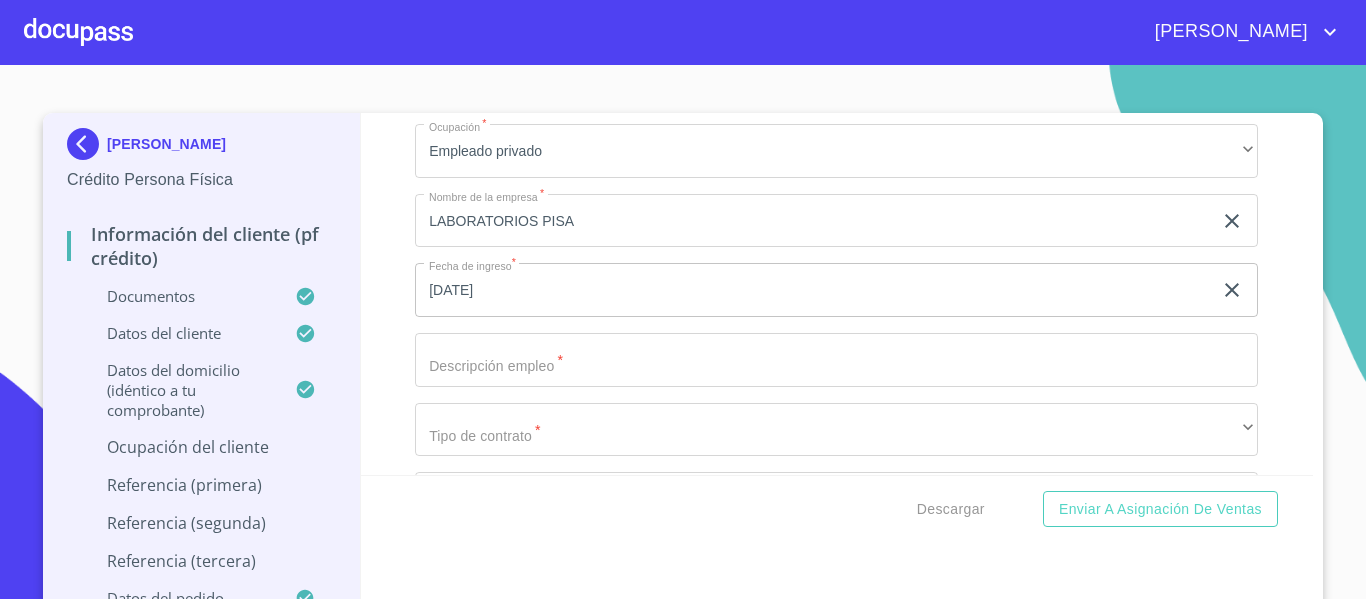 click on "Documento de identificación.   *" at bounding box center [813, -1899] 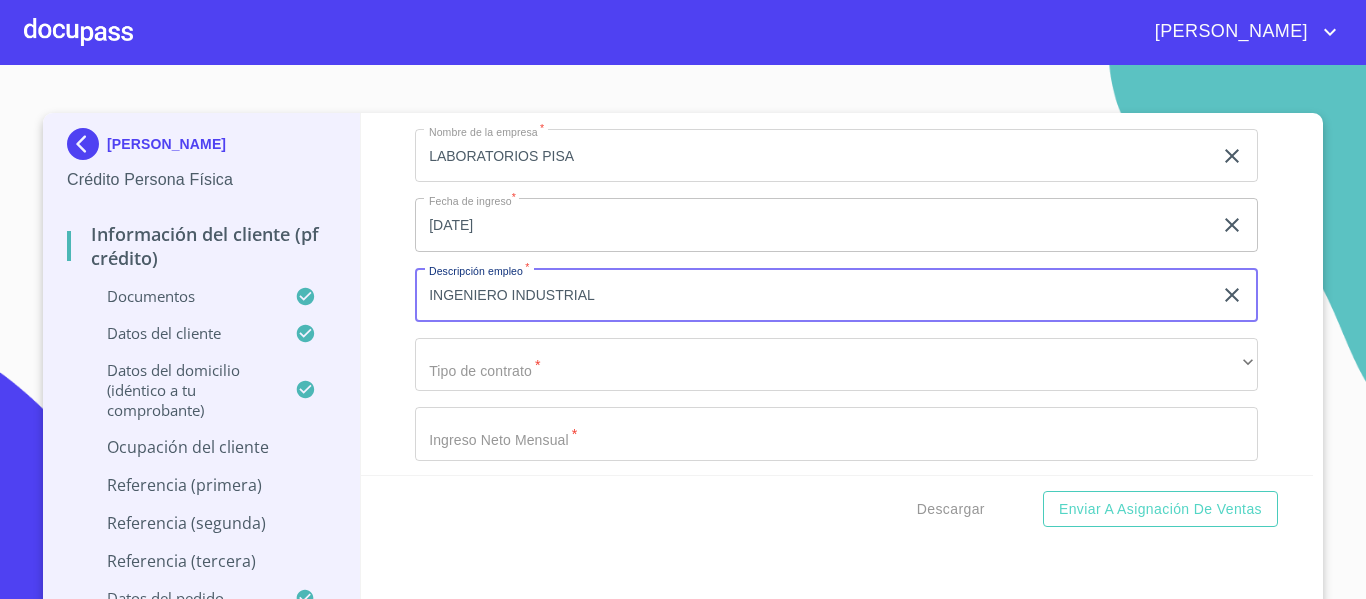 scroll, scrollTop: 6924, scrollLeft: 0, axis: vertical 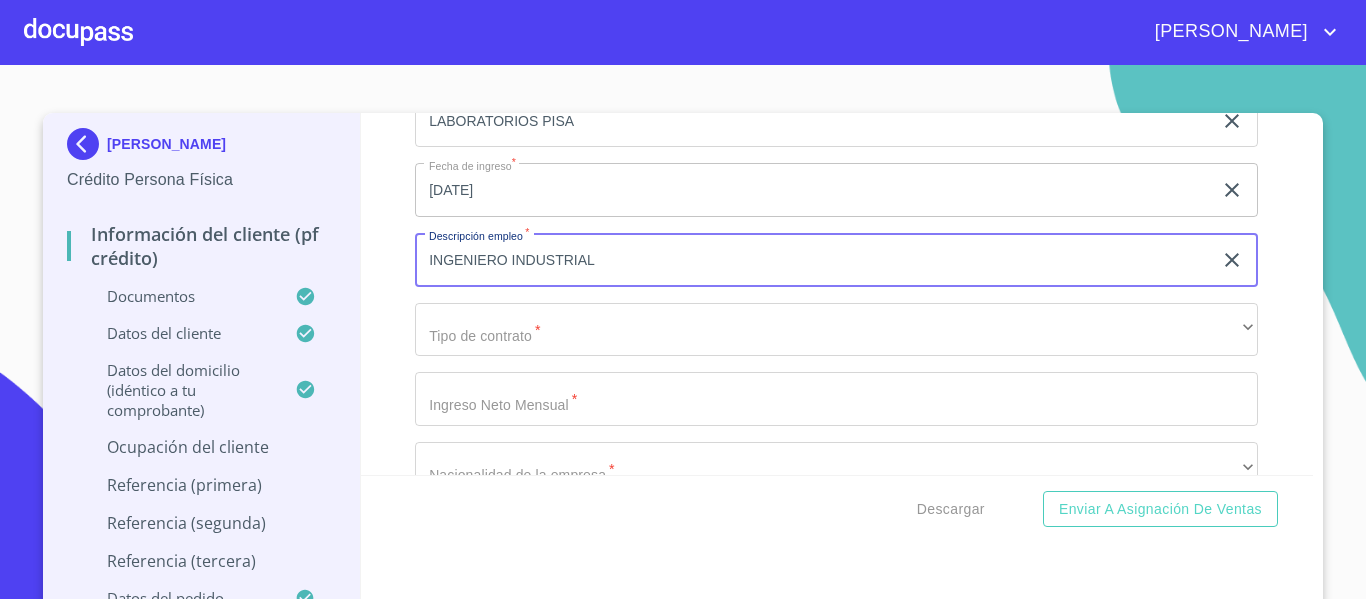 type on "INGENIERO INDUSTRIAL" 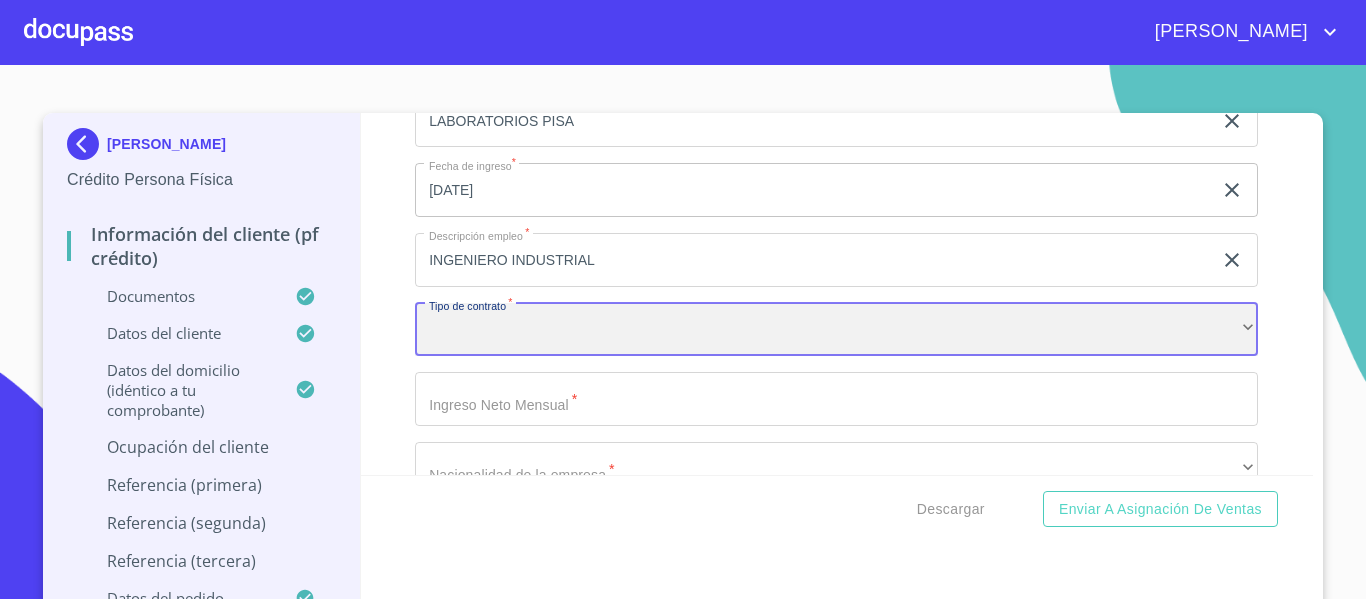 click on "​" at bounding box center [836, 330] 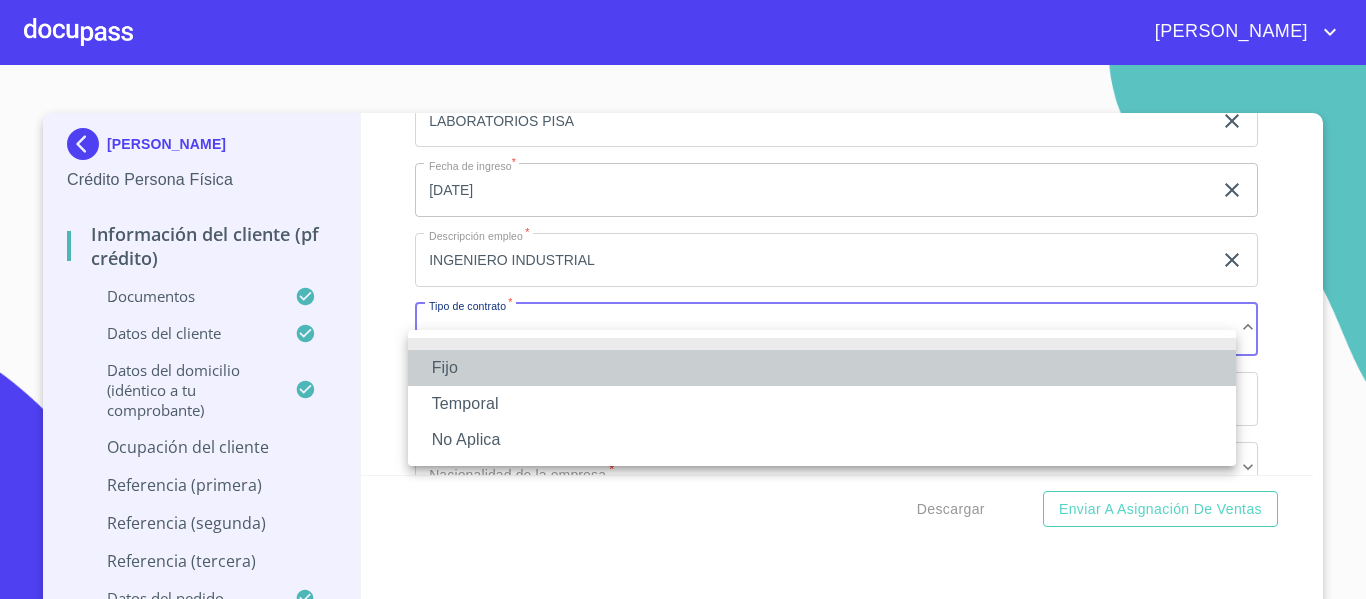 click on "Fijo" at bounding box center [822, 368] 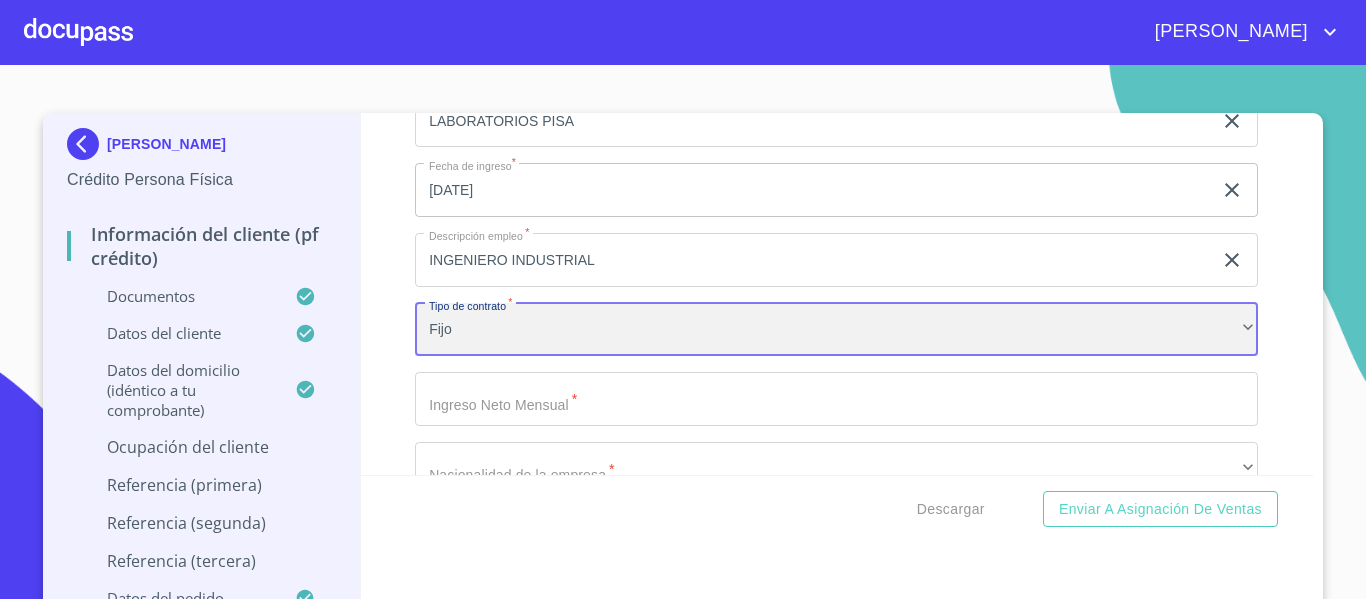 scroll, scrollTop: 7024, scrollLeft: 0, axis: vertical 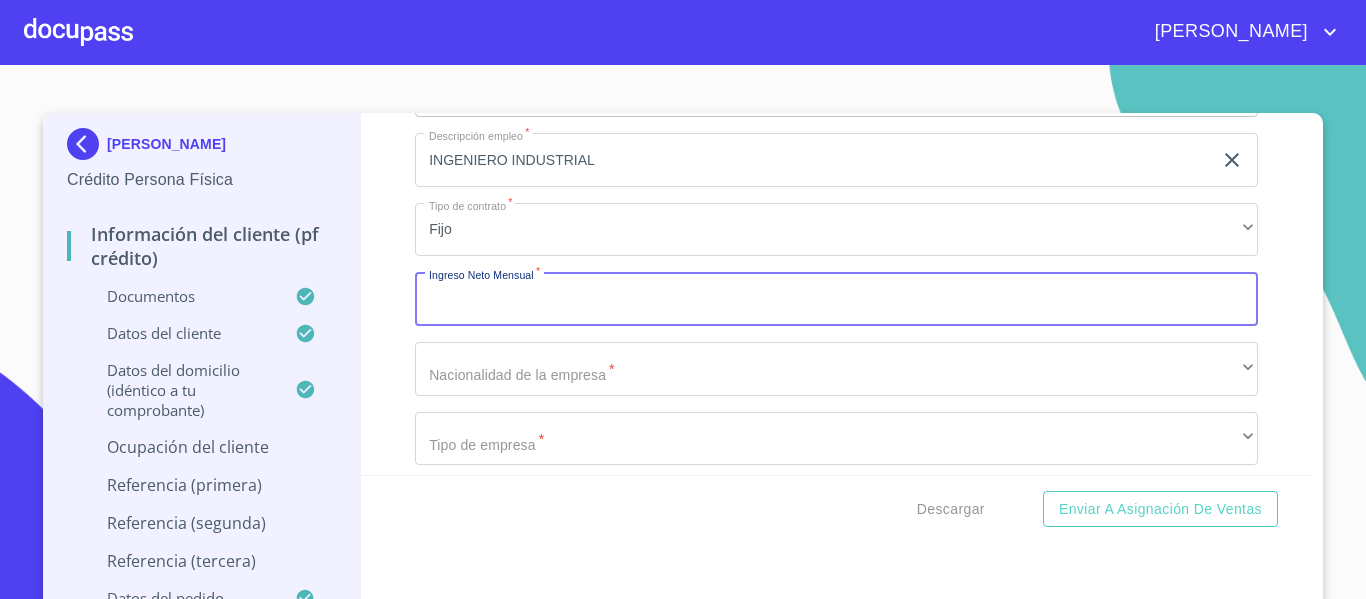 click on "Documento de identificación.   *" at bounding box center (836, 299) 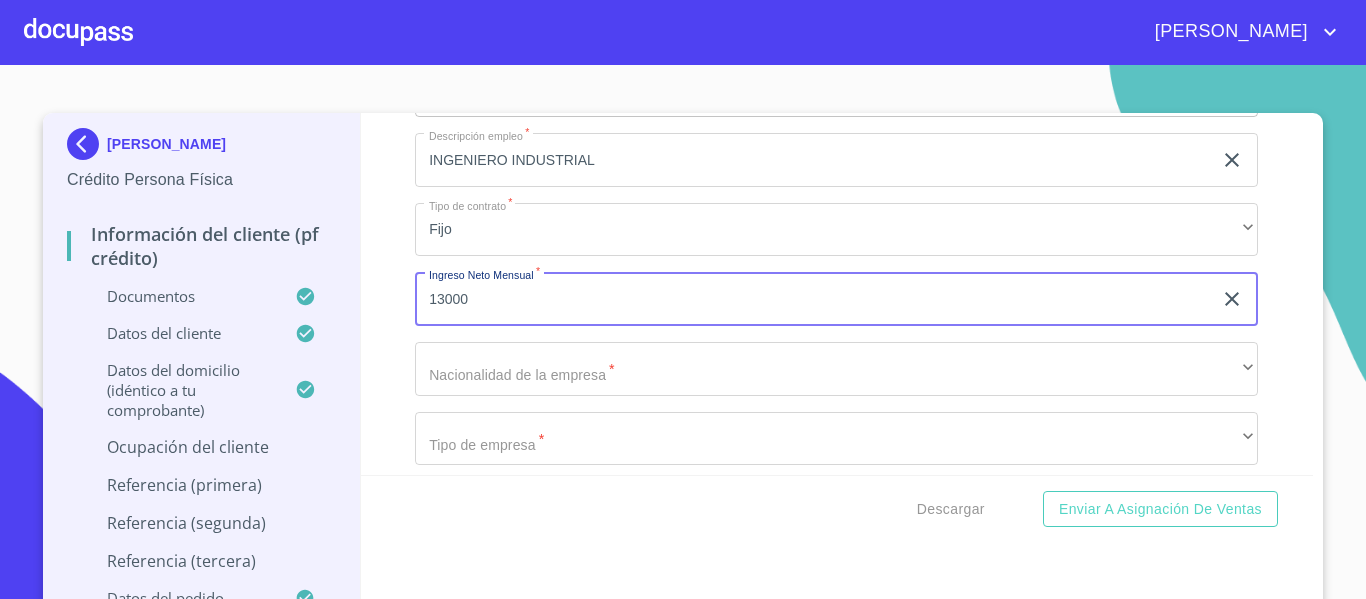 type on "13000" 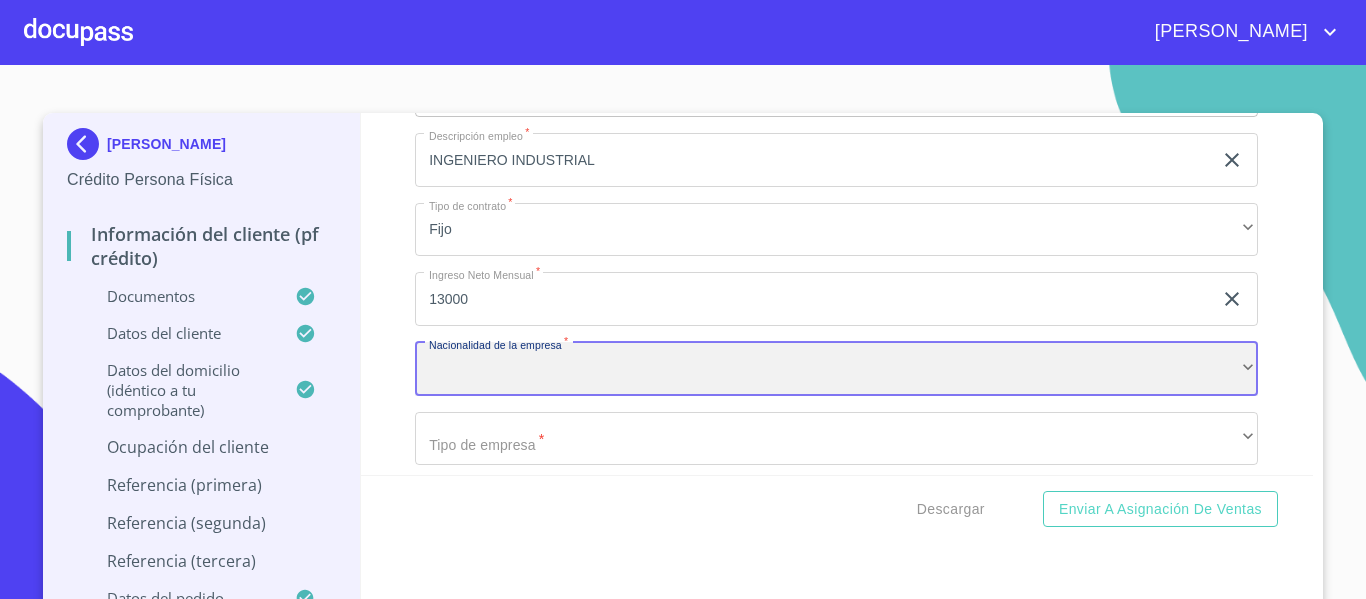 click on "​" at bounding box center (836, 369) 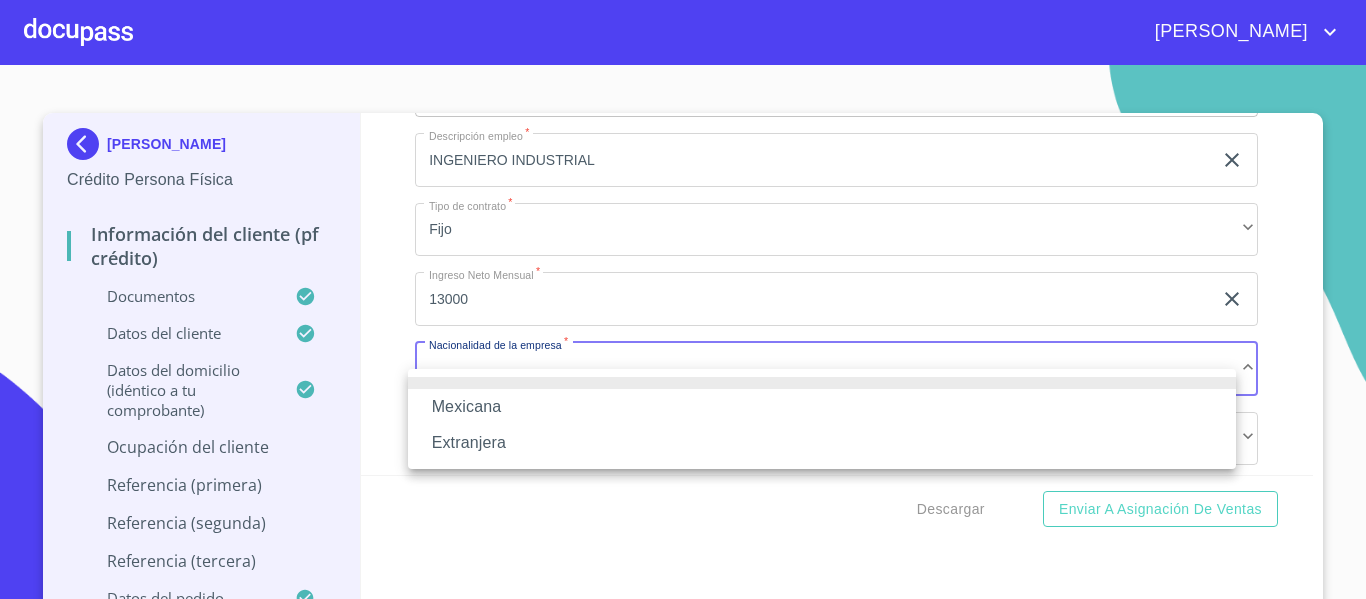 click on "Mexicana" at bounding box center (822, 407) 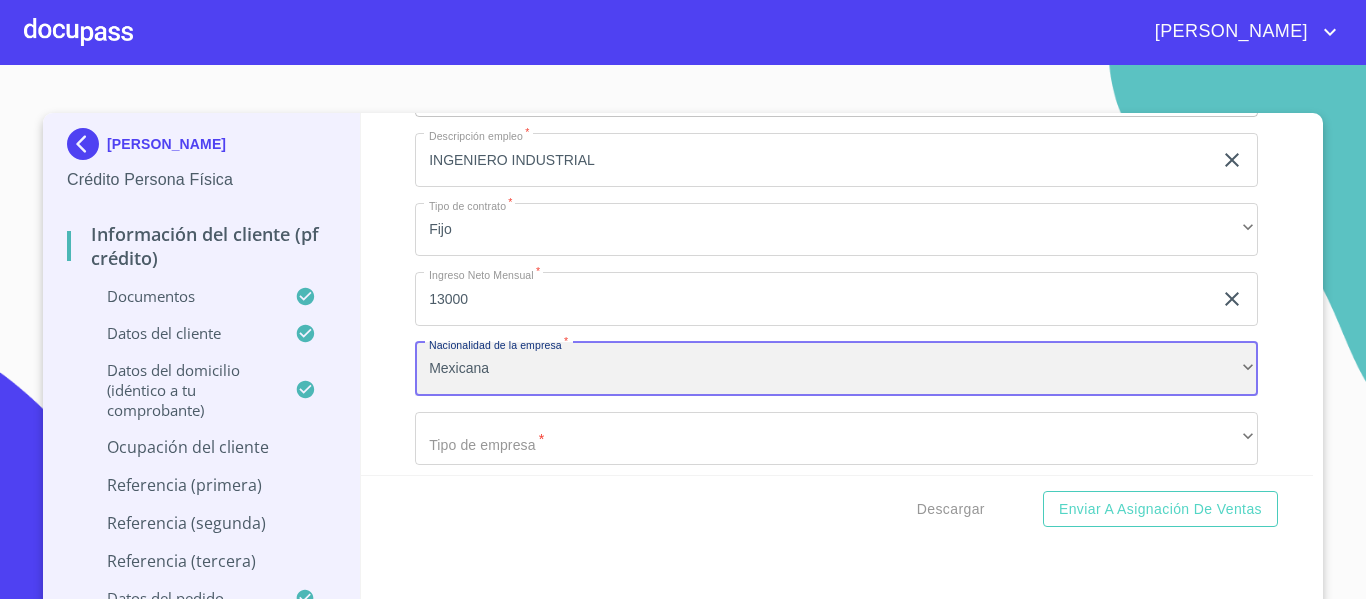 scroll, scrollTop: 7124, scrollLeft: 0, axis: vertical 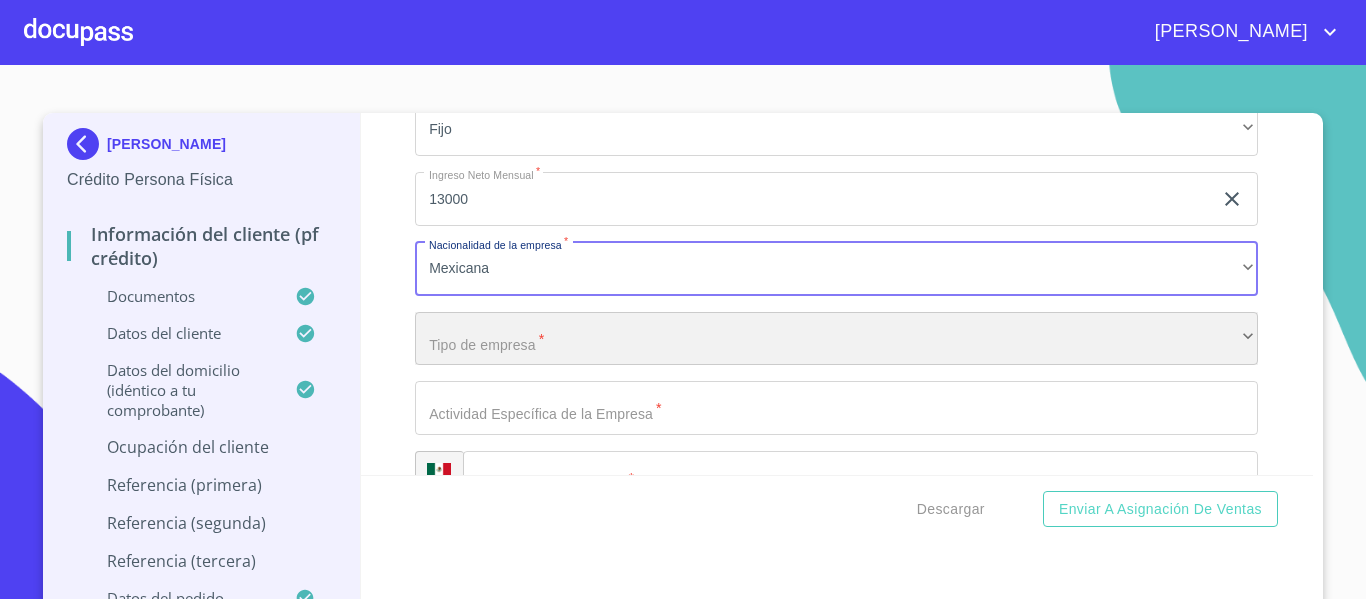 click on "​" at bounding box center (836, 339) 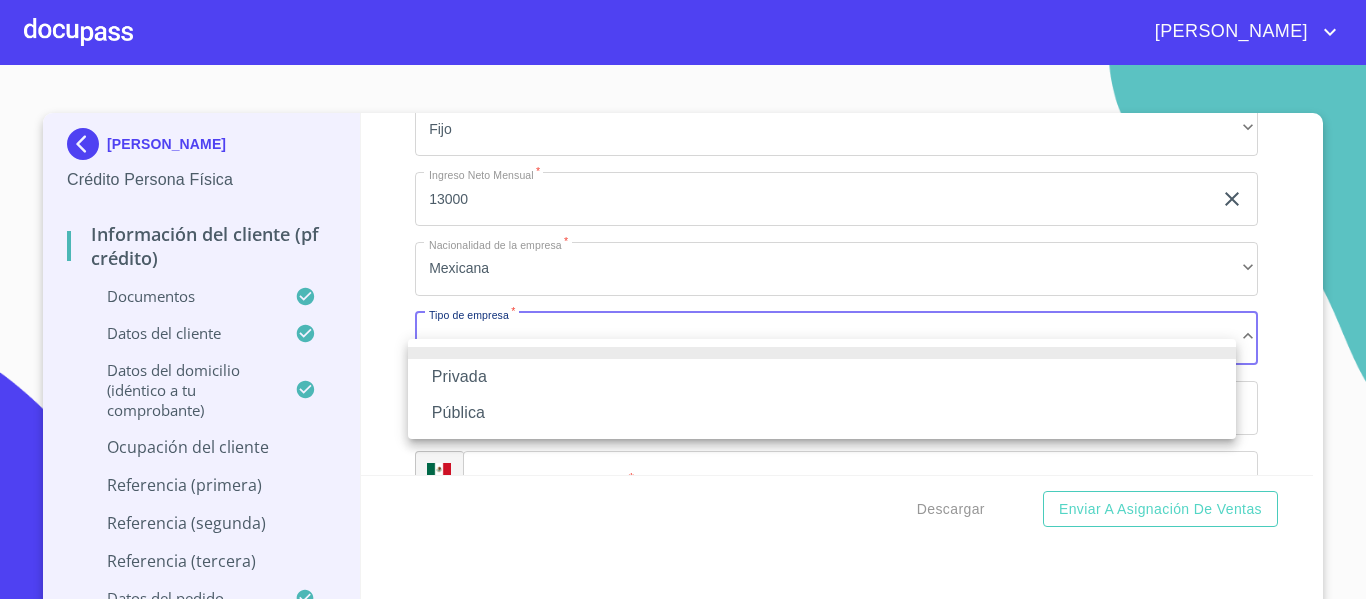 click on "Privada" at bounding box center [822, 377] 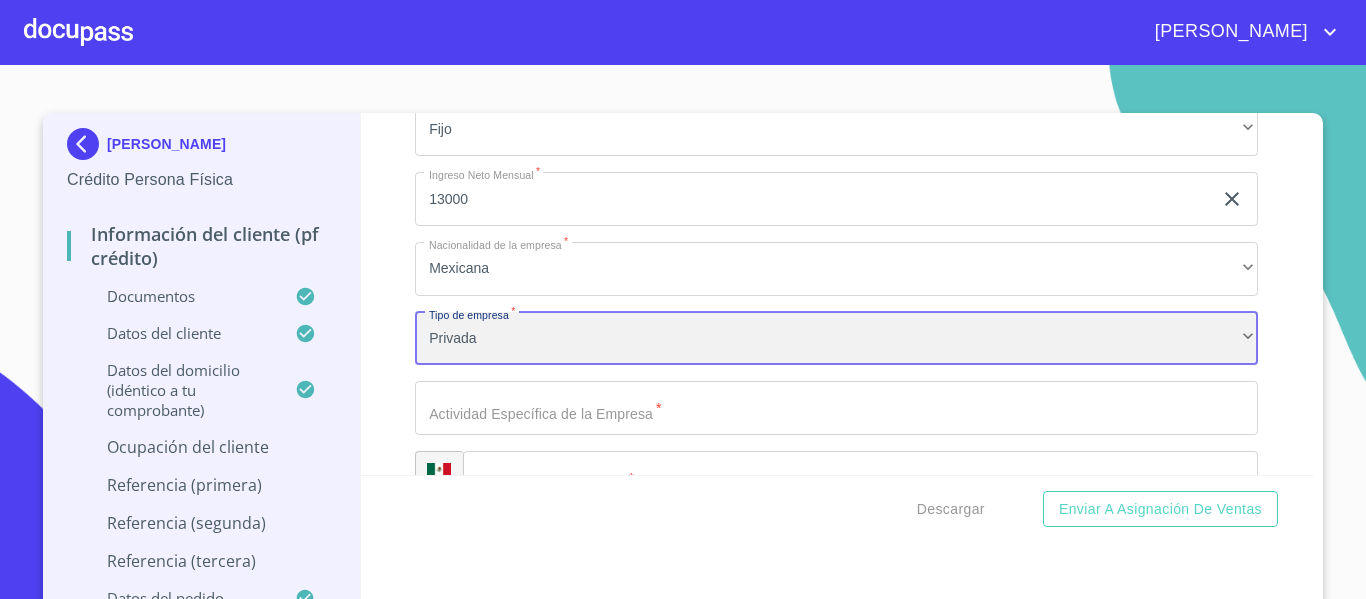 scroll, scrollTop: 7224, scrollLeft: 0, axis: vertical 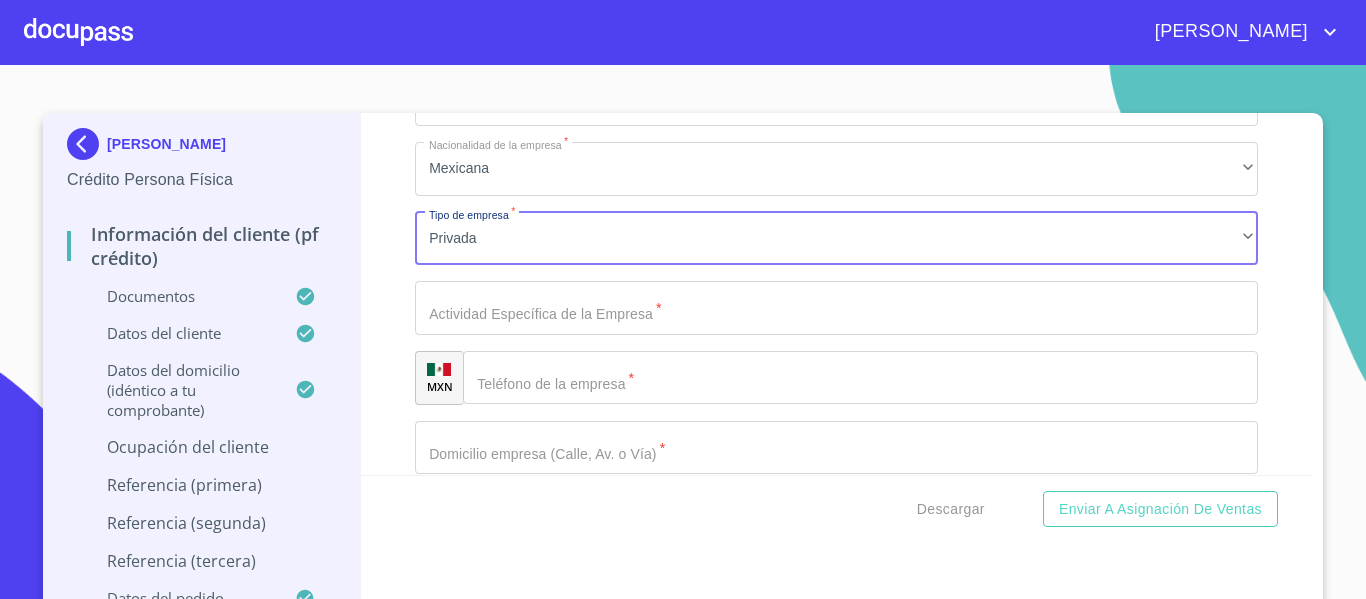 click on "Documento de identificación.   *" at bounding box center [813, -2299] 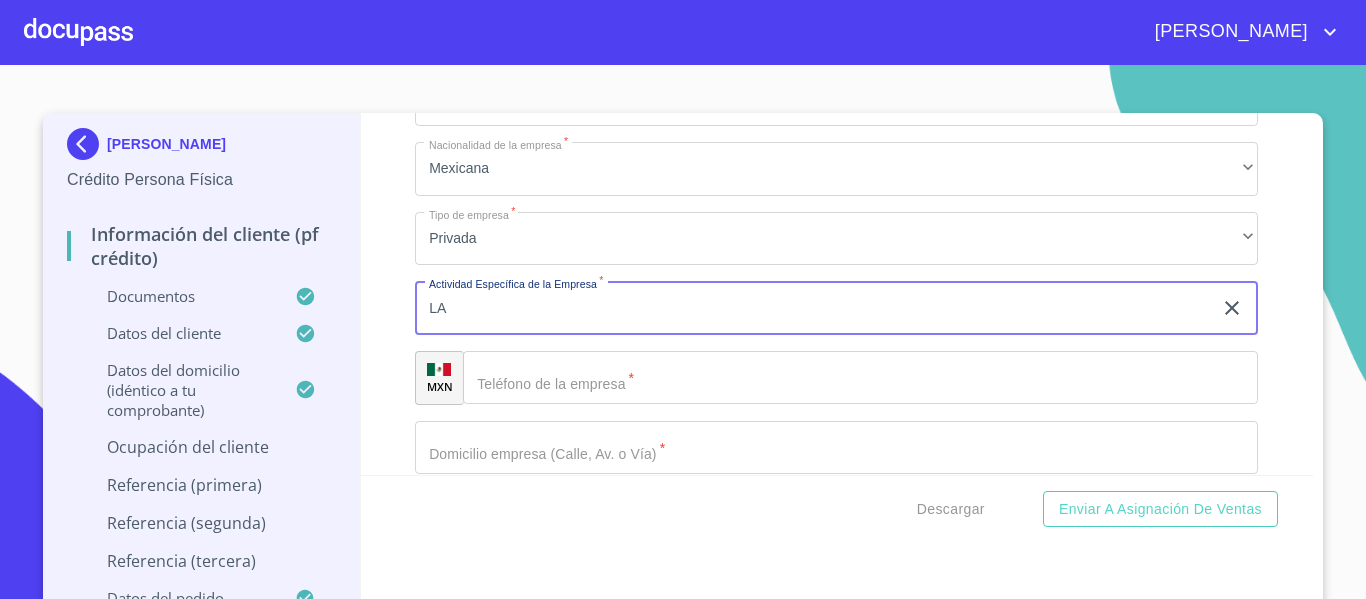 type on "L" 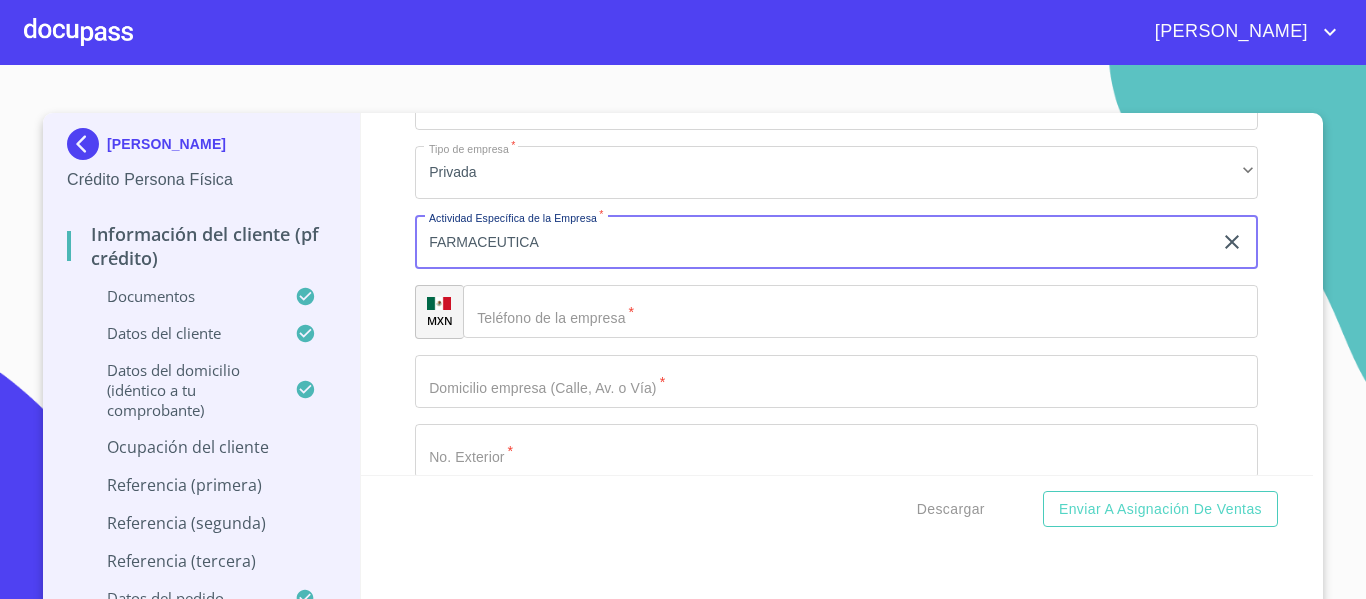 scroll, scrollTop: 7324, scrollLeft: 0, axis: vertical 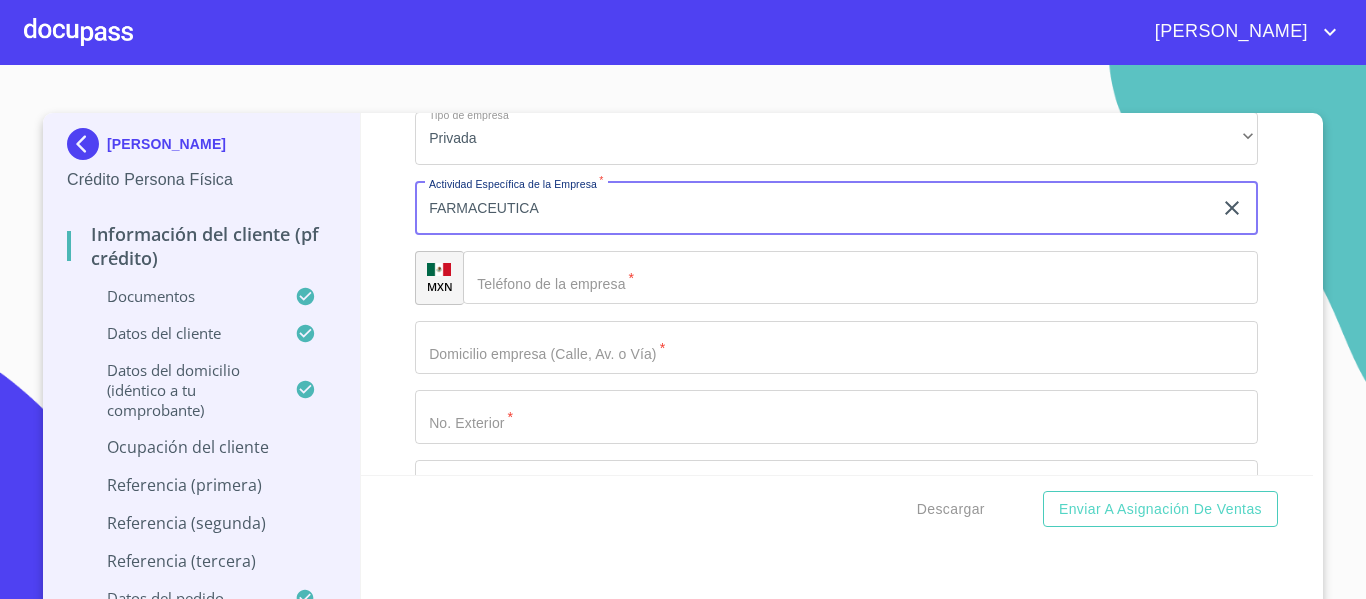 type on "FARMACEUTICA" 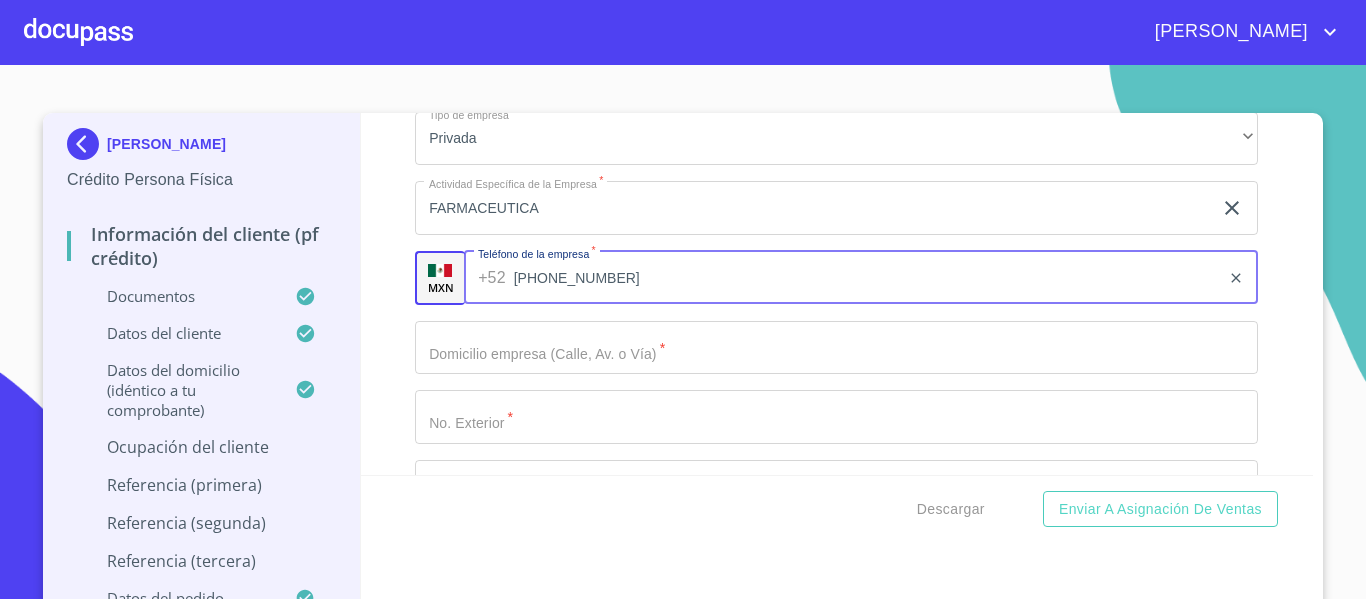 type on "[PHONE_NUMBER]" 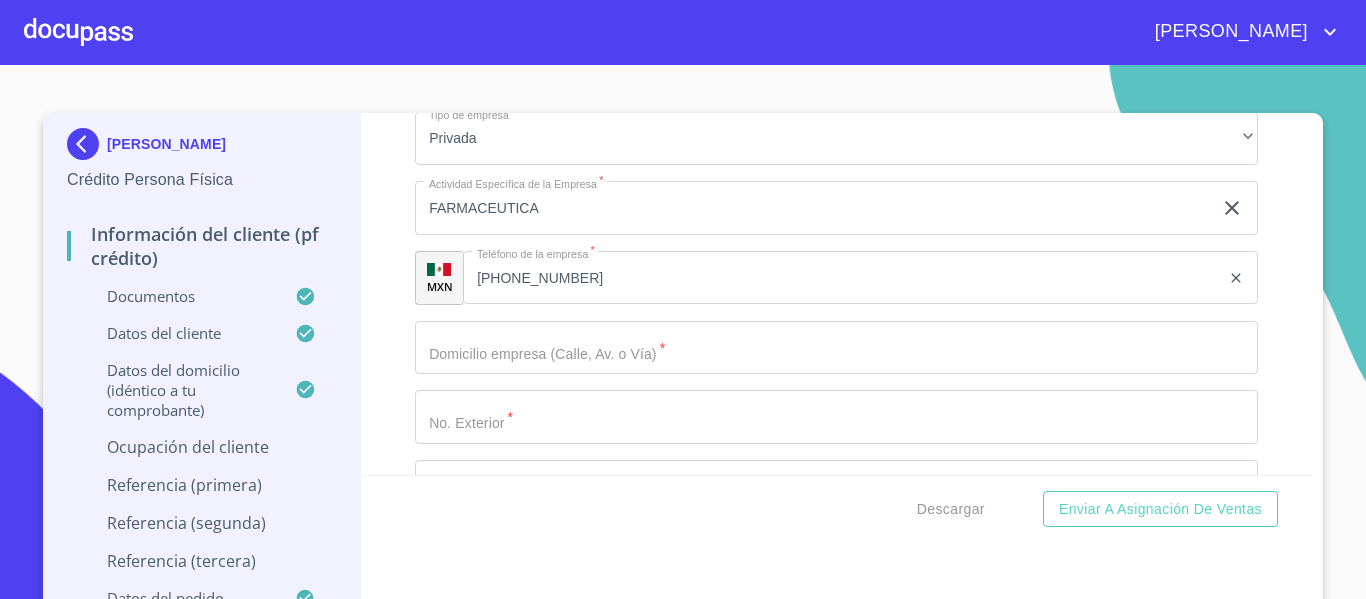 click on "Documento de identificación.   *" at bounding box center (813, -2399) 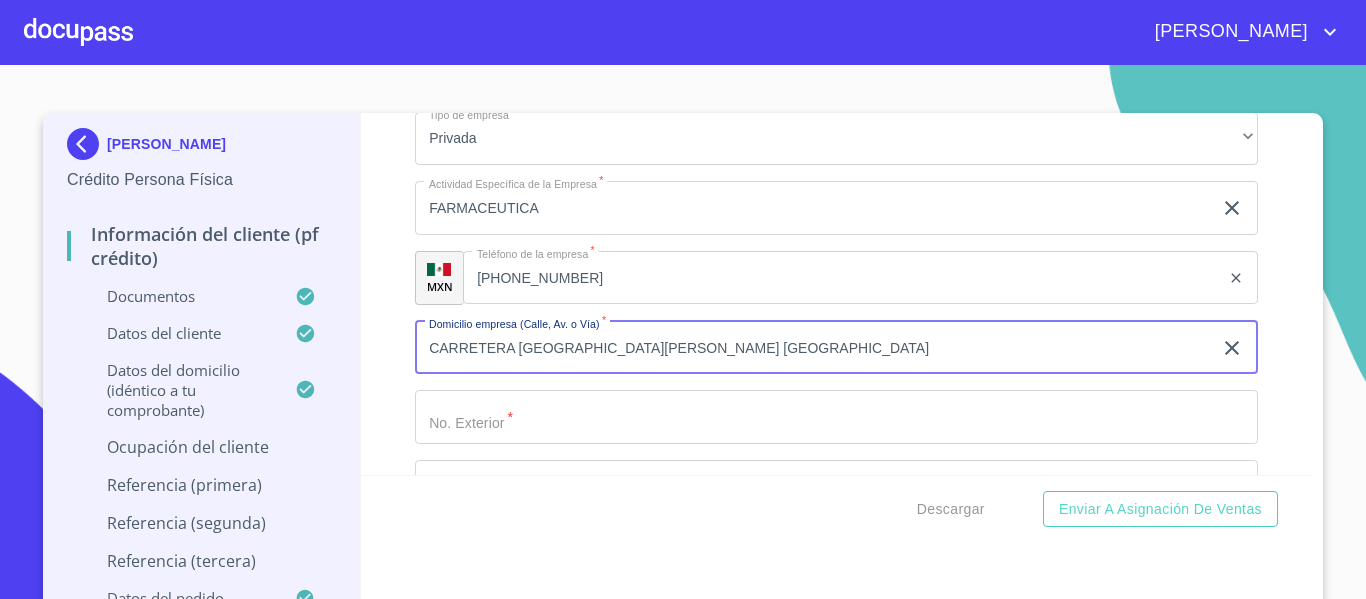 type on "CARRETERA [GEOGRAPHIC_DATA][PERSON_NAME] [GEOGRAPHIC_DATA]" 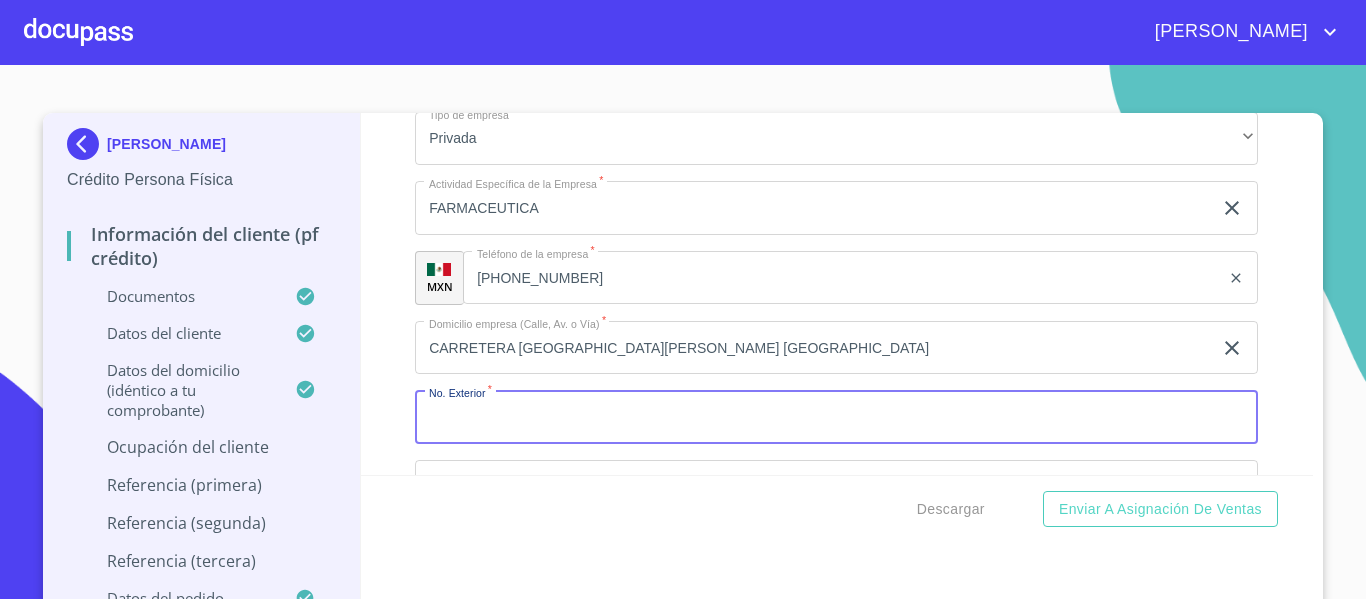 click on "Documento de identificación.   *" at bounding box center (836, 417) 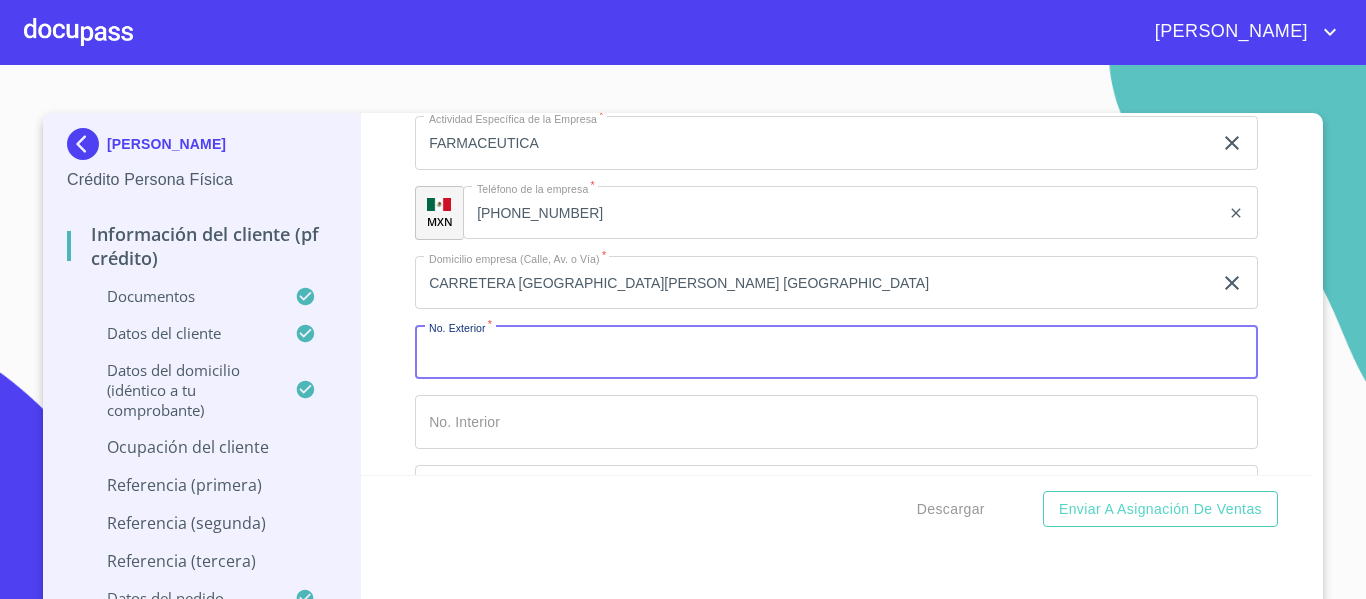 scroll, scrollTop: 7424, scrollLeft: 0, axis: vertical 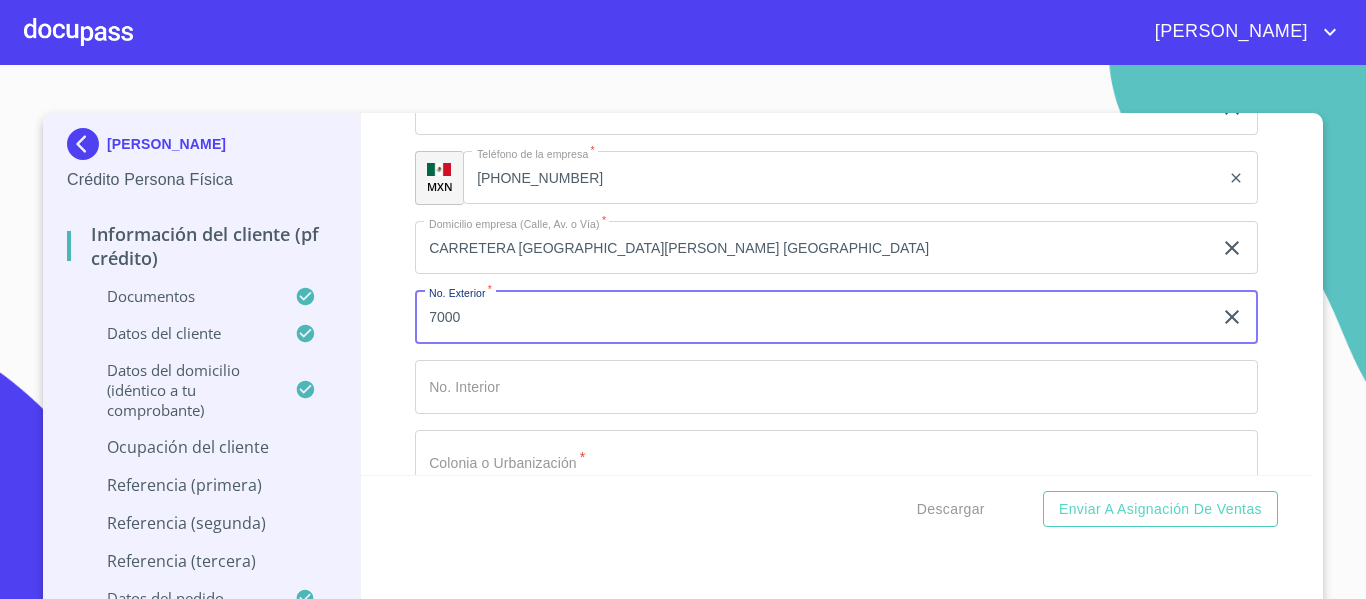 type on "7000" 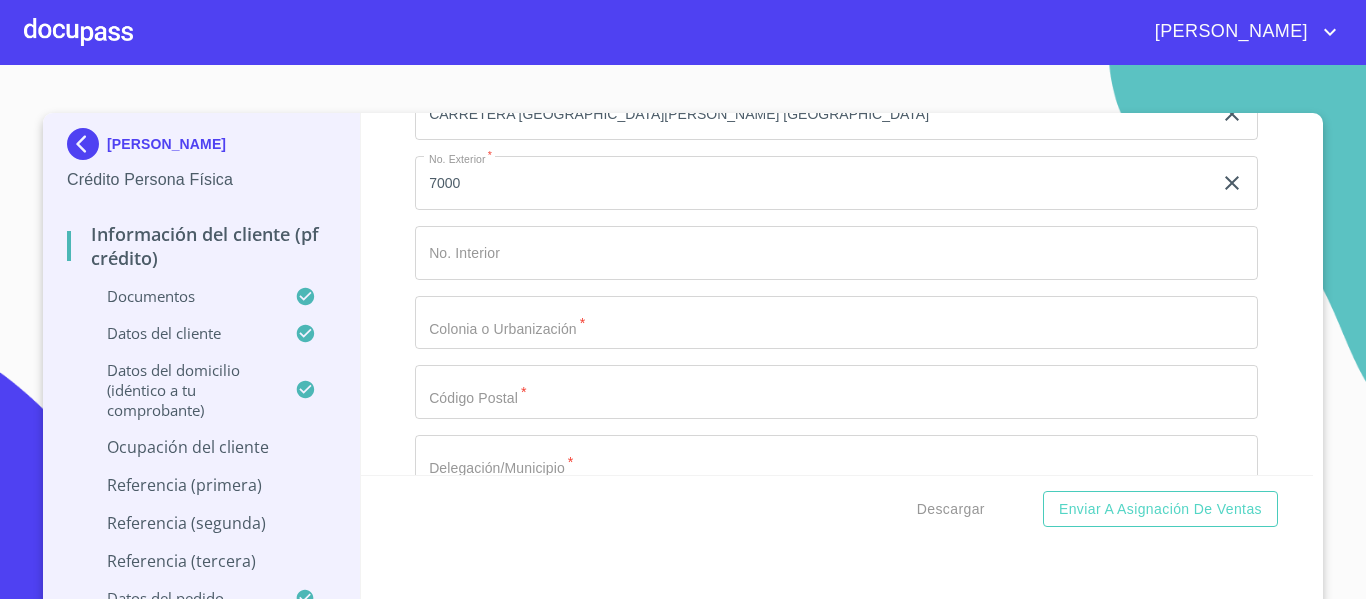 scroll, scrollTop: 7524, scrollLeft: 0, axis: vertical 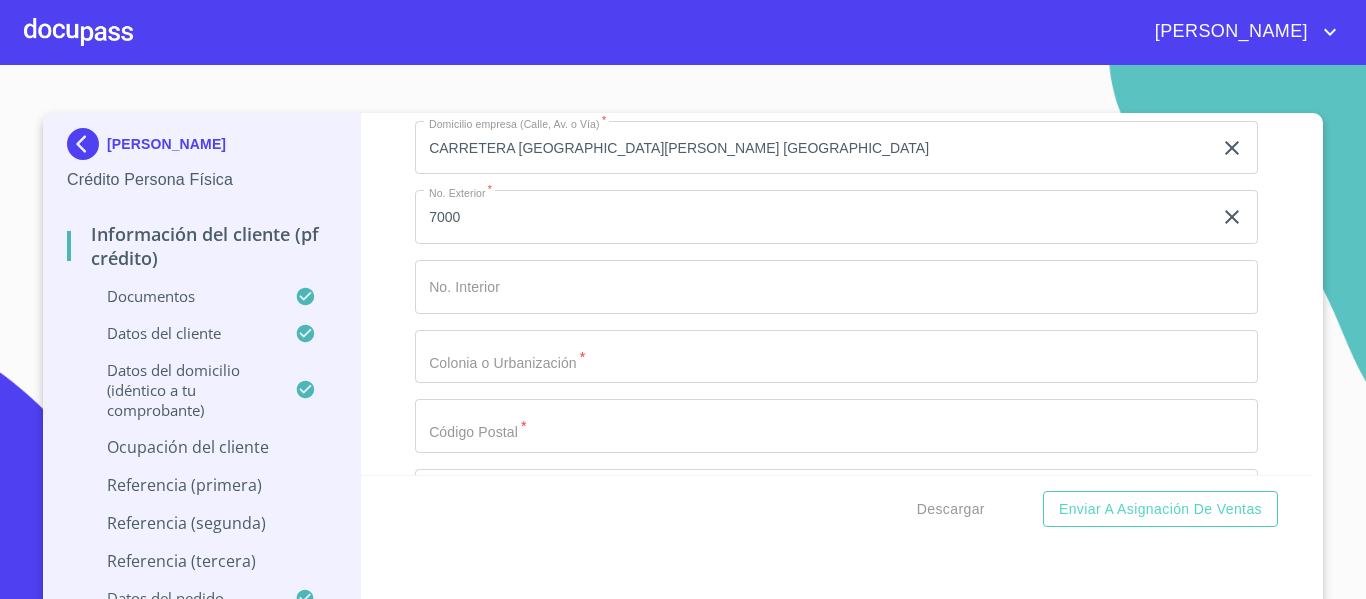 click on "Documento de identificación.   *" at bounding box center [813, -2599] 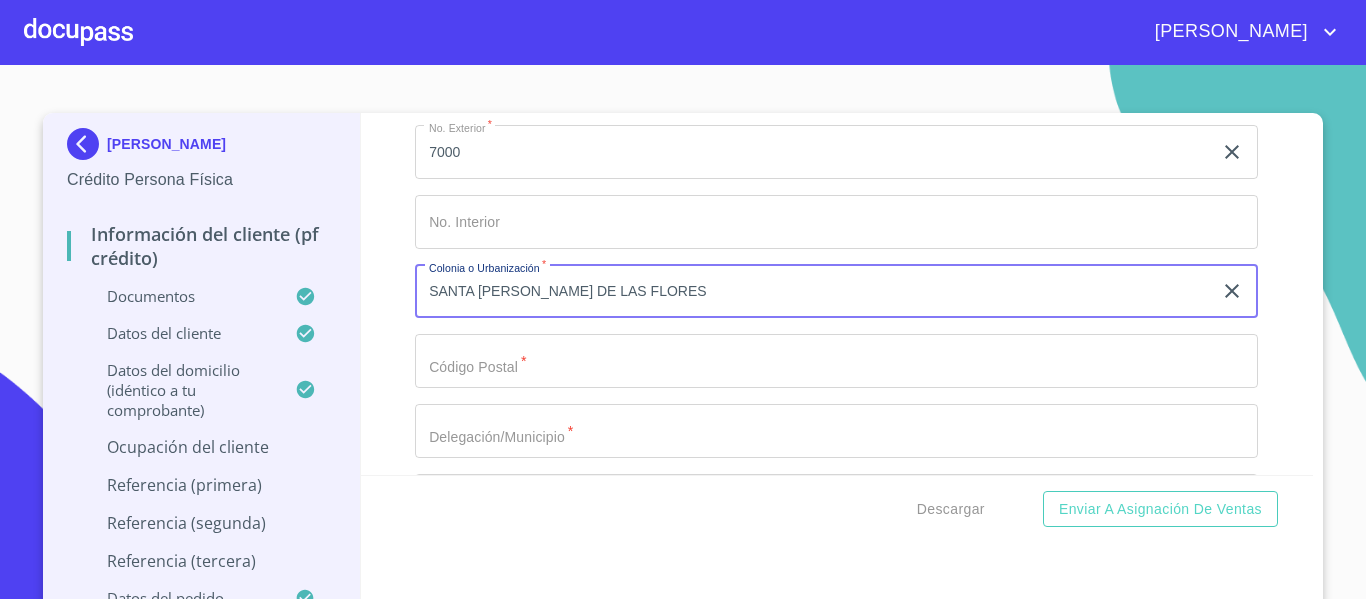 scroll, scrollTop: 7624, scrollLeft: 0, axis: vertical 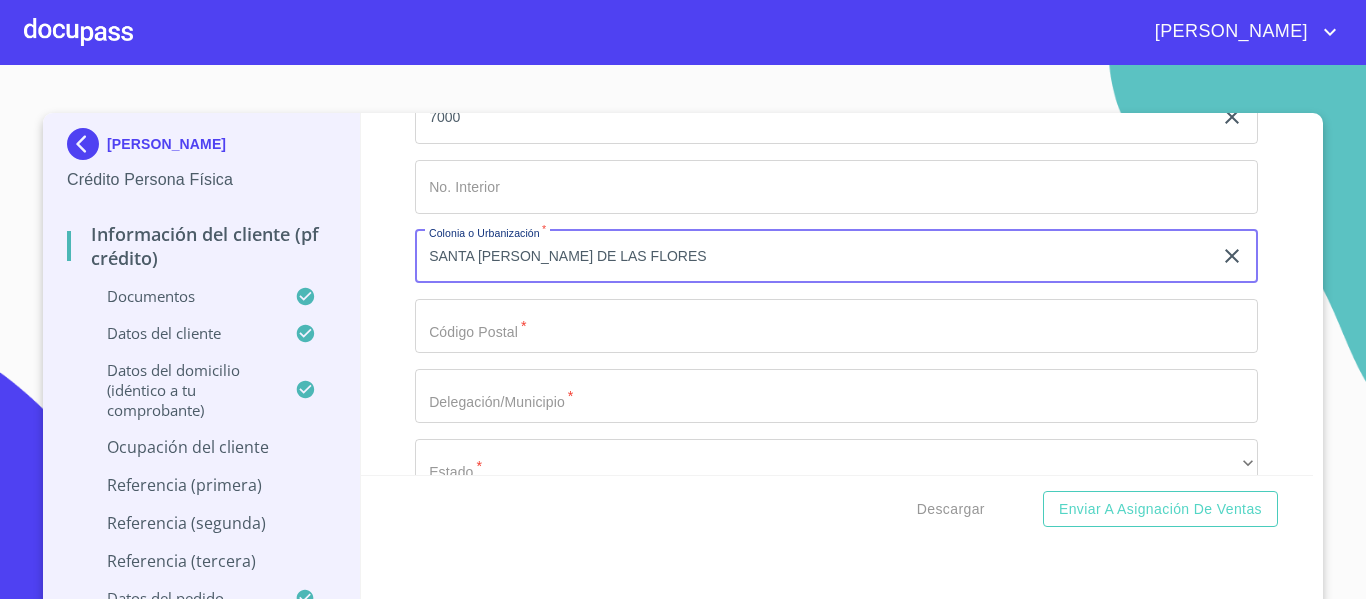 type on "SANTA [PERSON_NAME] DE LAS FLORES" 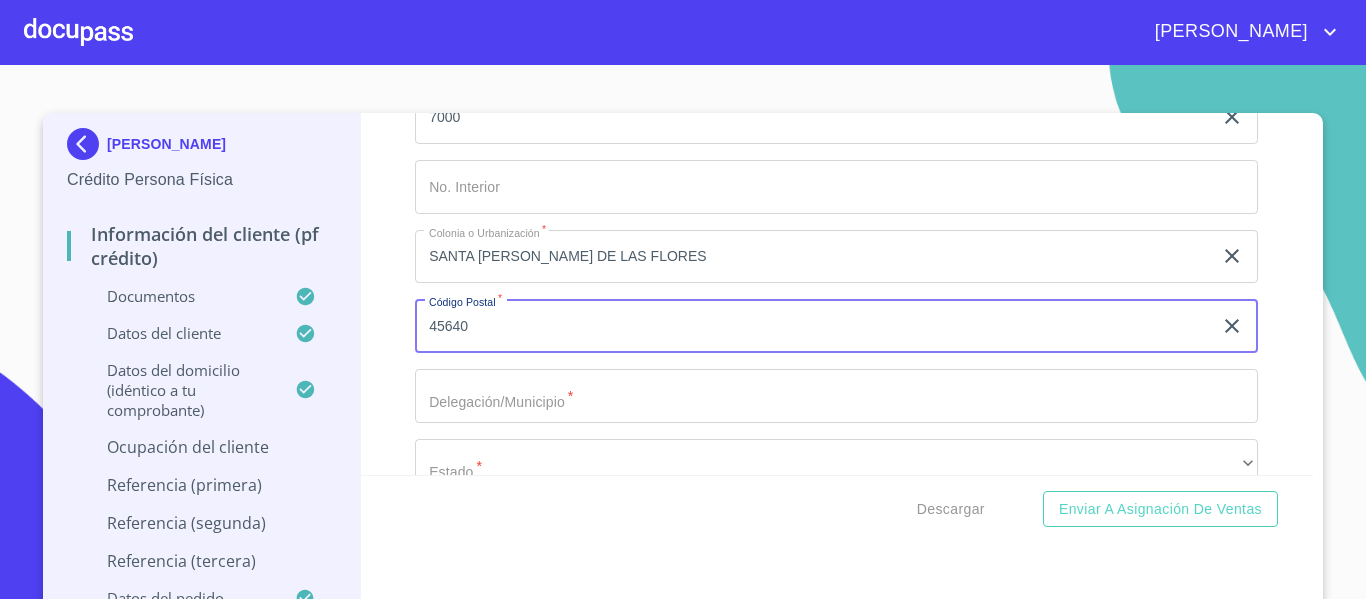 scroll, scrollTop: 7724, scrollLeft: 0, axis: vertical 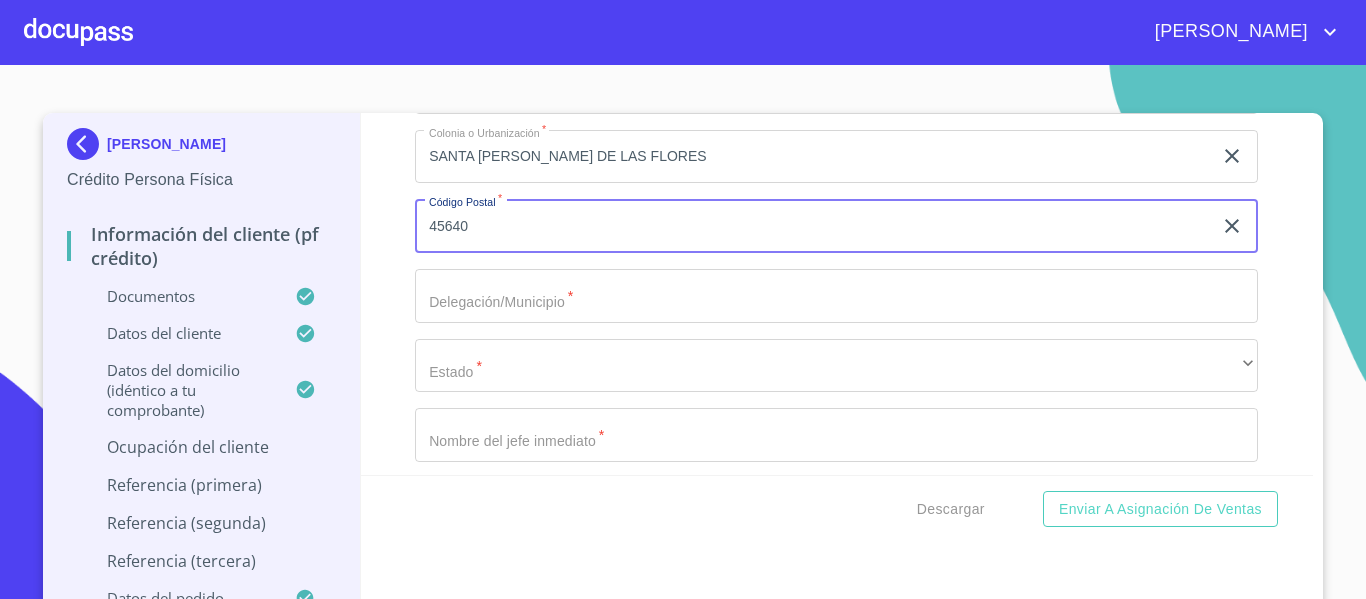 type on "45640" 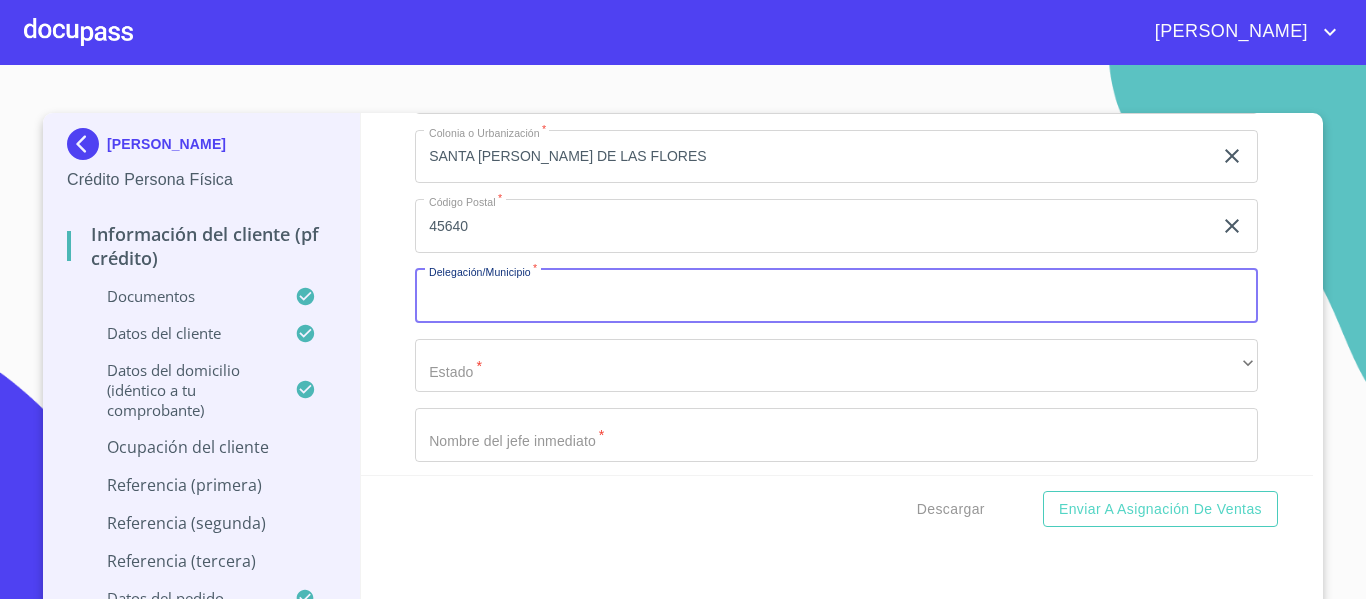 click on "Documento de identificación.   *" at bounding box center (836, 296) 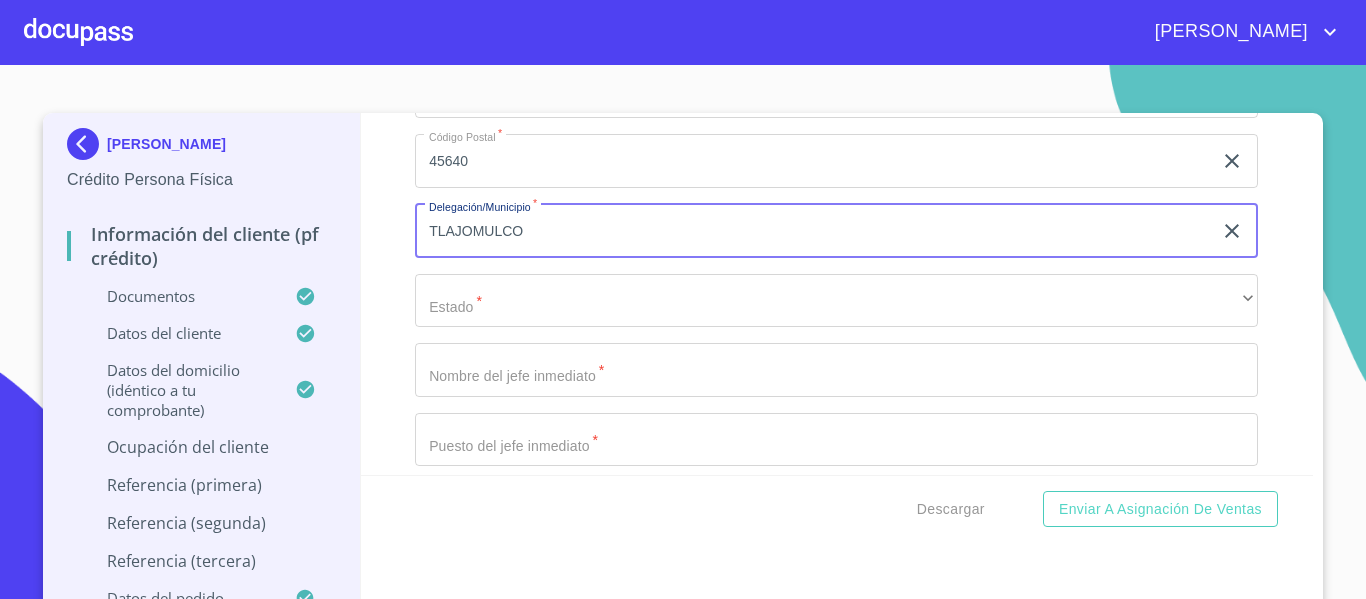 scroll, scrollTop: 7824, scrollLeft: 0, axis: vertical 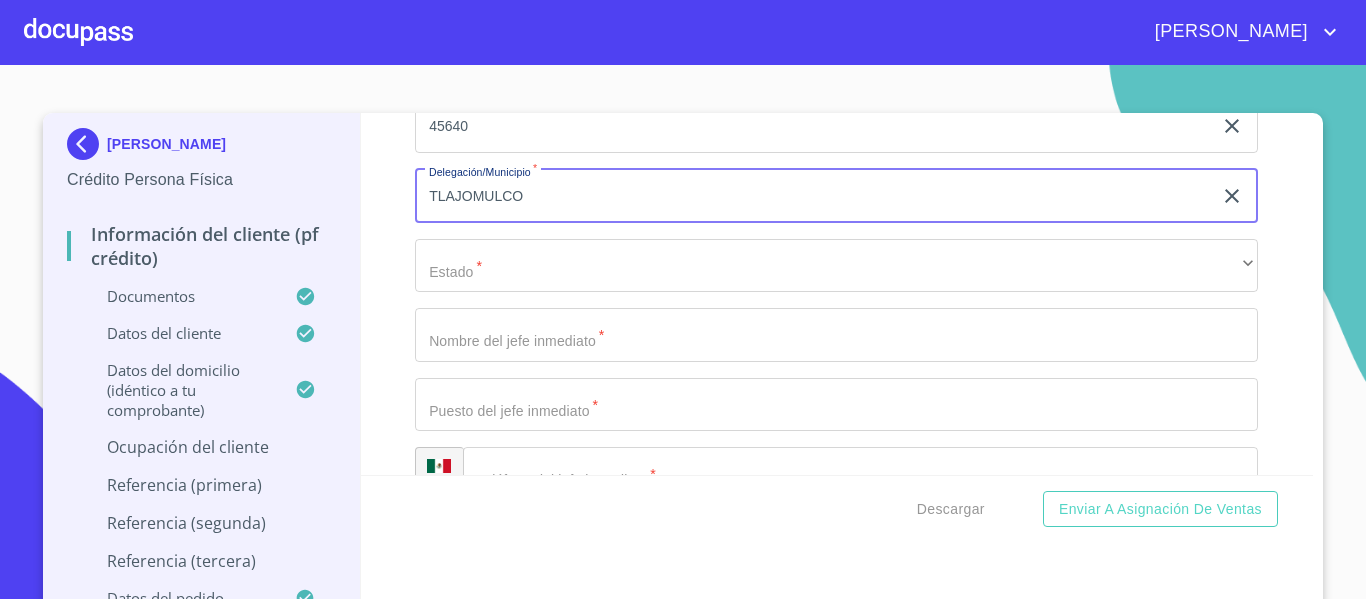 type on "TLAJOMULCO" 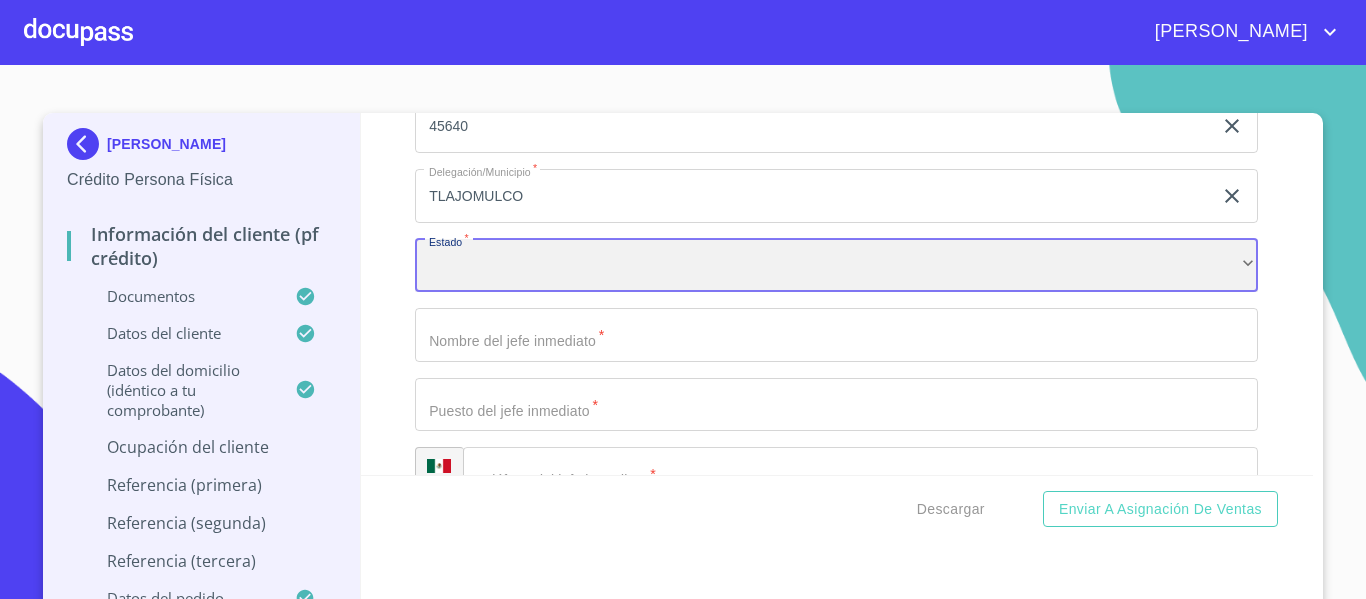 click on "​" at bounding box center [836, 266] 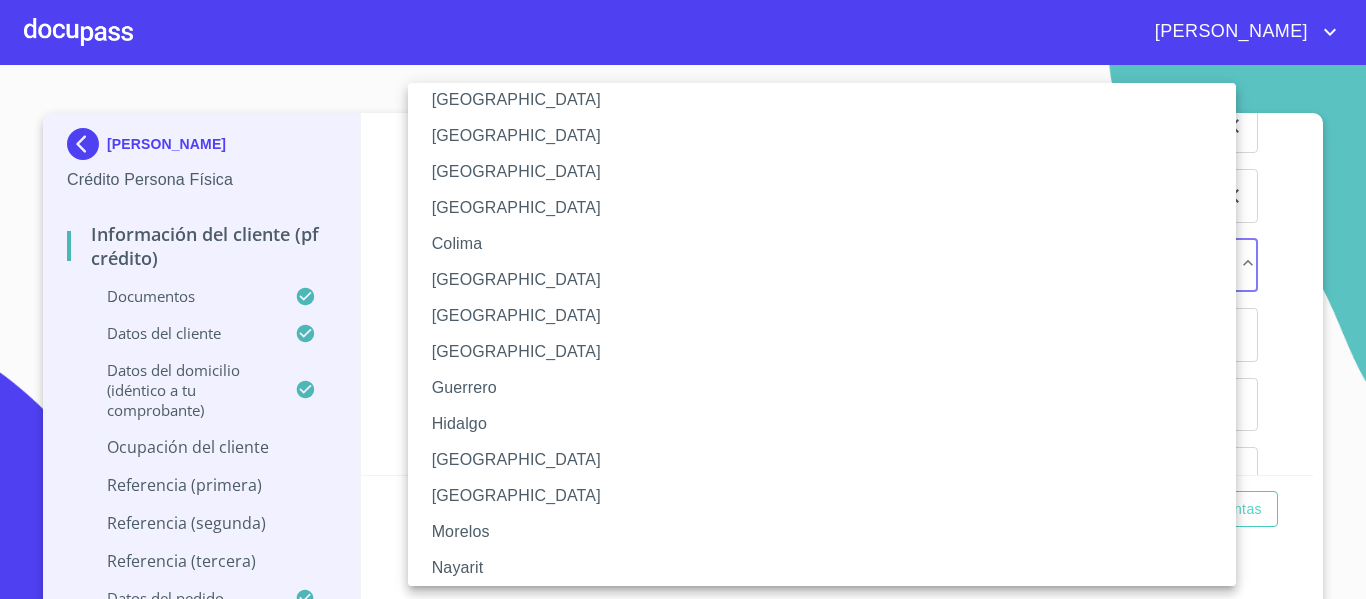 scroll, scrollTop: 200, scrollLeft: 0, axis: vertical 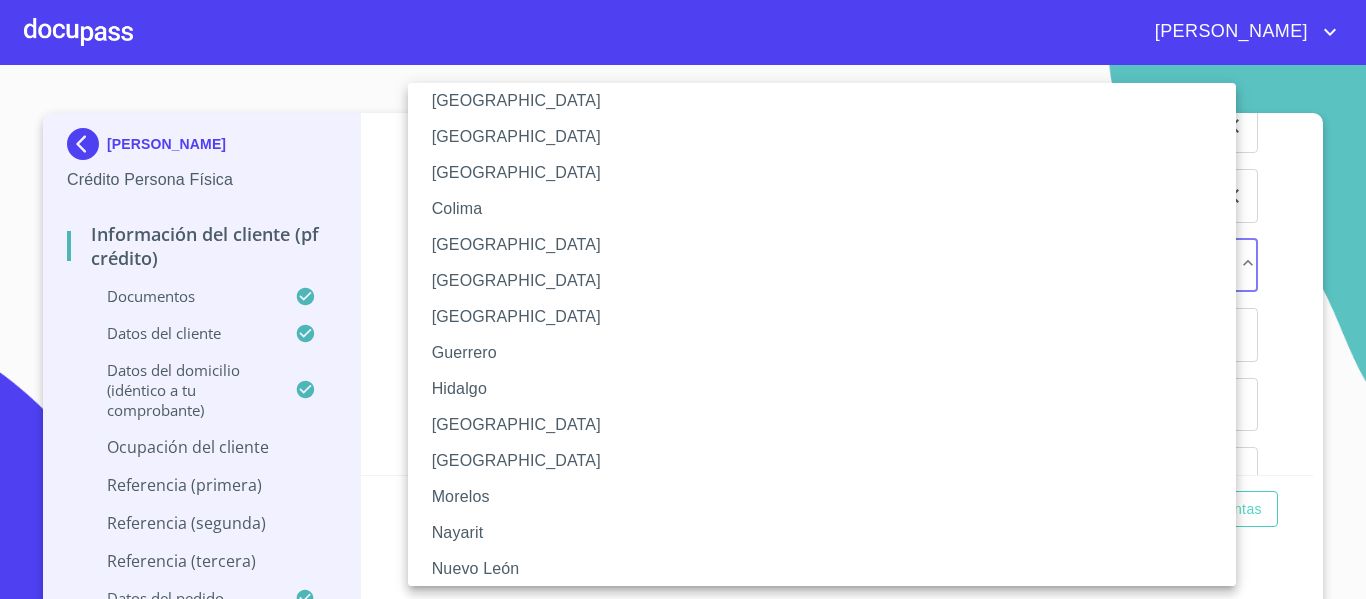 click on "[GEOGRAPHIC_DATA]" at bounding box center [829, 425] 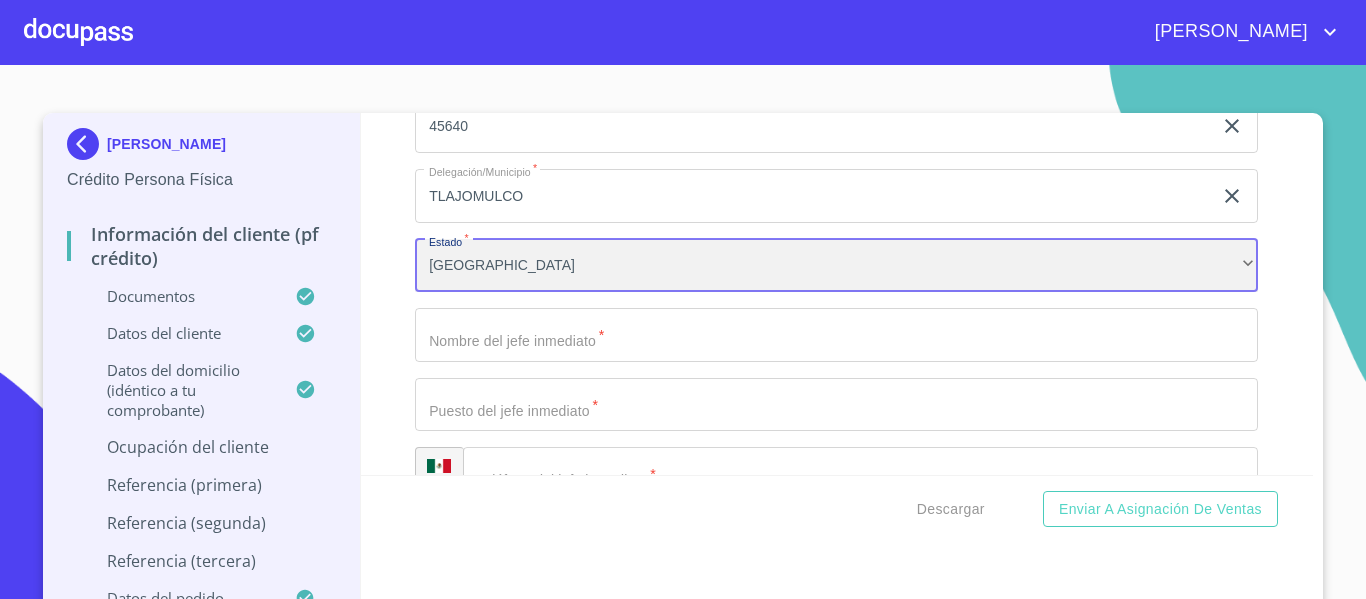 scroll, scrollTop: 7924, scrollLeft: 0, axis: vertical 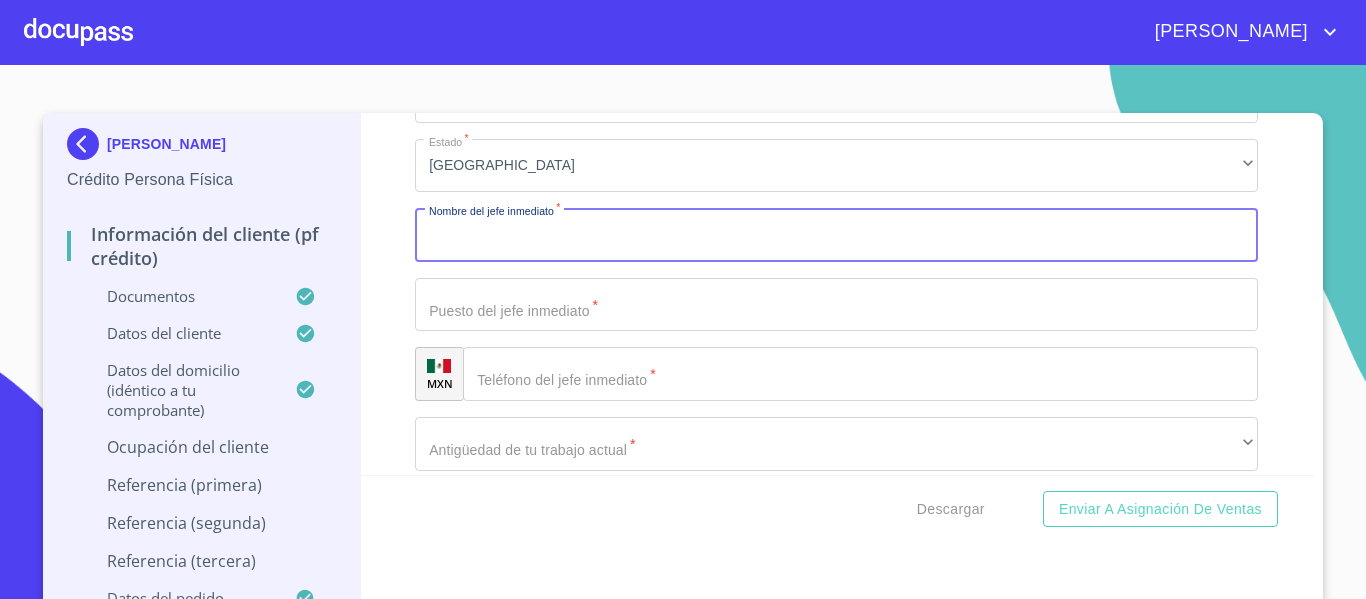 click on "Documento de identificación.   *" at bounding box center (836, 235) 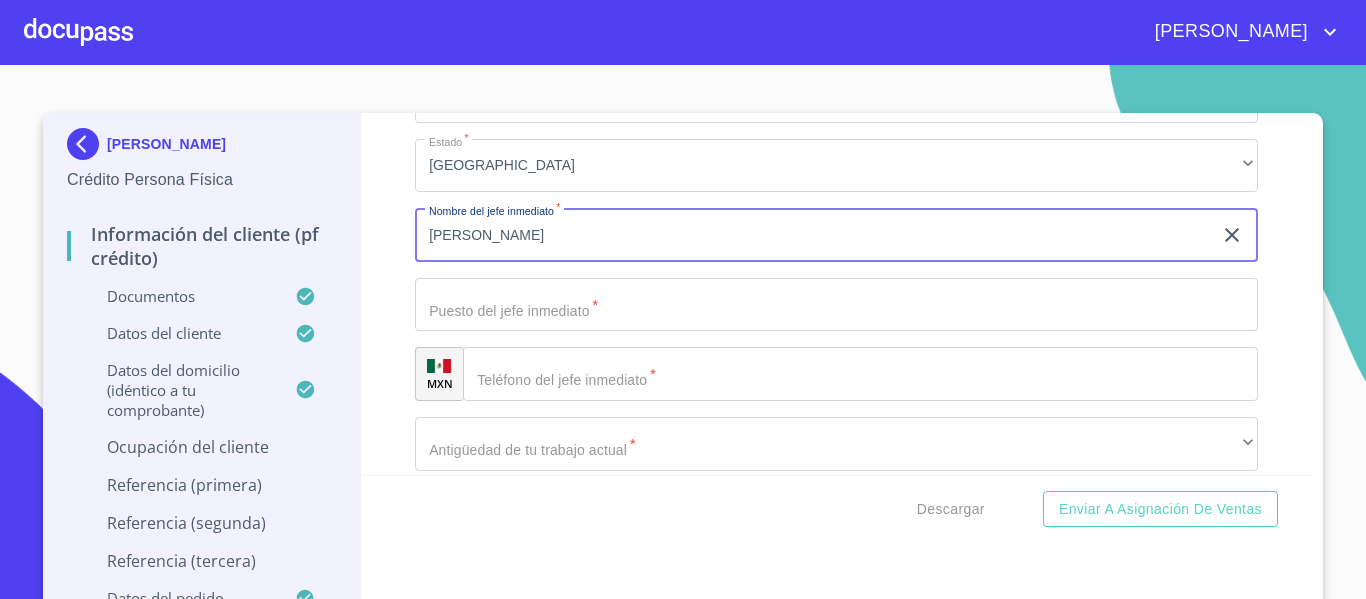 type on "[PERSON_NAME]" 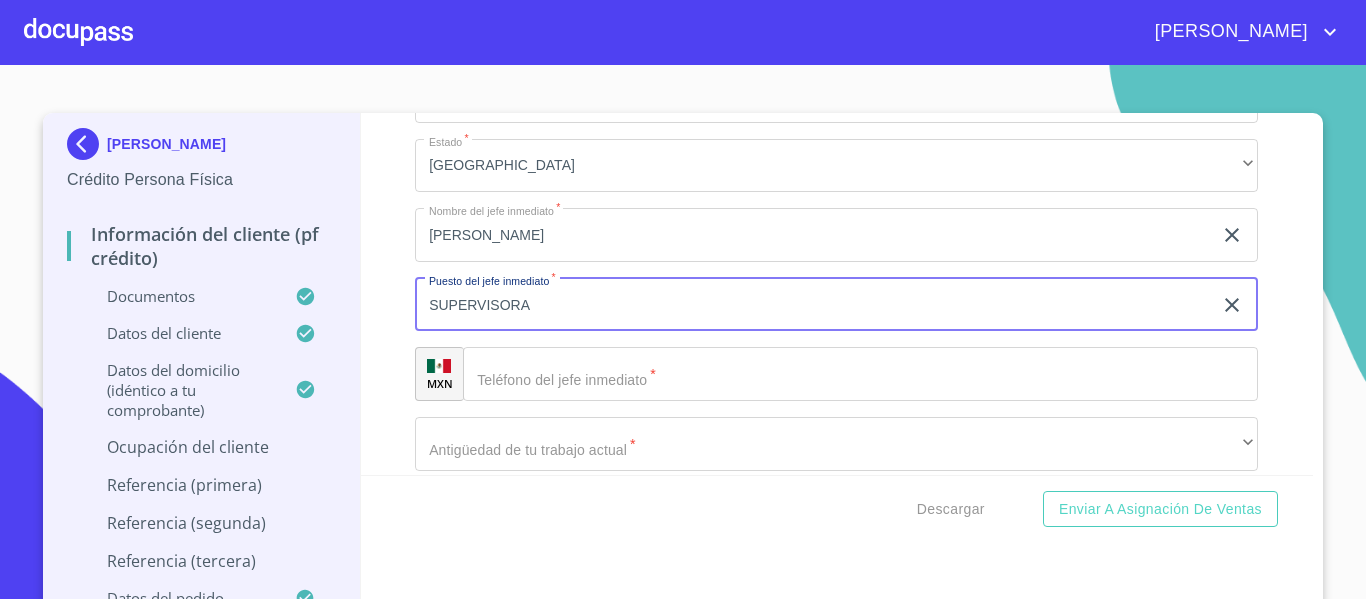 type on "SUPERVISORA" 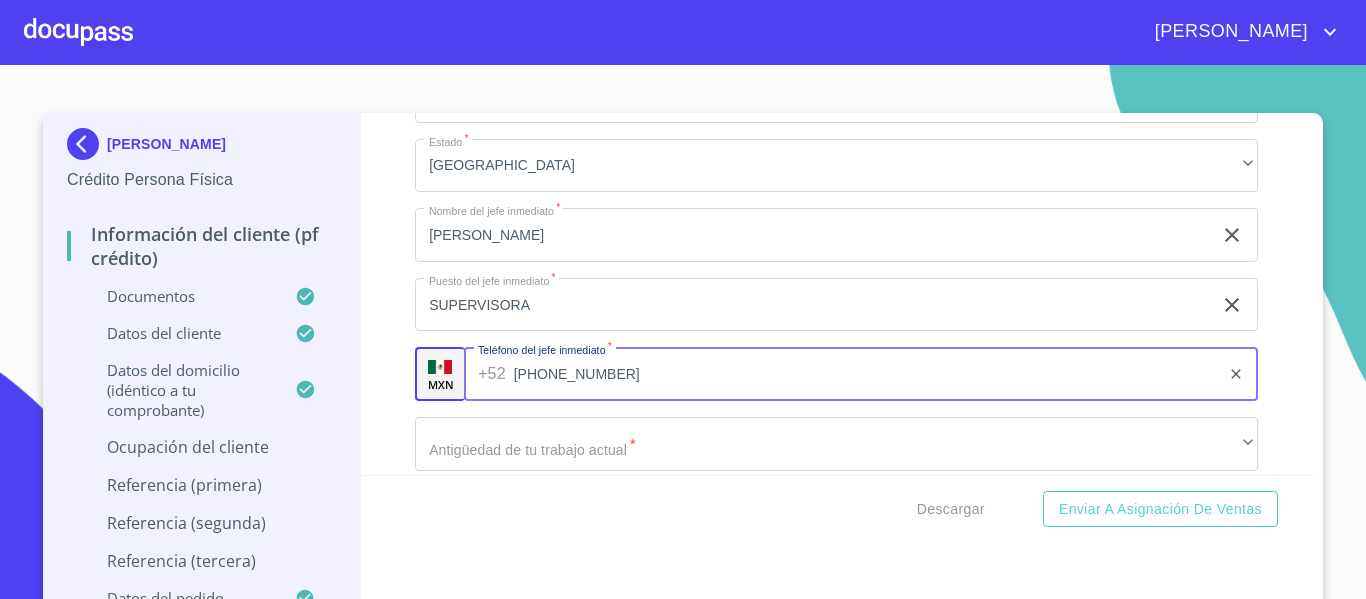 type on "[PHONE_NUMBER]" 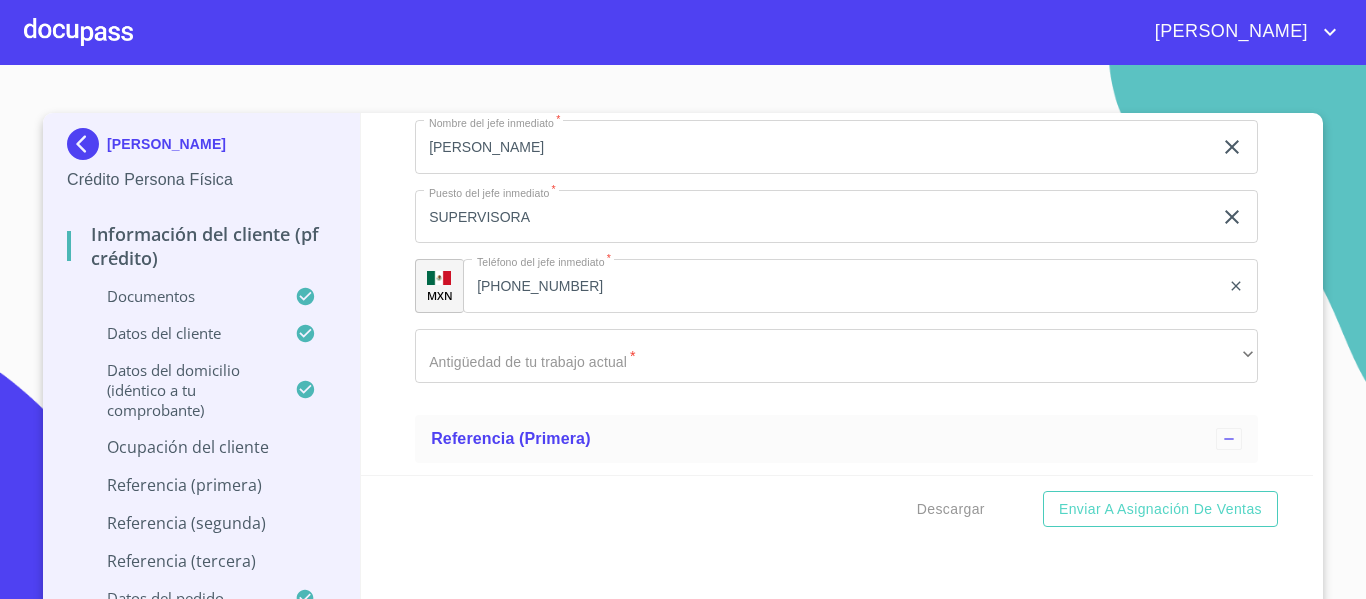 scroll, scrollTop: 8124, scrollLeft: 0, axis: vertical 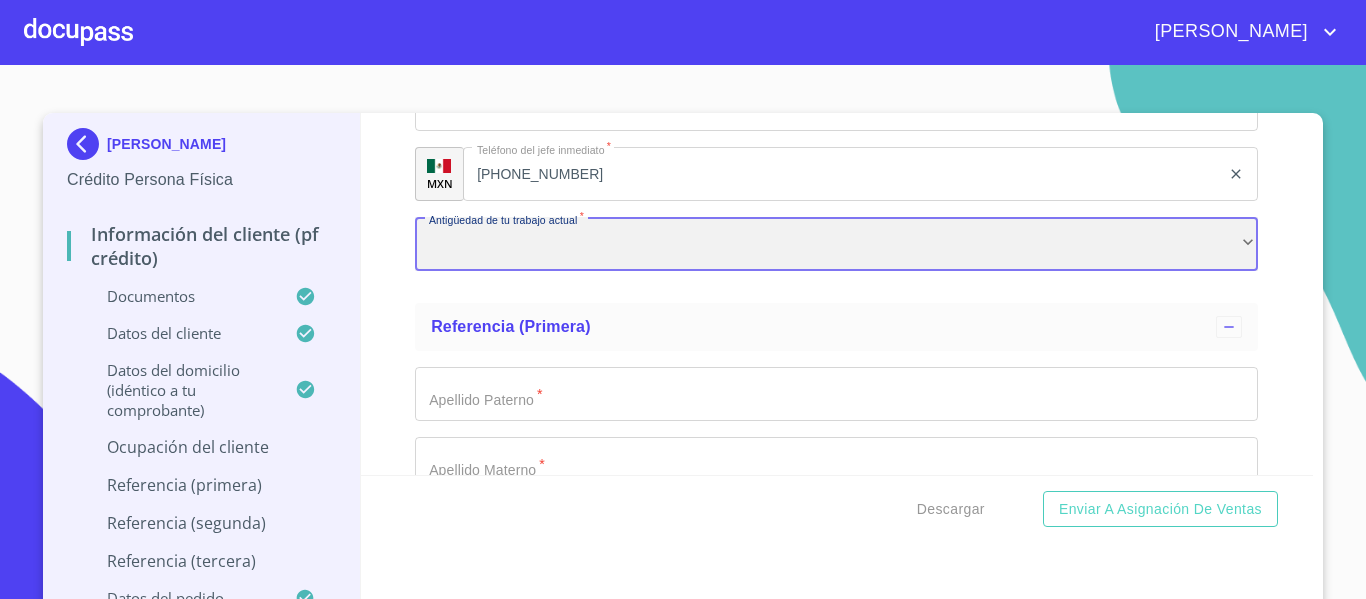 click on "​" at bounding box center (836, 244) 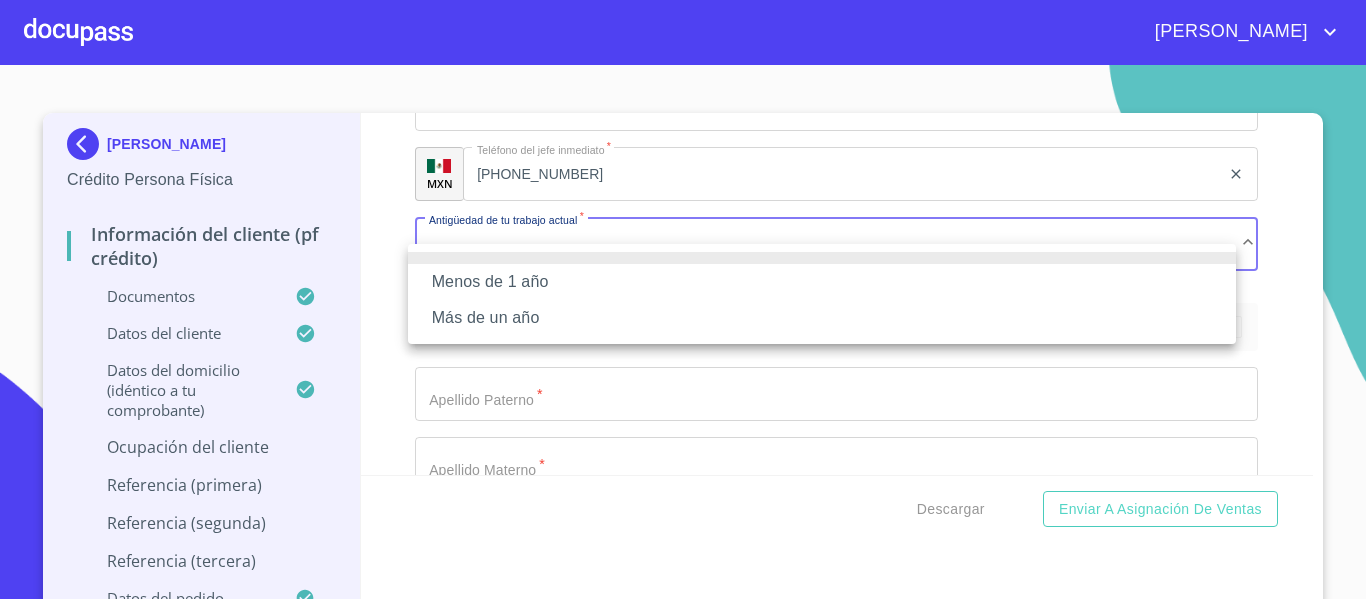 click on "Más de un año" at bounding box center [822, 318] 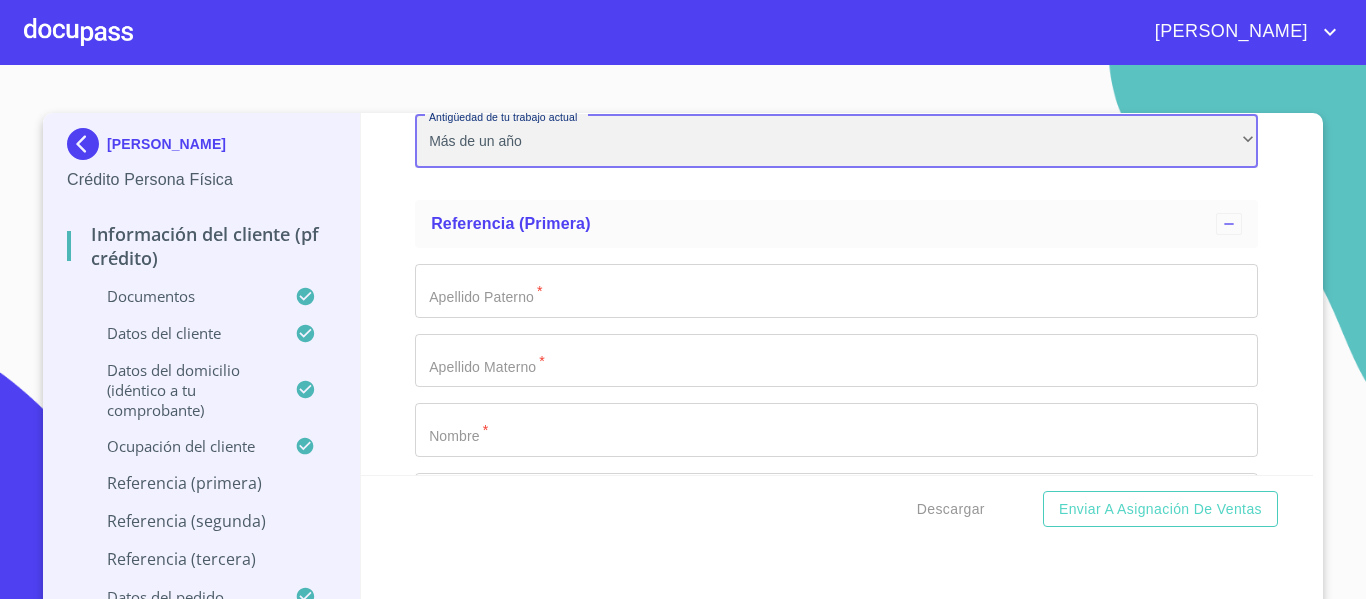 scroll, scrollTop: 8224, scrollLeft: 0, axis: vertical 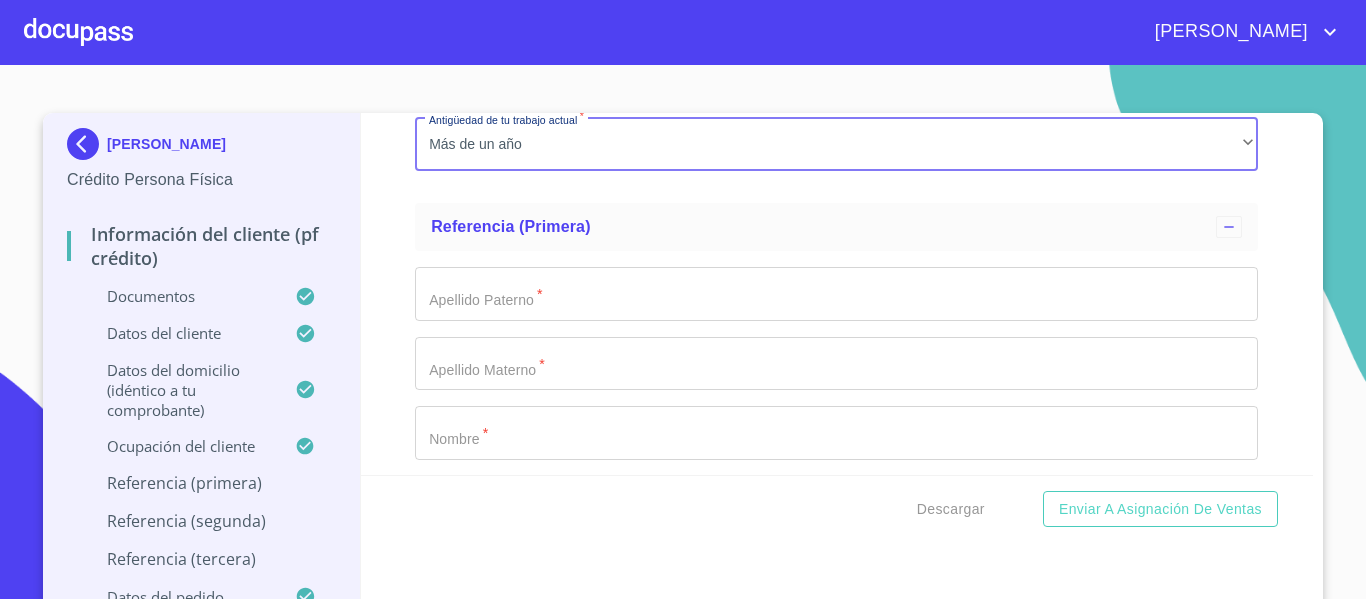 click on "Documento de identificación.   *" at bounding box center [813, -3299] 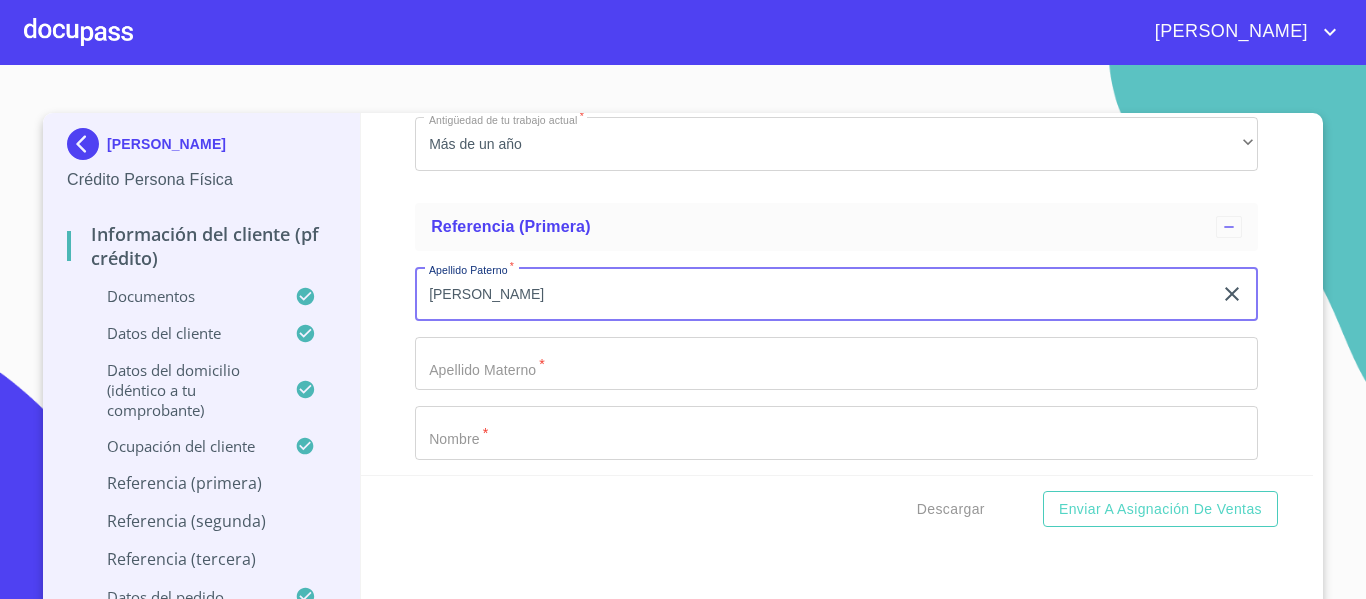 type on "[PERSON_NAME]" 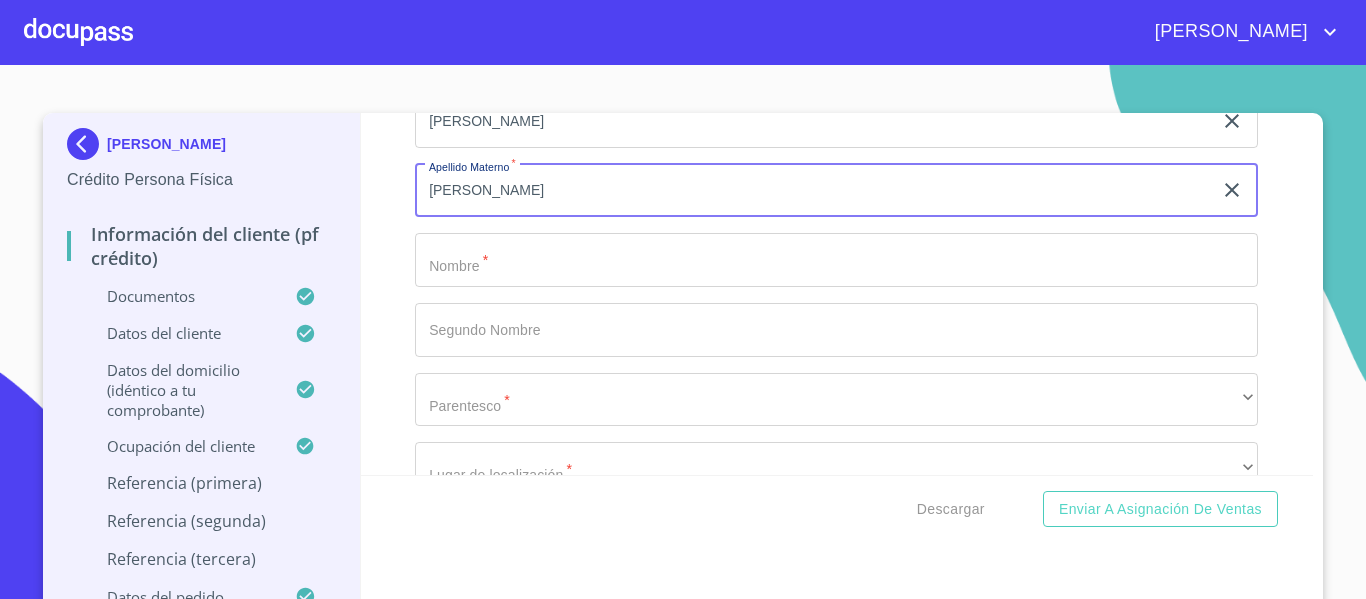 scroll, scrollTop: 8424, scrollLeft: 0, axis: vertical 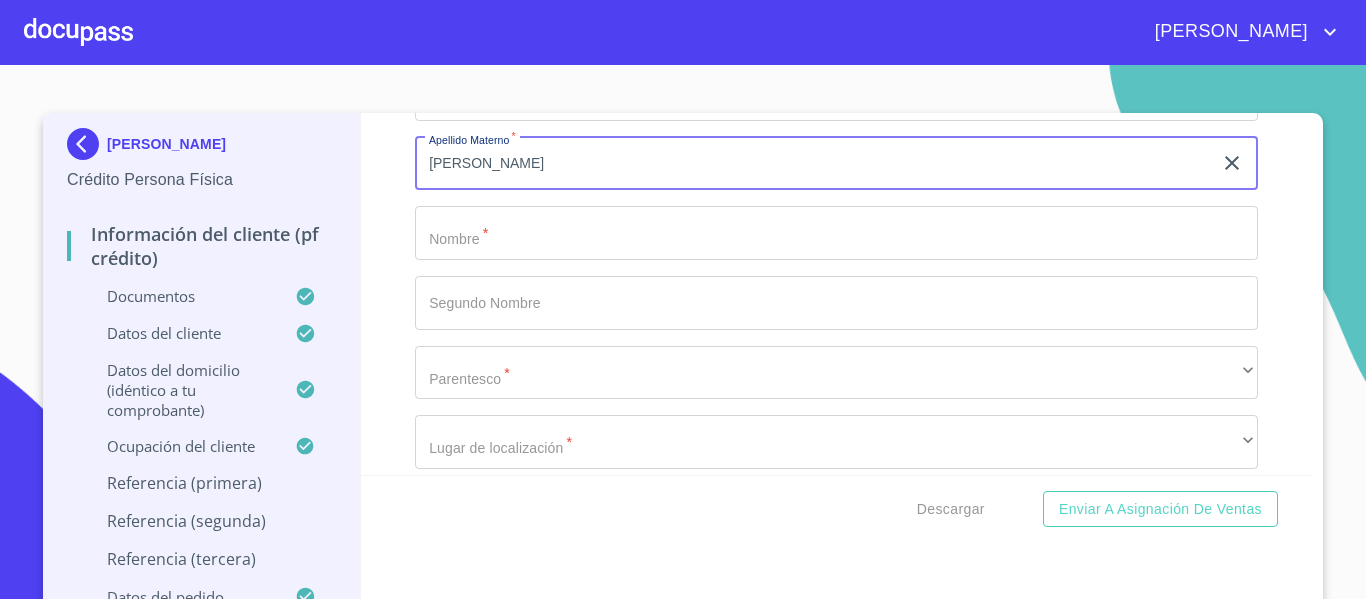 type on "[PERSON_NAME]" 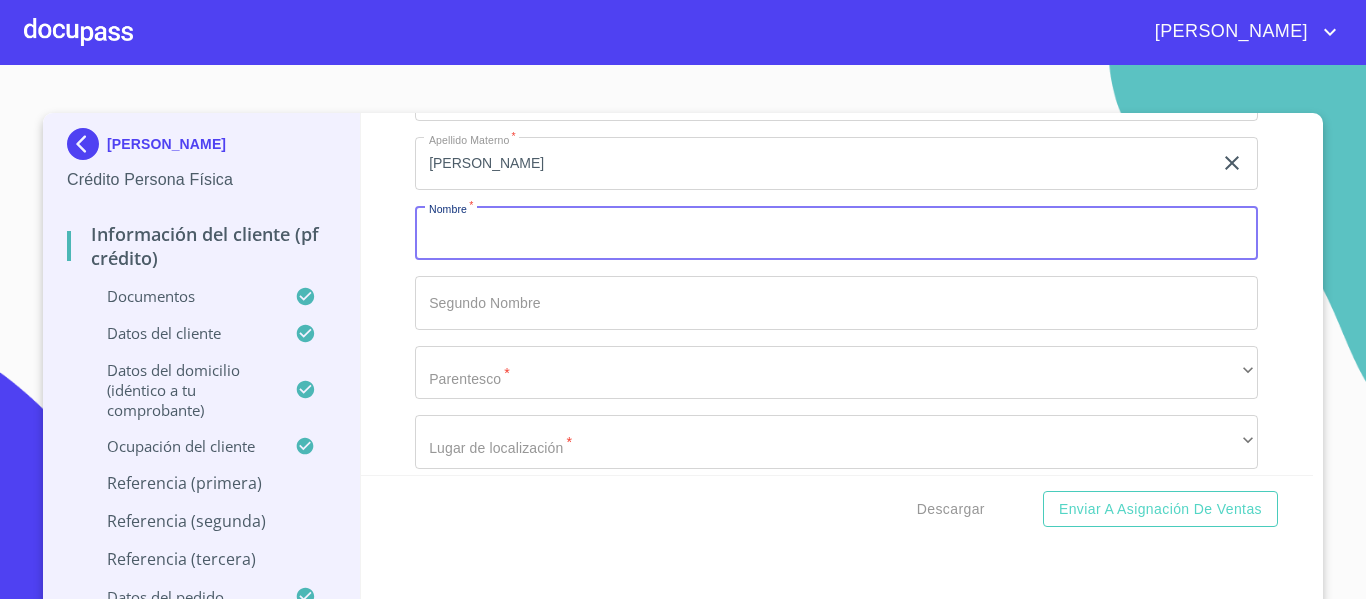 click on "Documento de identificación.   *" at bounding box center [836, 233] 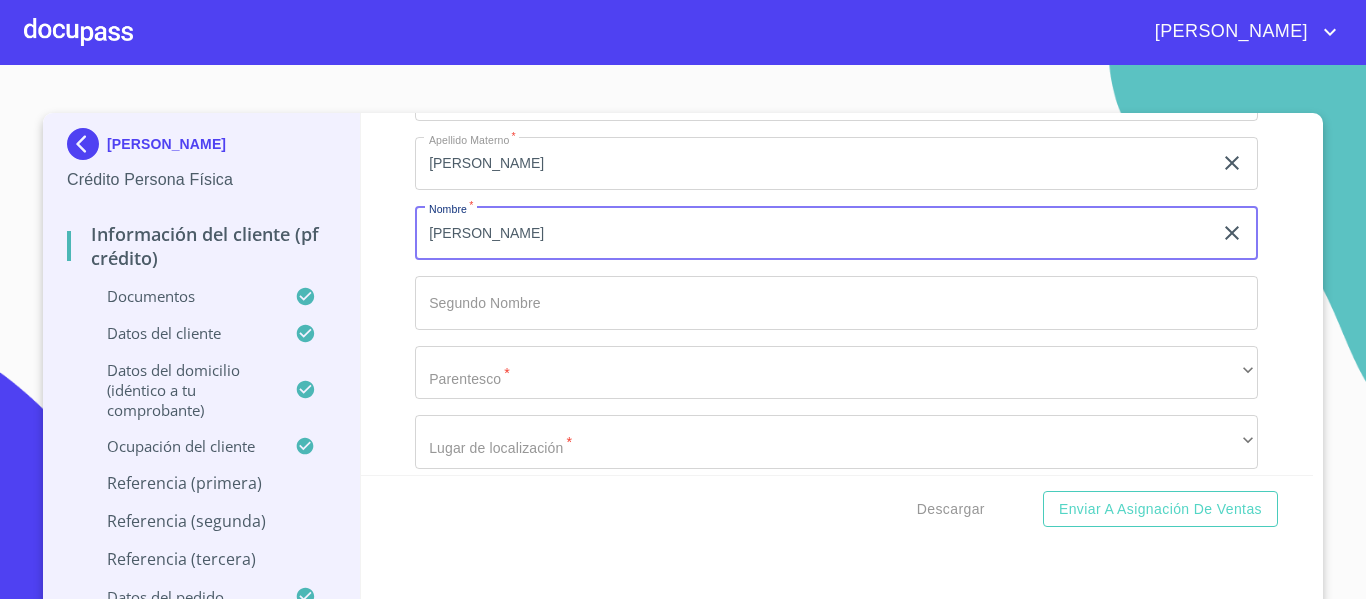 type on "[PERSON_NAME]" 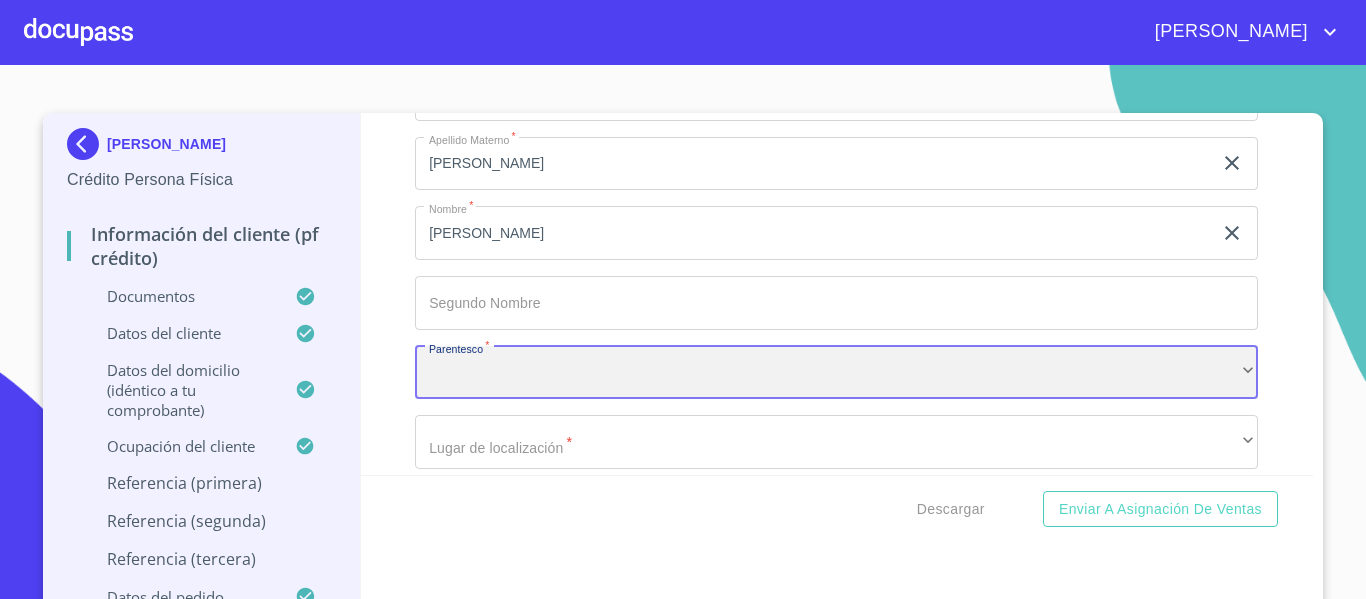 click on "​" at bounding box center [836, 373] 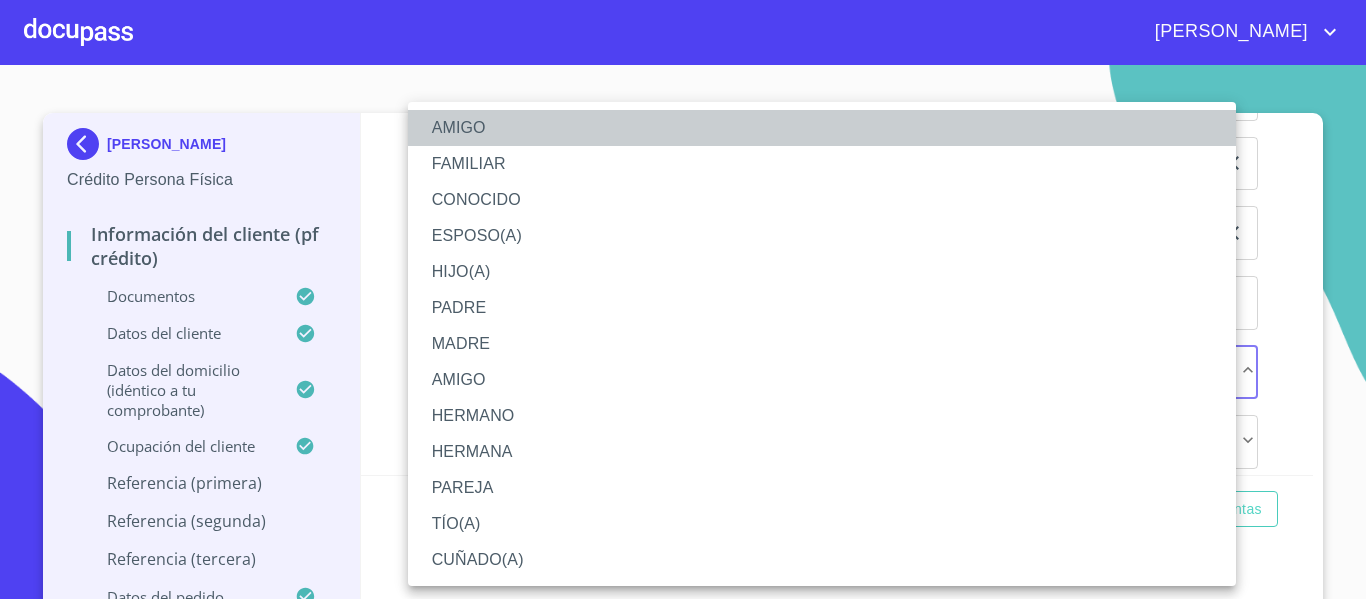 click on "AMIGO" at bounding box center [822, 128] 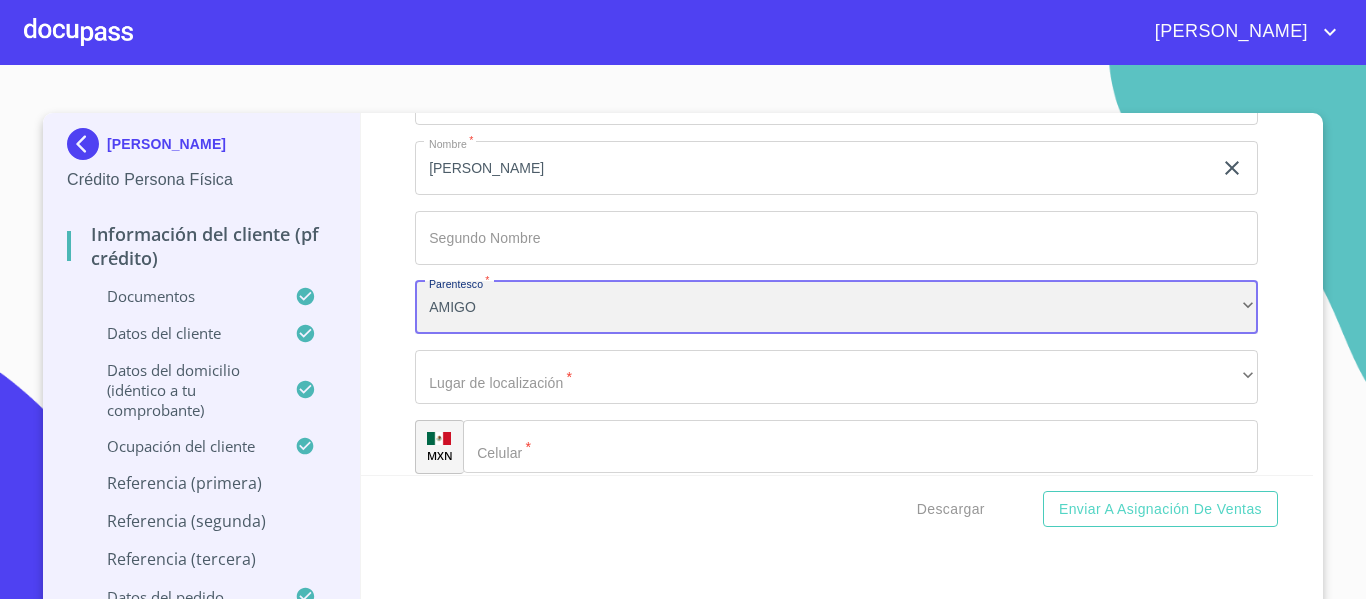 scroll, scrollTop: 8524, scrollLeft: 0, axis: vertical 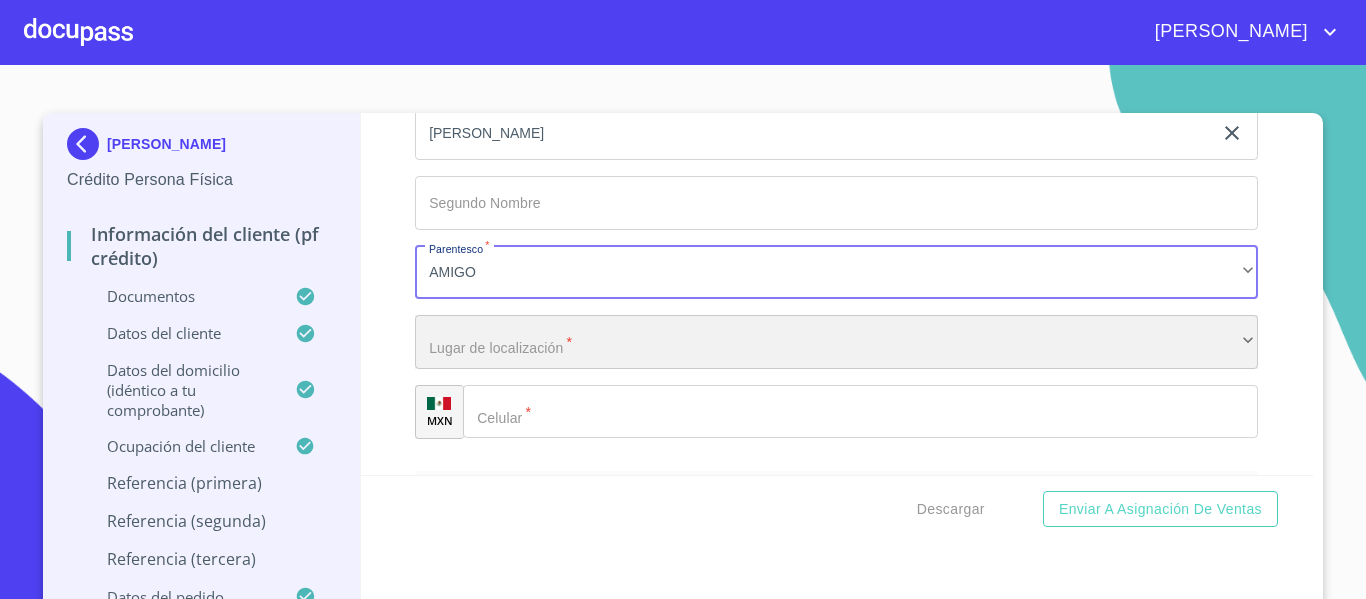 click on "​" at bounding box center (836, 342) 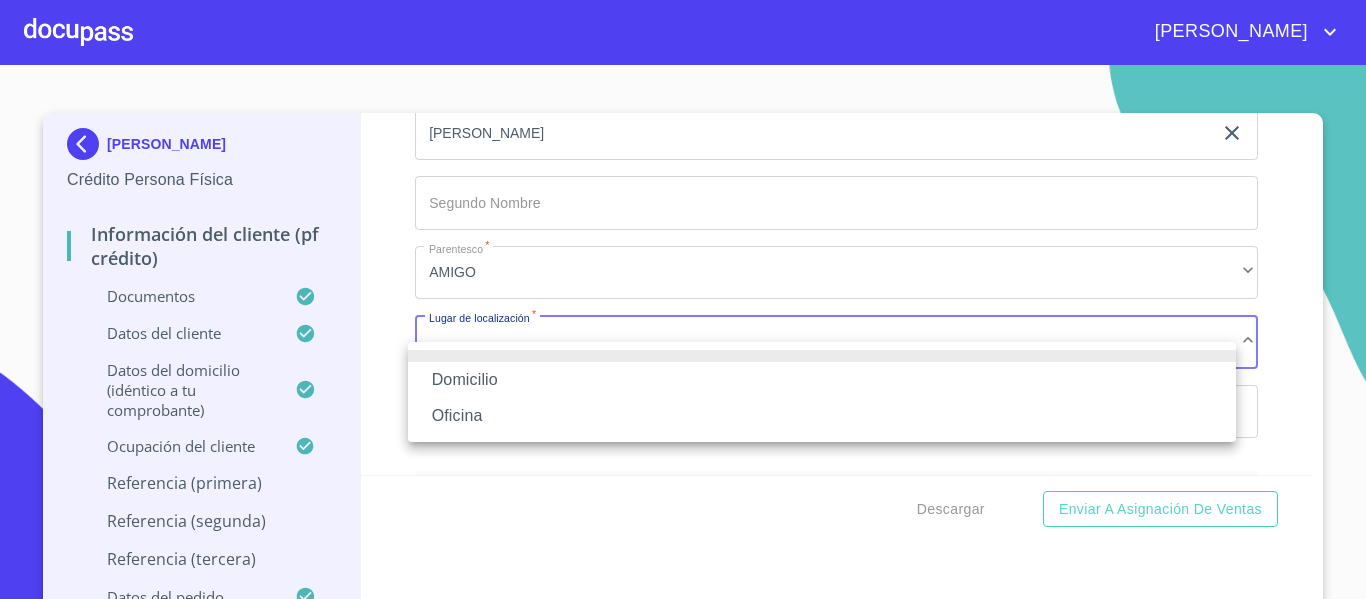 click on "Domicilio" at bounding box center (822, 380) 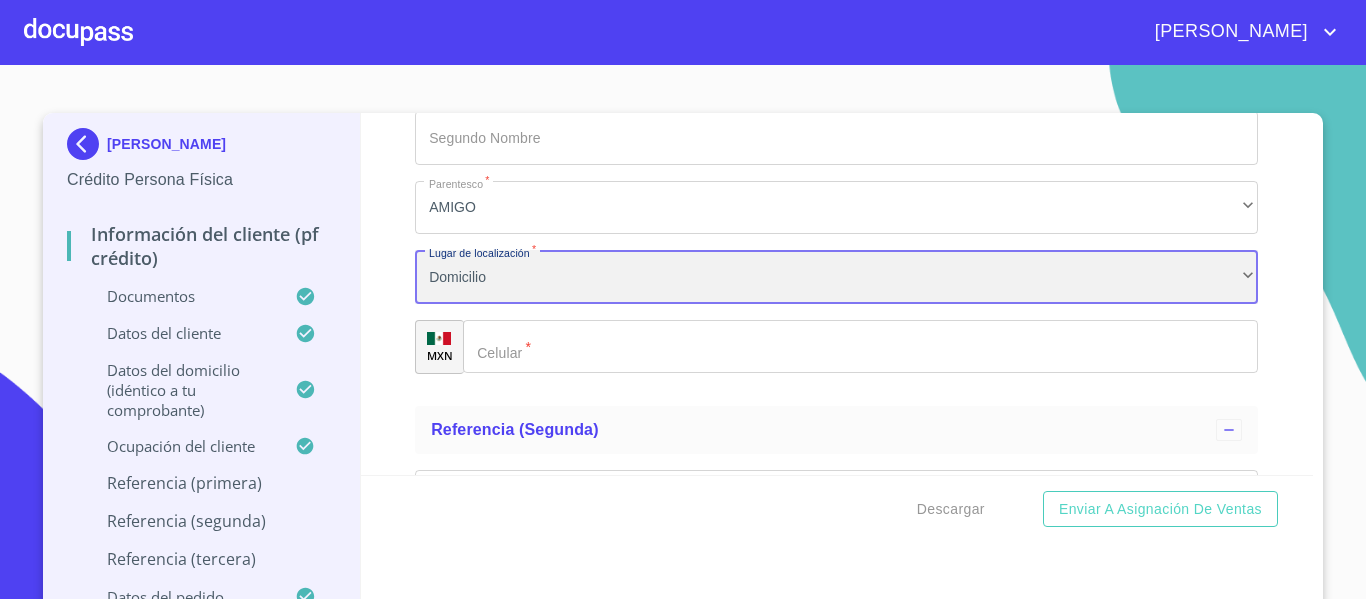 scroll, scrollTop: 8624, scrollLeft: 0, axis: vertical 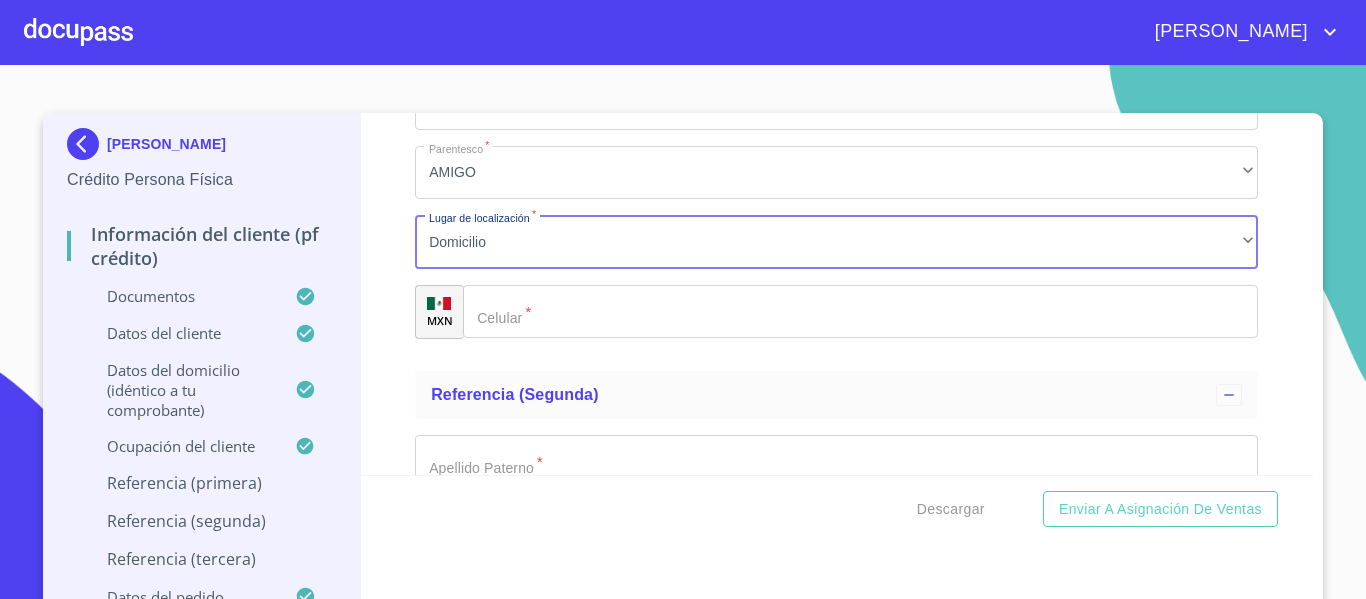 click on "Documento de identificación.   *" 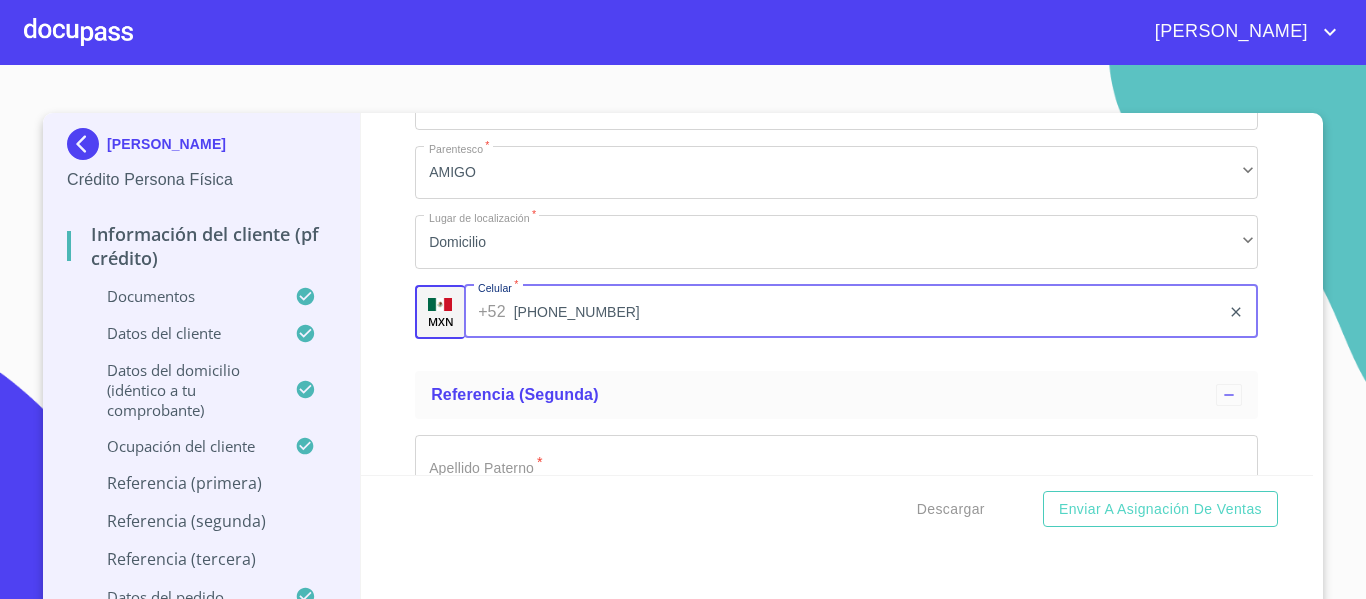 type on "[PHONE_NUMBER]" 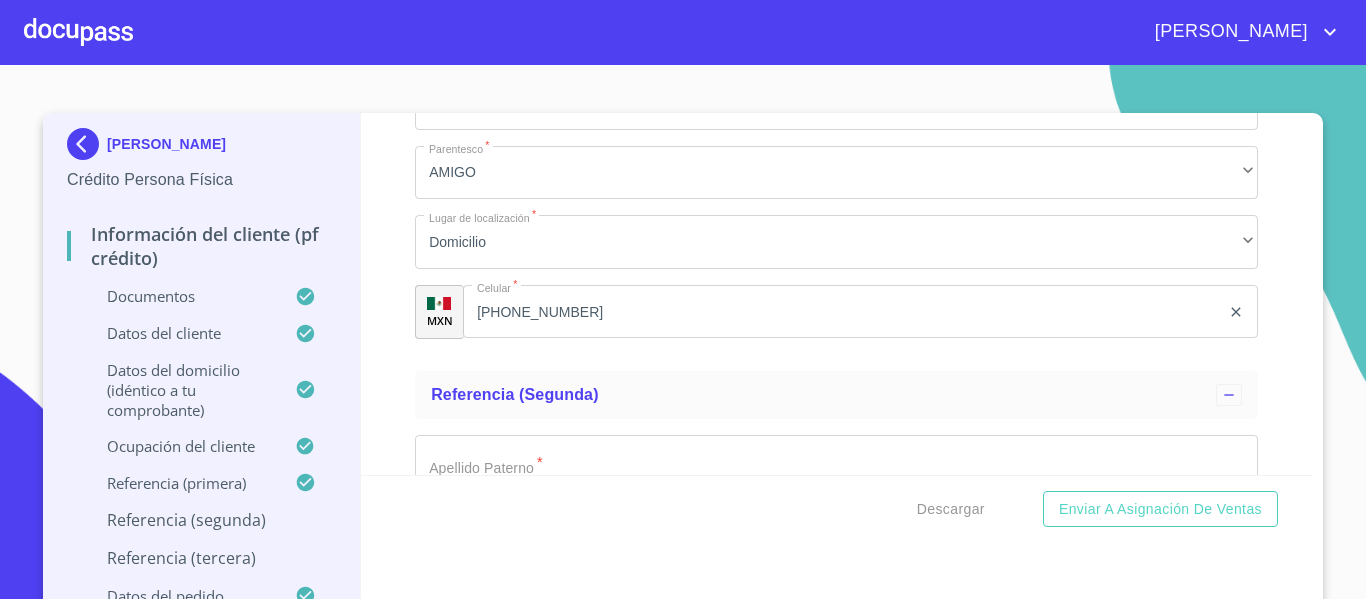 click on "Información del cliente (PF crédito)   Documentos Documento de identificación.   * INE ​ Identificación Oficial * Identificación Oficial Identificación Oficial Identificación Oficial Comprobante de Domicilio * Comprobante de Domicilio Comprobante de [PERSON_NAME] de ingresos   * Independiente/Dueño de negocio/Persona Moral ​ Comprobante de Ingresos mes 1 * Comprobante de Ingresos mes 1 Comprobante de Ingresos mes 1 Comprobante de Ingresos mes 2 * Comprobante de Ingresos mes 2 Comprobante de Ingresos mes 2 Comprobante de Ingresos mes 3 * Comprobante de Ingresos mes 3 Comprobante de Ingresos mes 3 CURP * CURP CURP Constancia de situación fiscal Constancia de situación fiscal Constancia de situación fiscal Datos del cliente Apellido Paterno   * [PERSON_NAME] ​ Apellido Materno   * JUAREZ ​ Primer nombre   * [GEOGRAPHIC_DATA] ​ Segundo Nombre ​ Fecha de nacimiento * [DEMOGRAPHIC_DATA] ​ RFC   * ZUJI001014 ​ CURP   * ZUJI001014HJCXRSA3 ​ ID de Identificación 1797224161 ​   * ​ *" at bounding box center (837, 294) 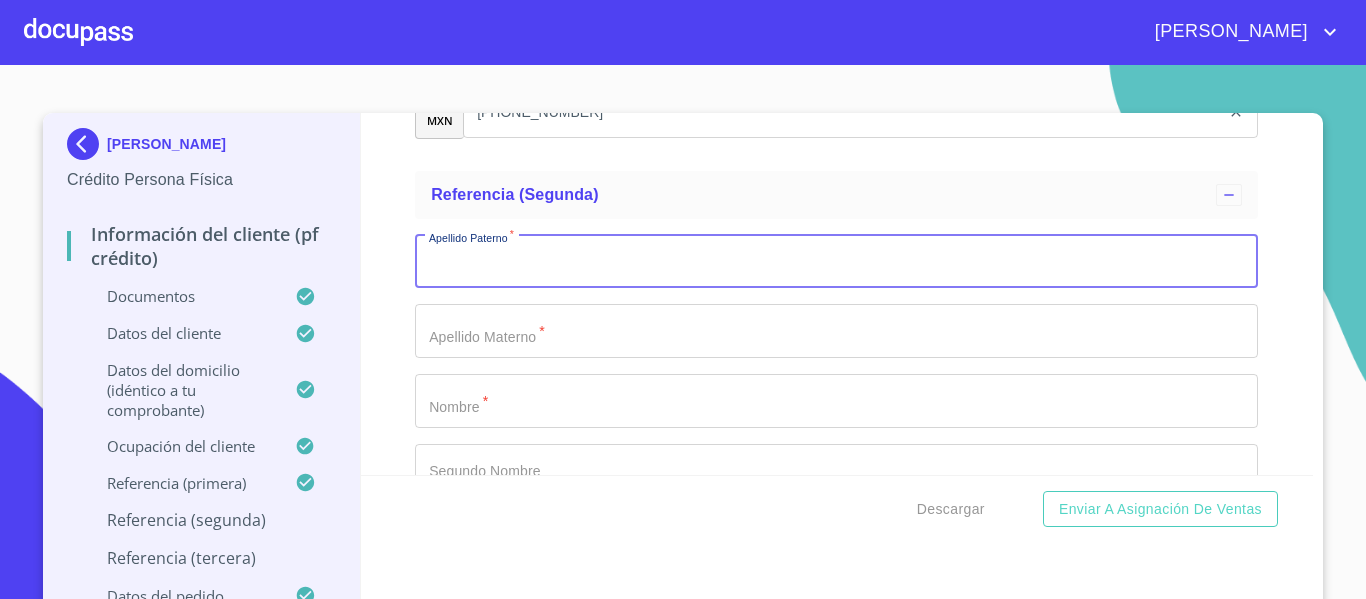 click on "Documento de identificación.   *" at bounding box center [836, 262] 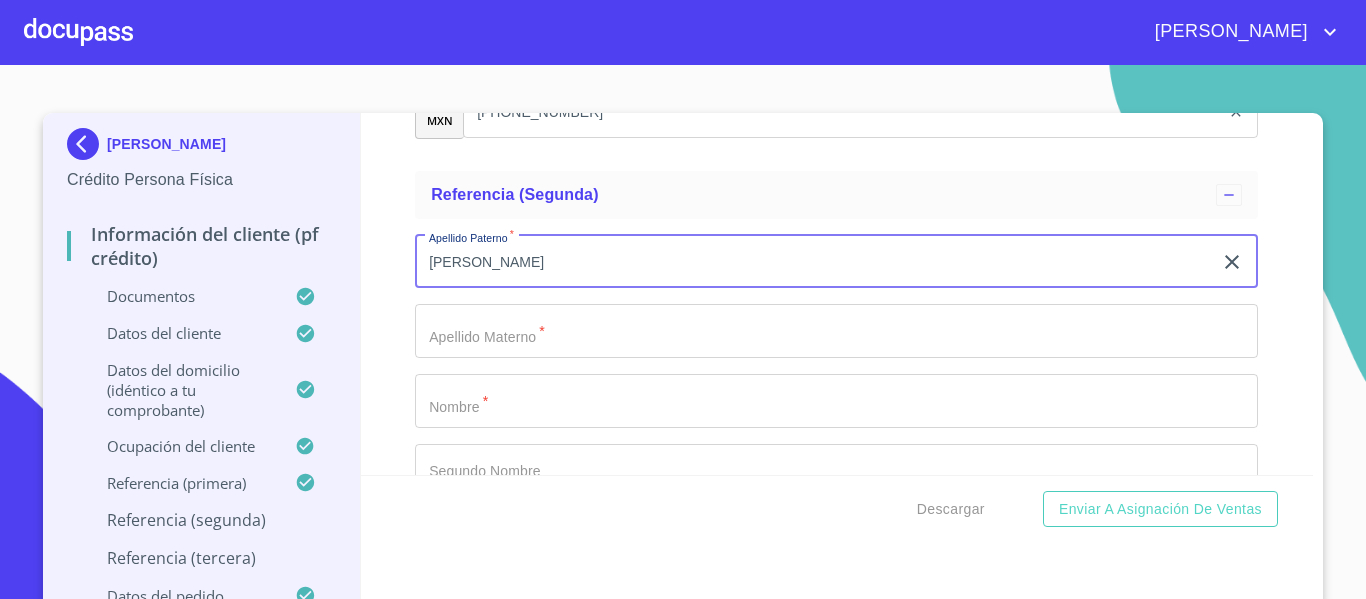 type on "[PERSON_NAME]" 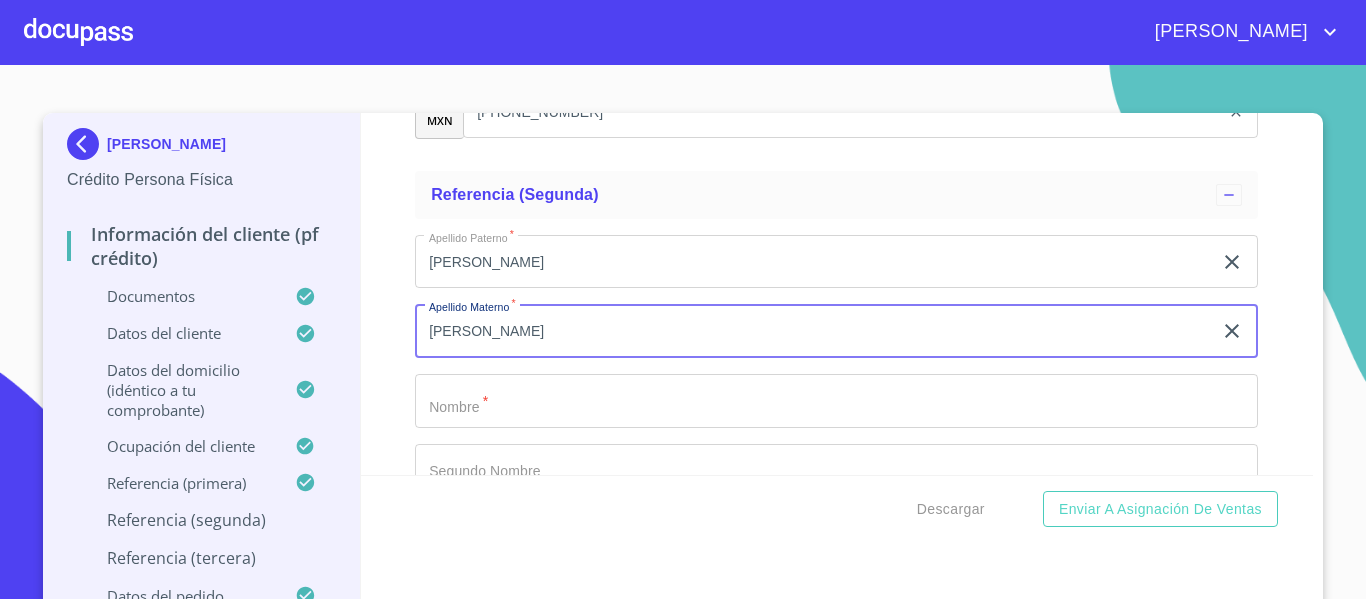 scroll, scrollTop: 9024, scrollLeft: 0, axis: vertical 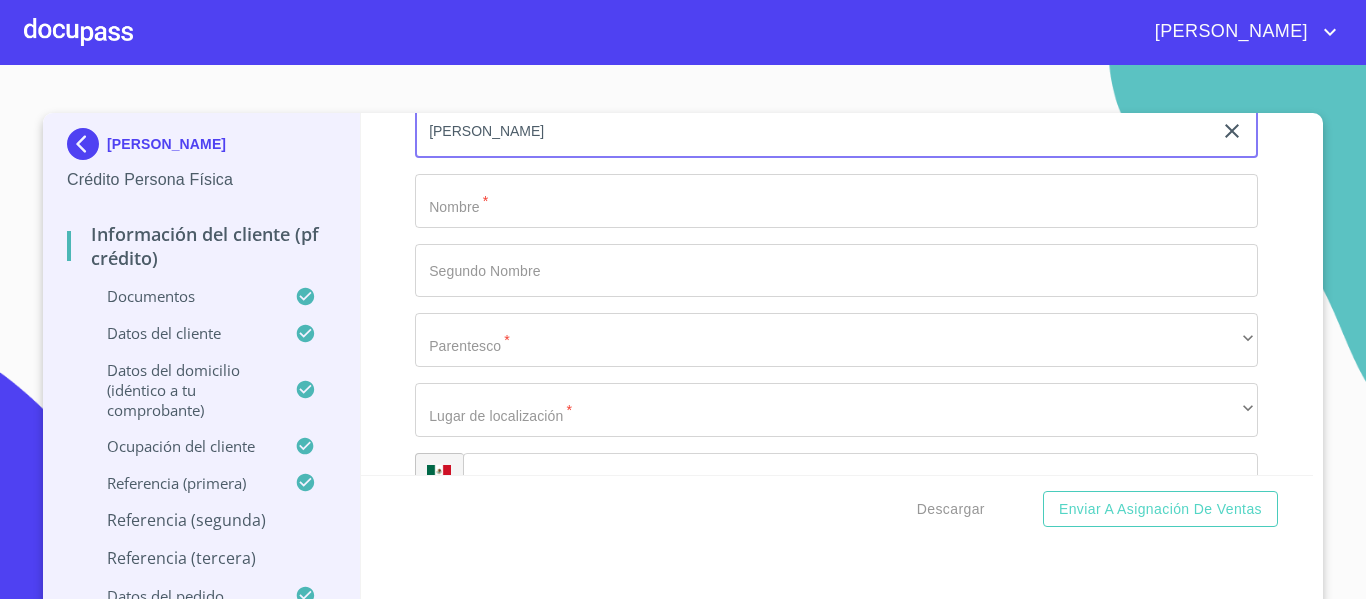 type on "[PERSON_NAME]" 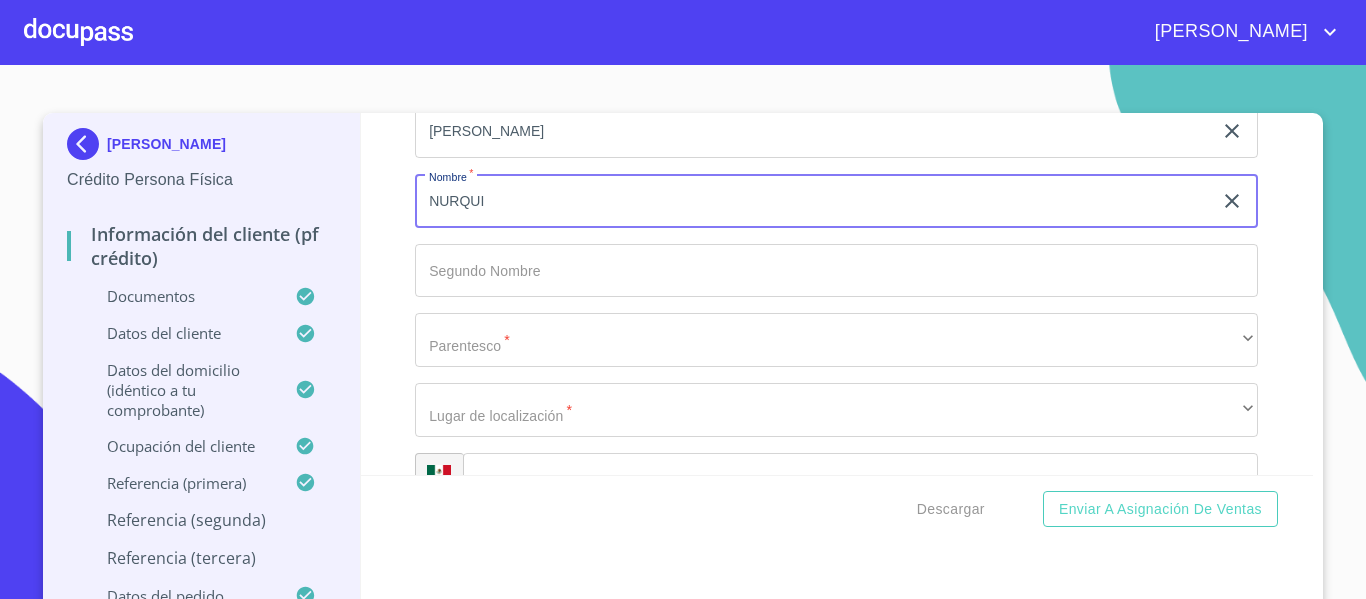 click on "NURQUI" at bounding box center (813, 201) 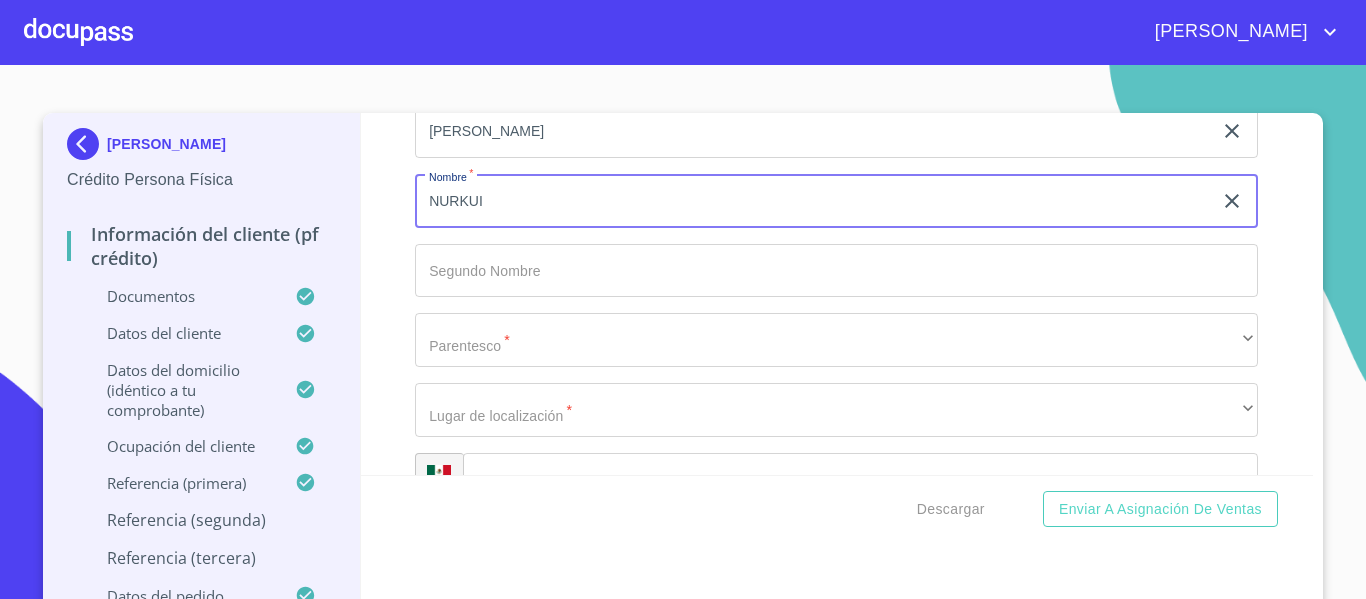 click on "NURKUI" at bounding box center [813, 201] 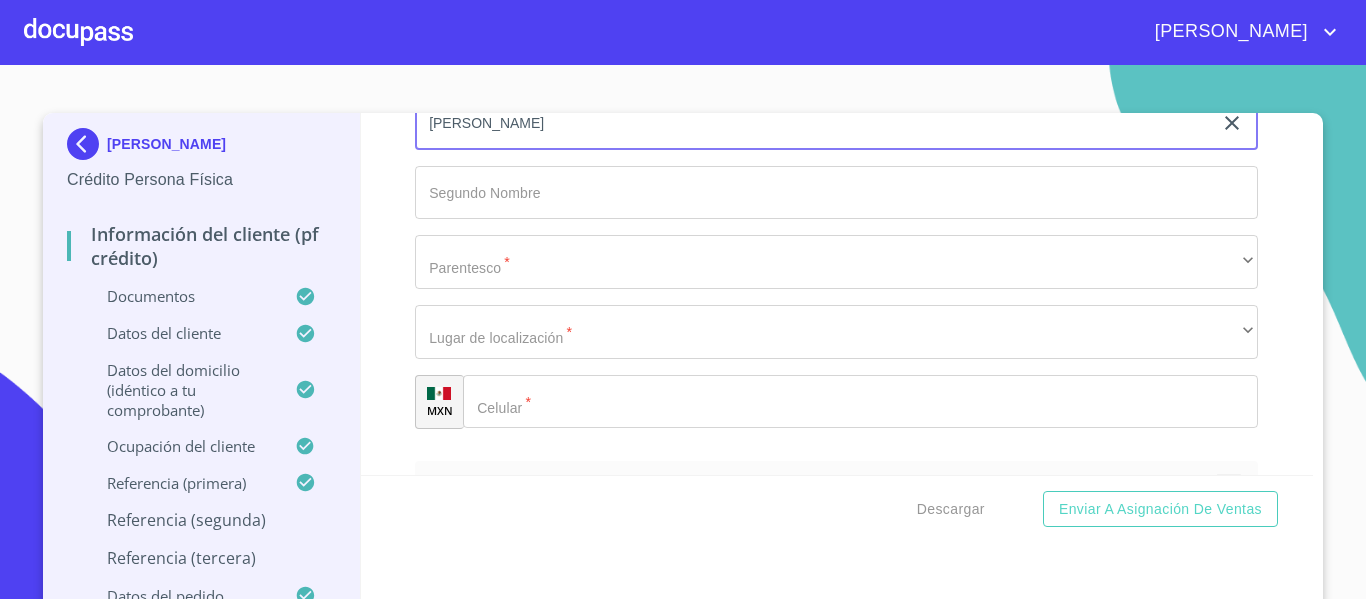 scroll, scrollTop: 9124, scrollLeft: 0, axis: vertical 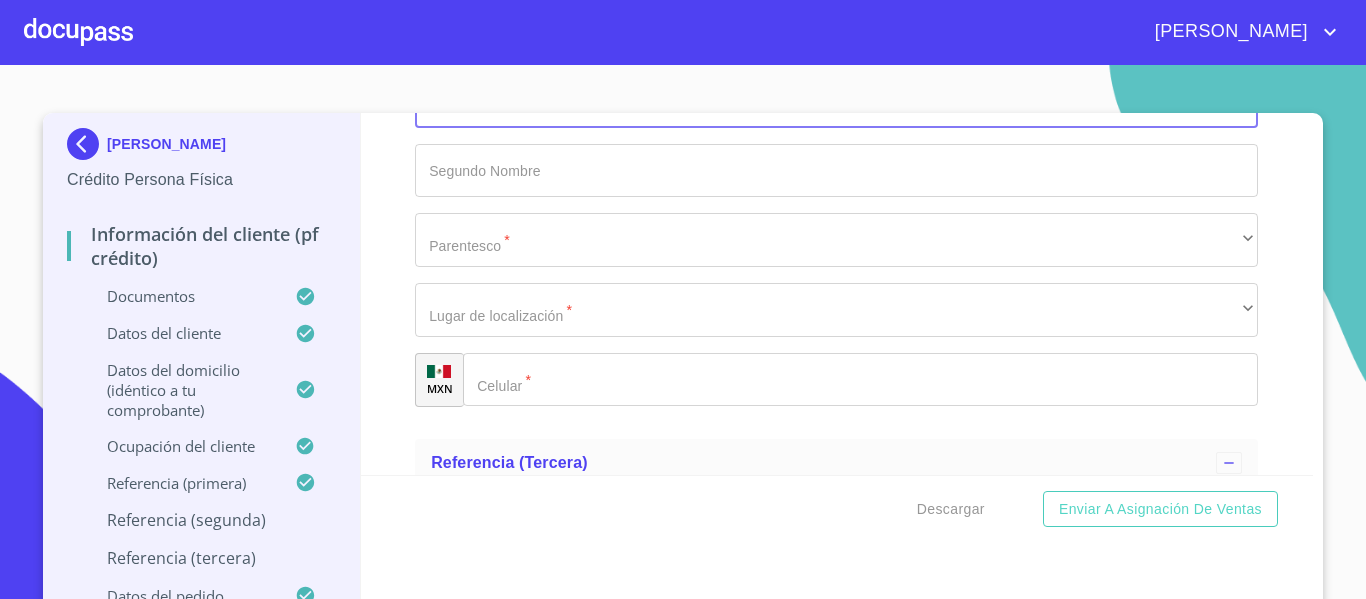 type on "[PERSON_NAME]" 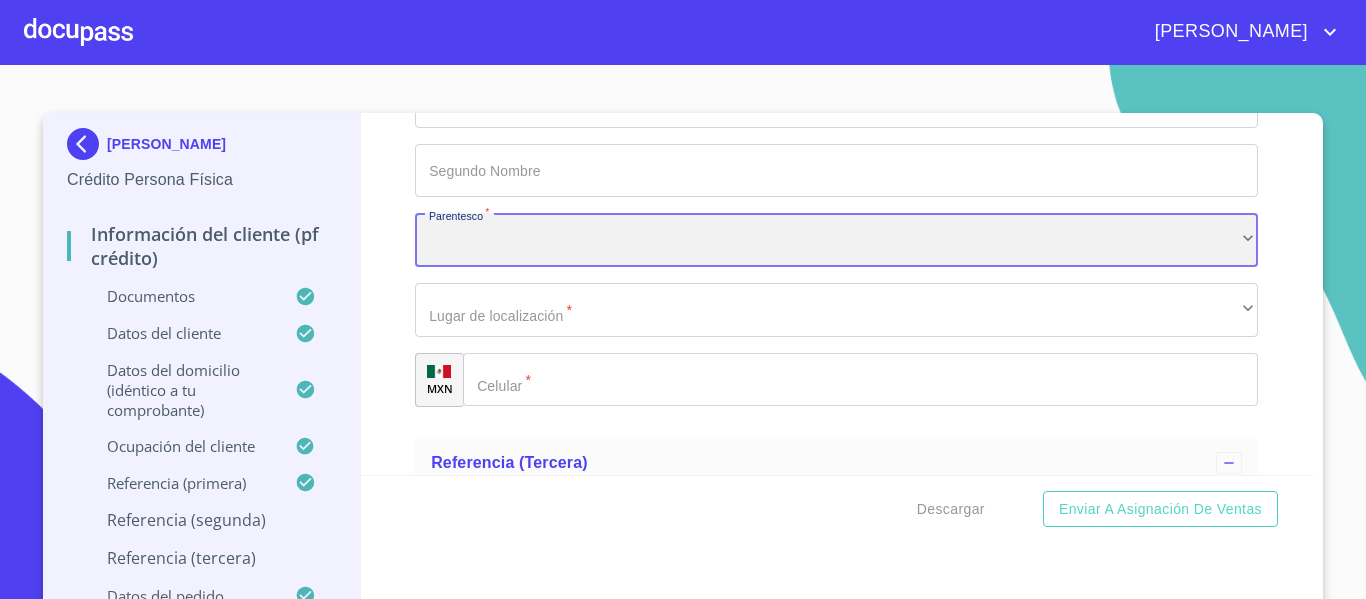 click on "​" at bounding box center (836, 240) 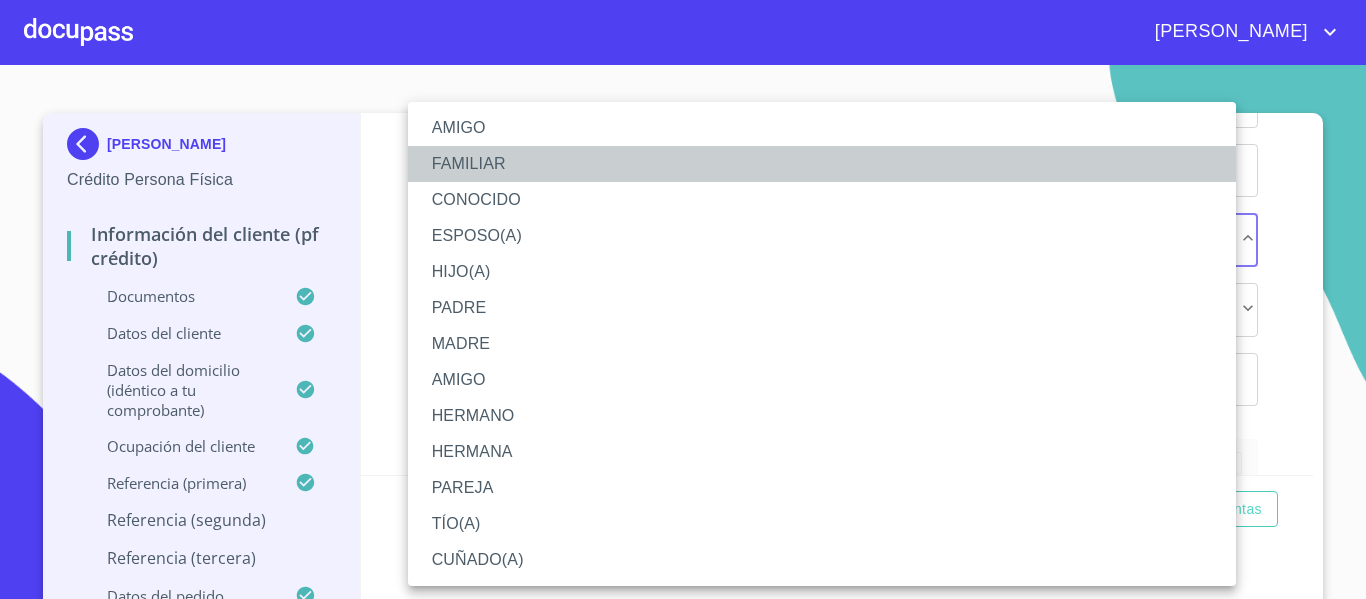 click on "FAMILIAR" at bounding box center [822, 164] 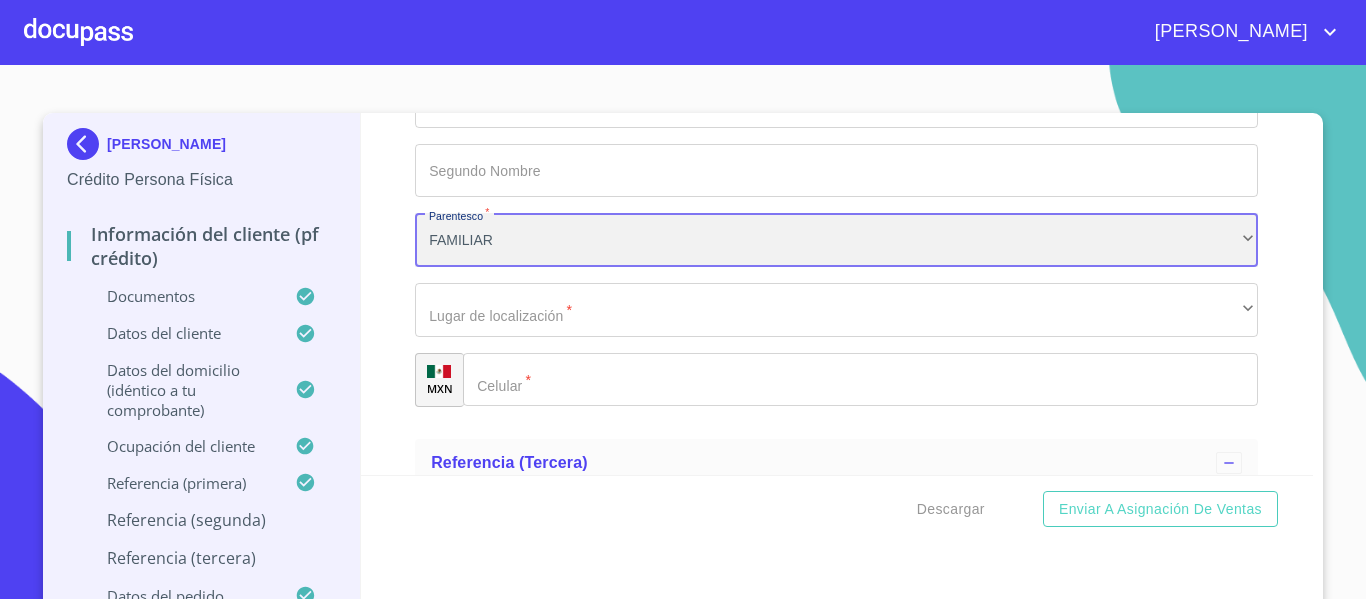 scroll, scrollTop: 9224, scrollLeft: 0, axis: vertical 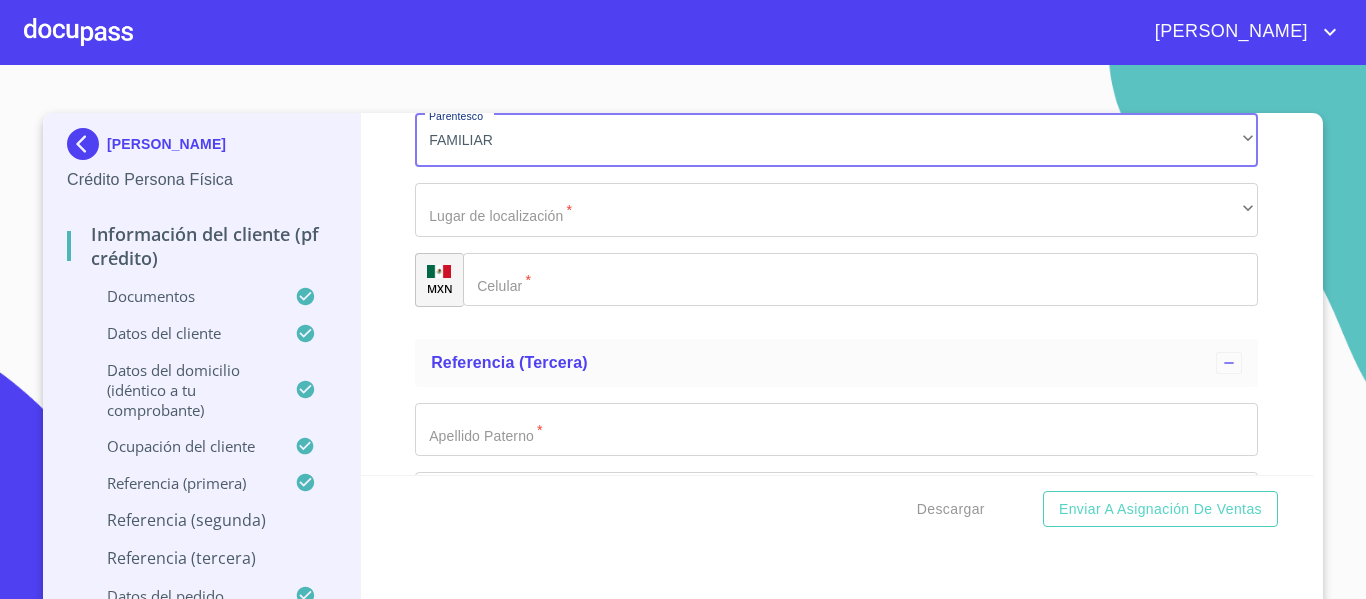 click on "Apellido Paterno   * [PERSON_NAME] ​ Apellido Materno   * [PERSON_NAME] ​ Nombre   * NURKI ​ Segundo Nombre ​ Parentesco   * FAMILIAR ​ Lugar de localización   * ​ ​ MXN Celular   * ​" at bounding box center [836, 71] 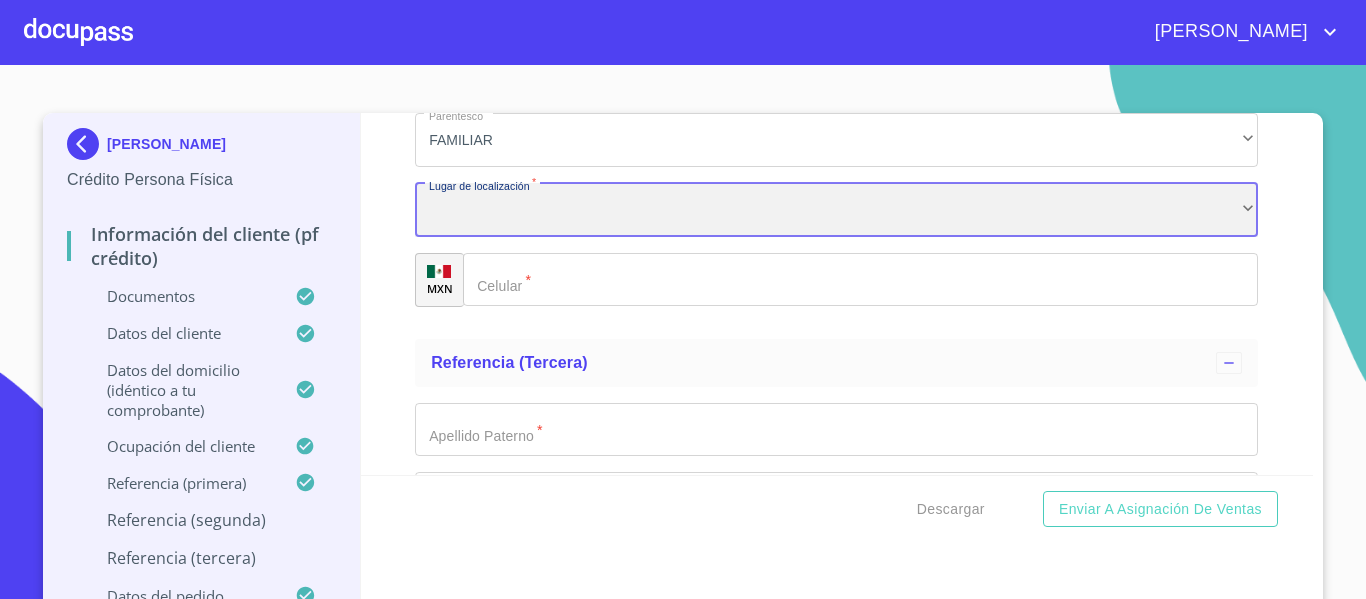 click on "​" at bounding box center [836, 210] 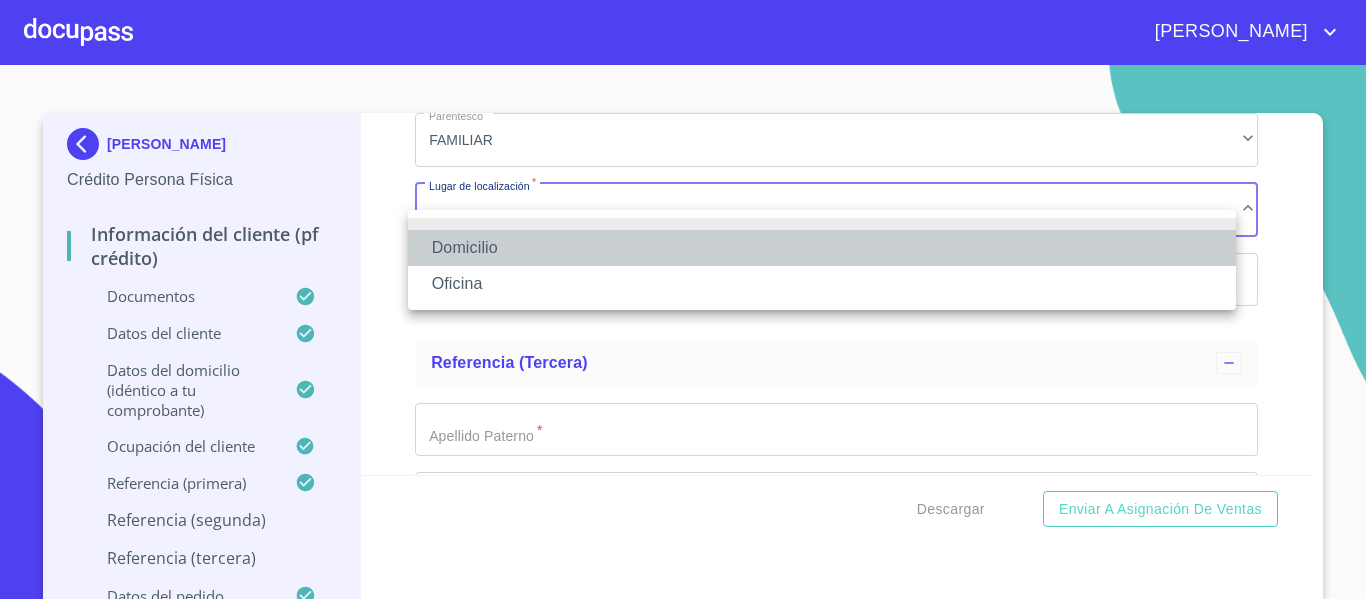 click on "Domicilio" at bounding box center (822, 248) 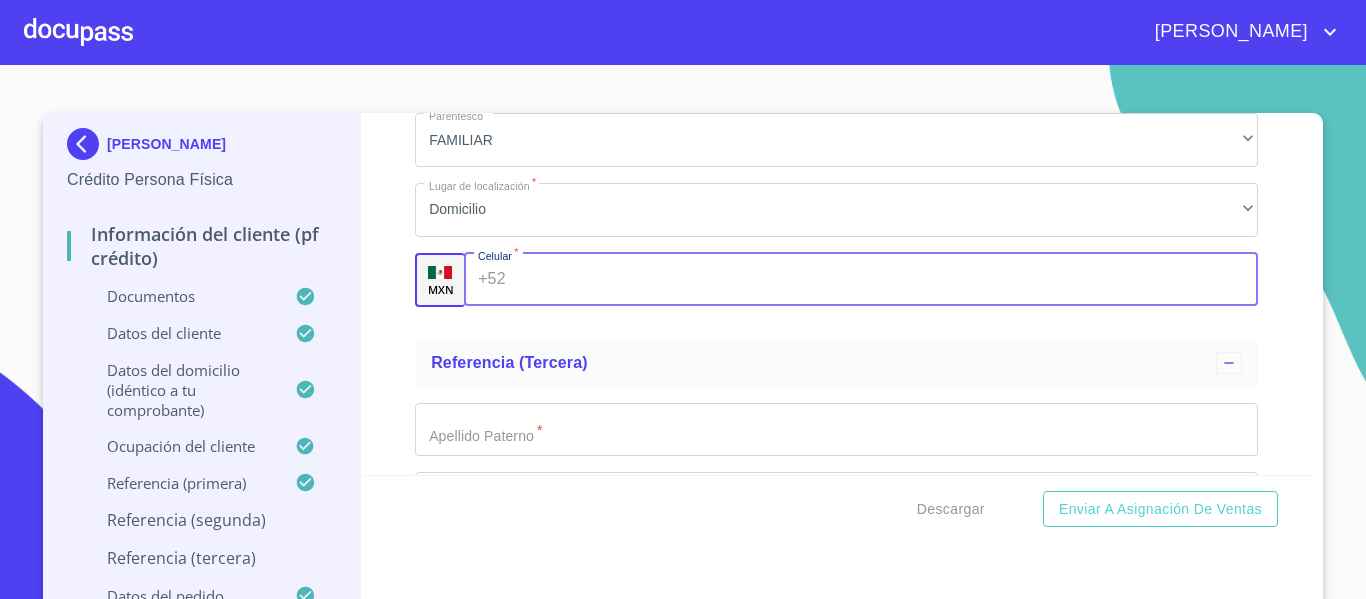 click on "+52 ​" at bounding box center (861, 280) 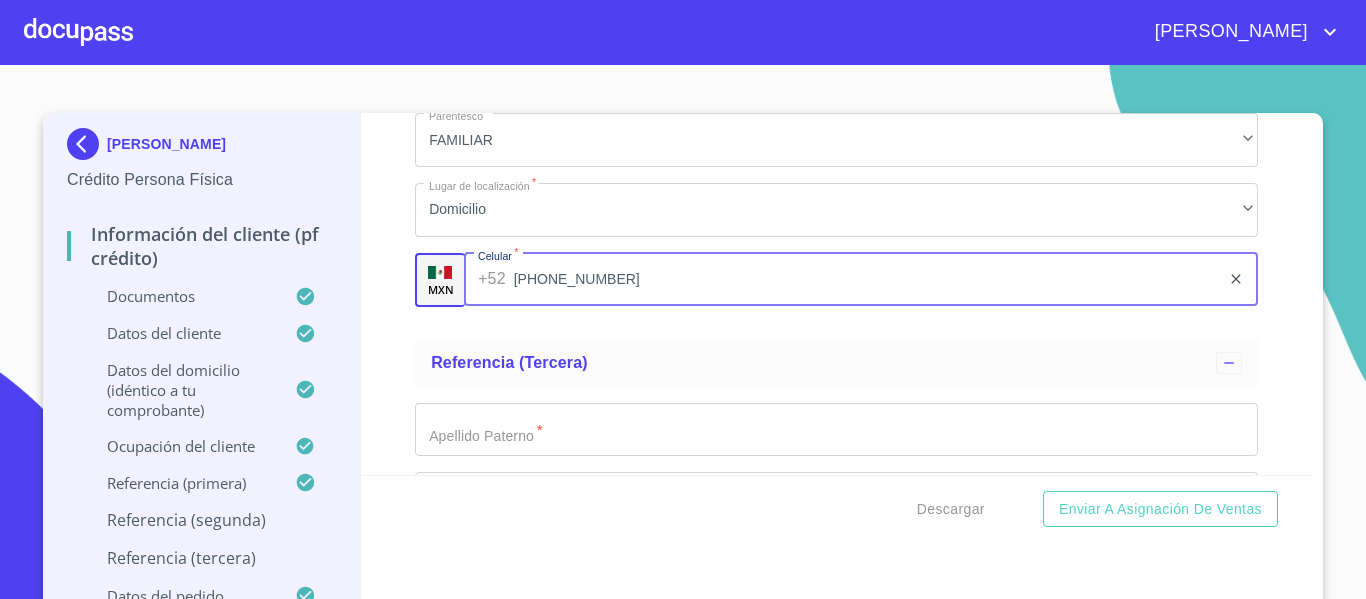 type on "[PHONE_NUMBER]" 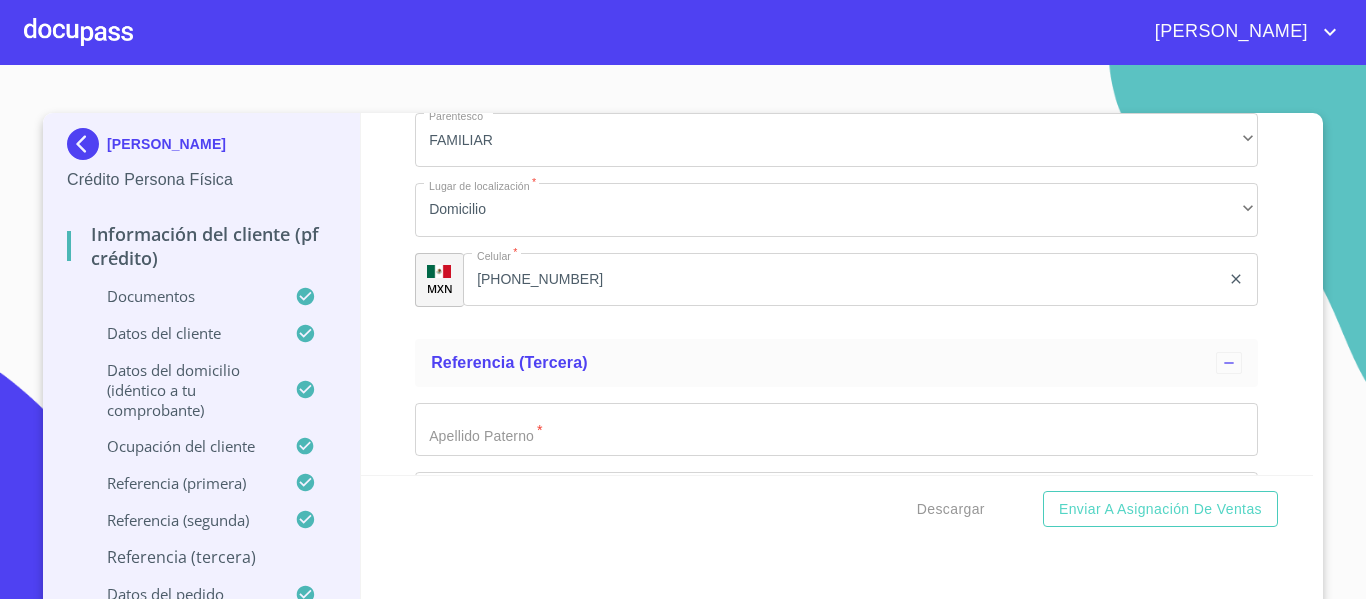 click on "Información del cliente (PF crédito)   Documentos Documento de identificación.   * INE ​ Identificación Oficial * Identificación Oficial Identificación Oficial Identificación Oficial Comprobante de Domicilio * Comprobante de Domicilio Comprobante de [PERSON_NAME] de ingresos   * Independiente/Dueño de negocio/Persona Moral ​ Comprobante de Ingresos mes 1 * Comprobante de Ingresos mes 1 Comprobante de Ingresos mes 1 Comprobante de Ingresos mes 2 * Comprobante de Ingresos mes 2 Comprobante de Ingresos mes 2 Comprobante de Ingresos mes 3 * Comprobante de Ingresos mes 3 Comprobante de Ingresos mes 3 CURP * CURP CURP Constancia de situación fiscal Constancia de situación fiscal Constancia de situación fiscal Datos del cliente Apellido Paterno   * [PERSON_NAME] ​ Apellido Materno   * JUAREZ ​ Primer nombre   * [GEOGRAPHIC_DATA] ​ Segundo Nombre ​ Fecha de nacimiento * [DEMOGRAPHIC_DATA] ​ RFC   * ZUJI001014 ​ CURP   * ZUJI001014HJCXRSA3 ​ ID de Identificación 1797224161 ​   * ​ *" at bounding box center (837, 294) 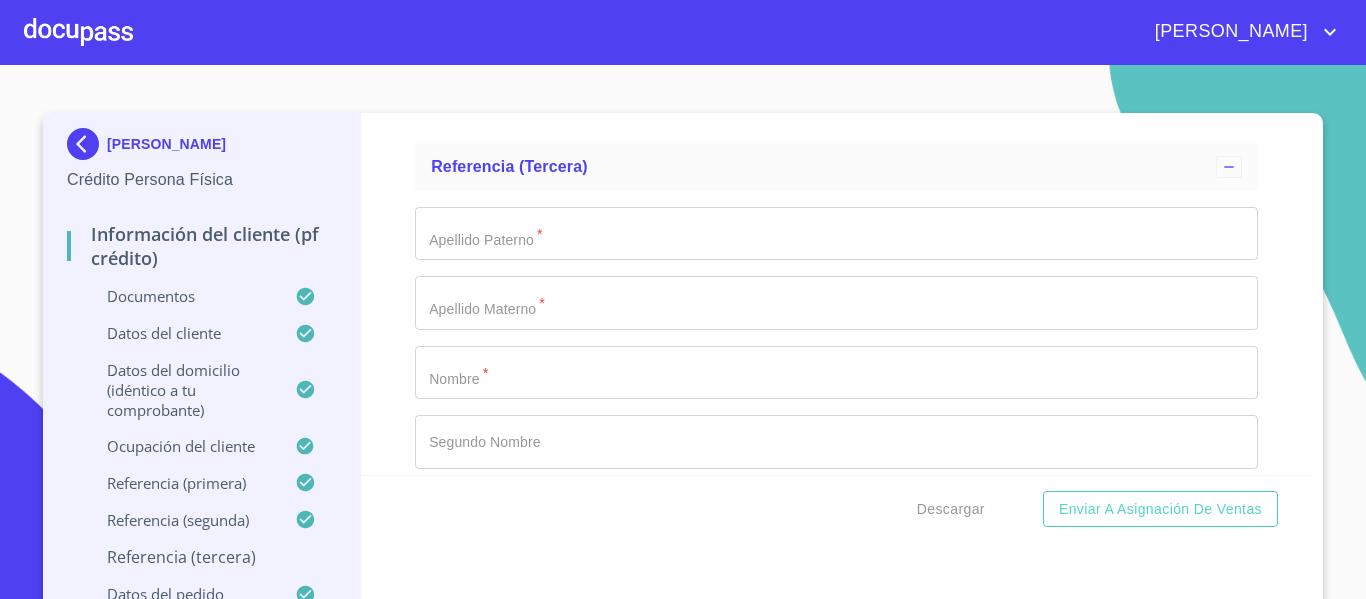 scroll, scrollTop: 9424, scrollLeft: 0, axis: vertical 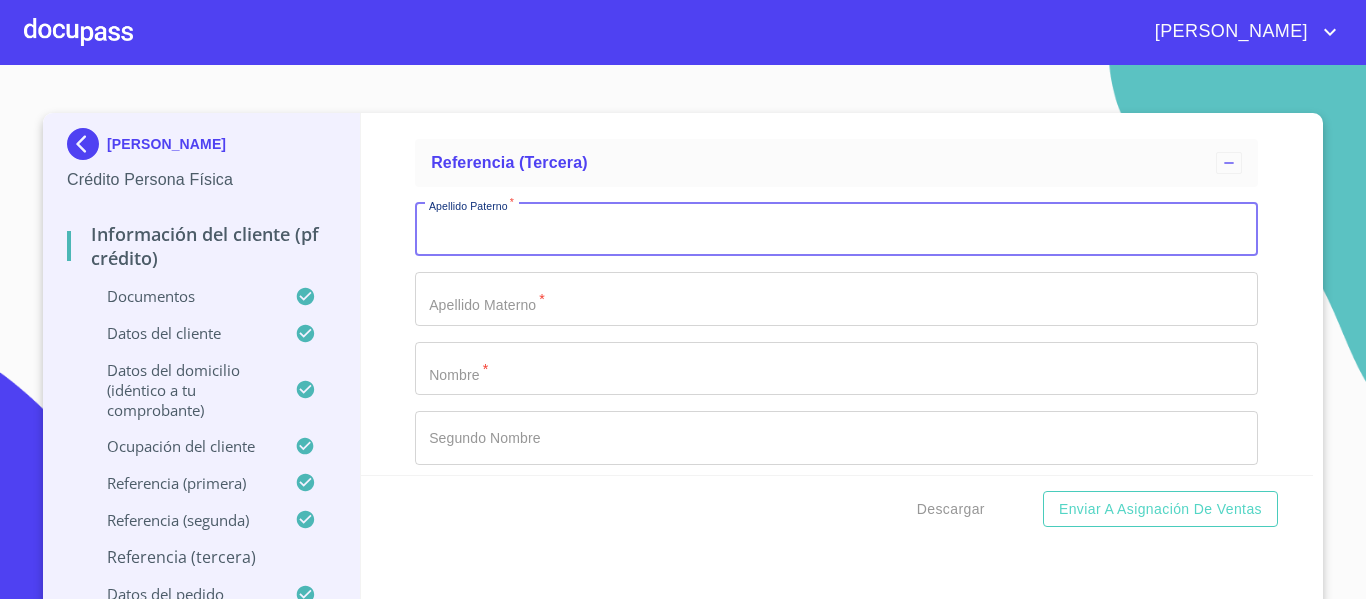 click on "Documento de identificación.   *" at bounding box center (836, 230) 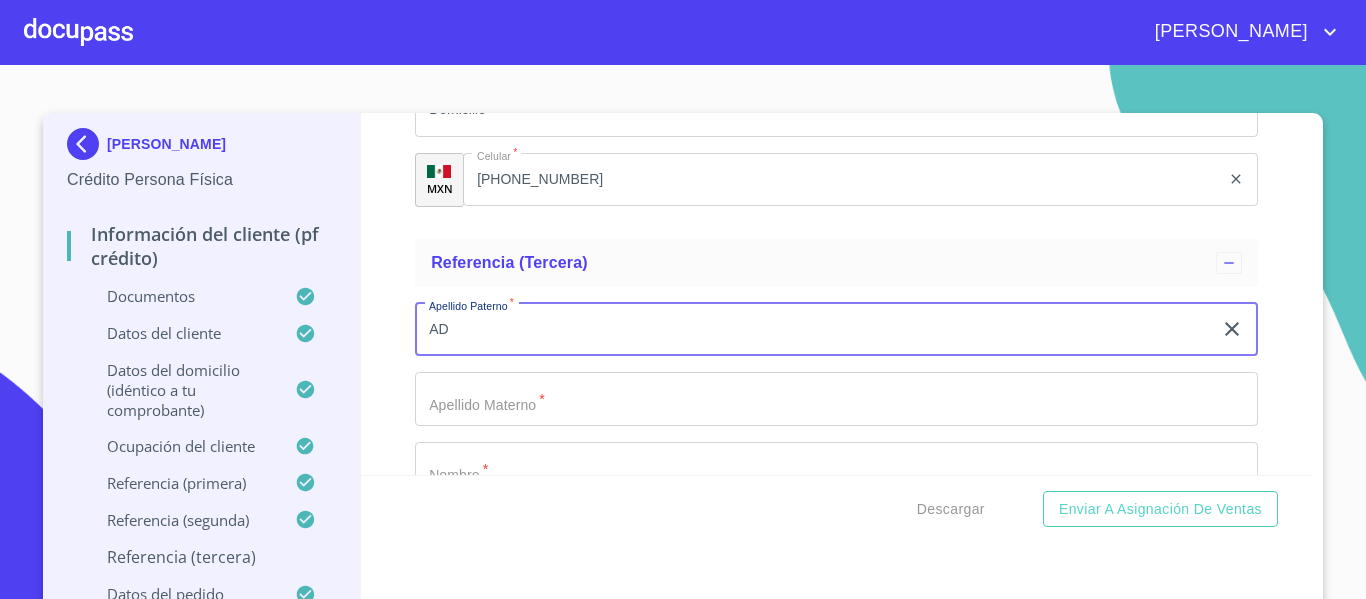 type on "A" 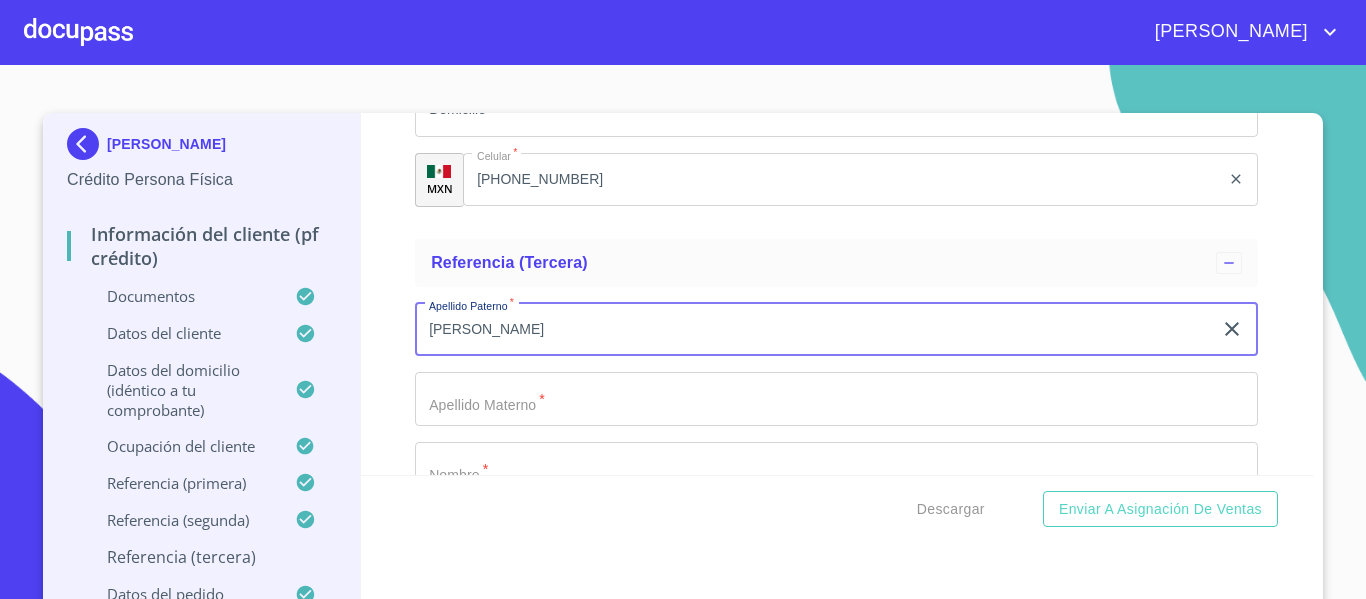 scroll, scrollTop: 9424, scrollLeft: 0, axis: vertical 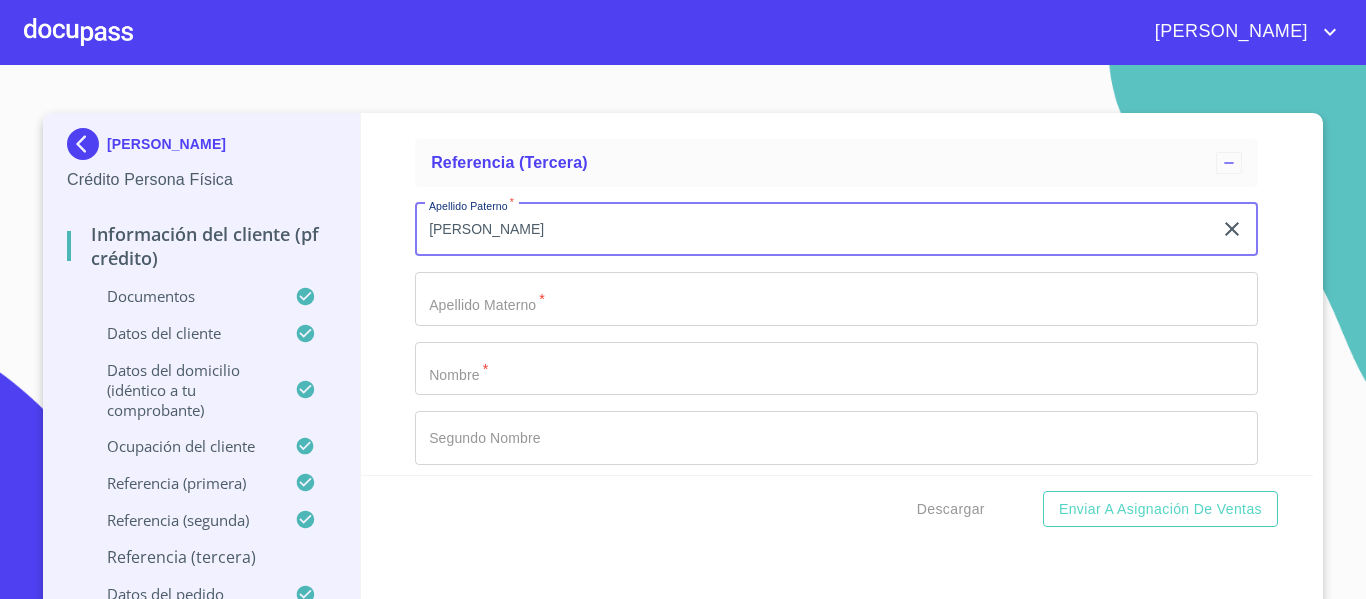 type on "[PERSON_NAME]" 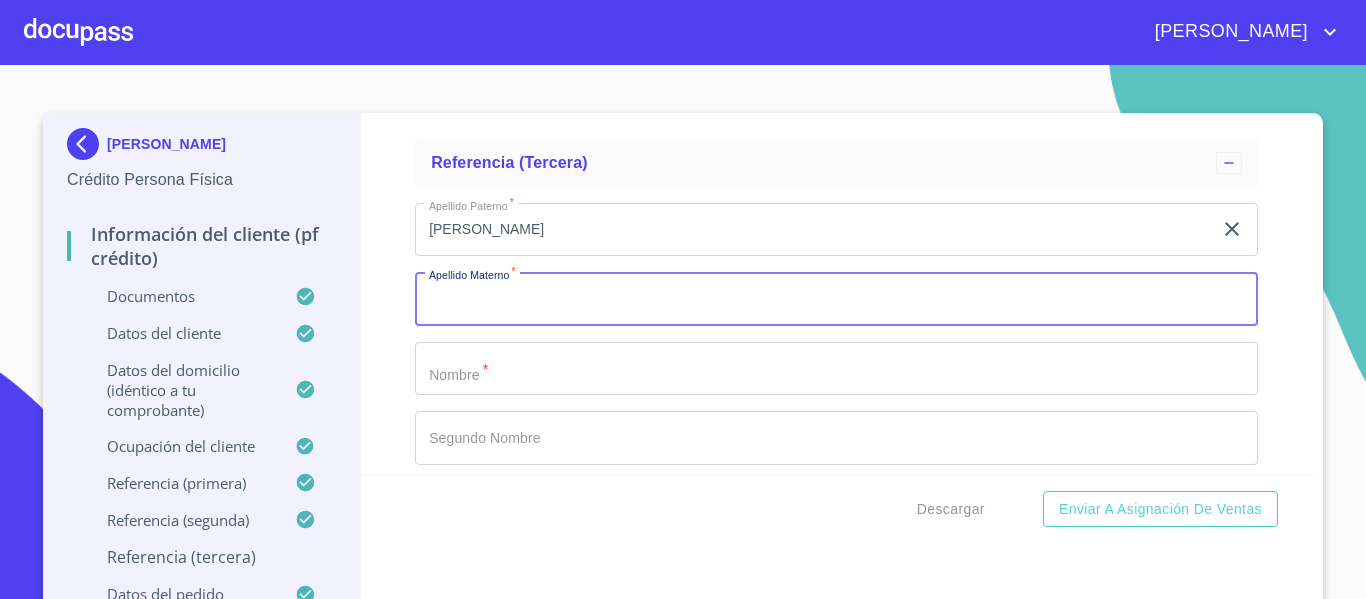 click on "Documento de identificación.   *" at bounding box center (836, 299) 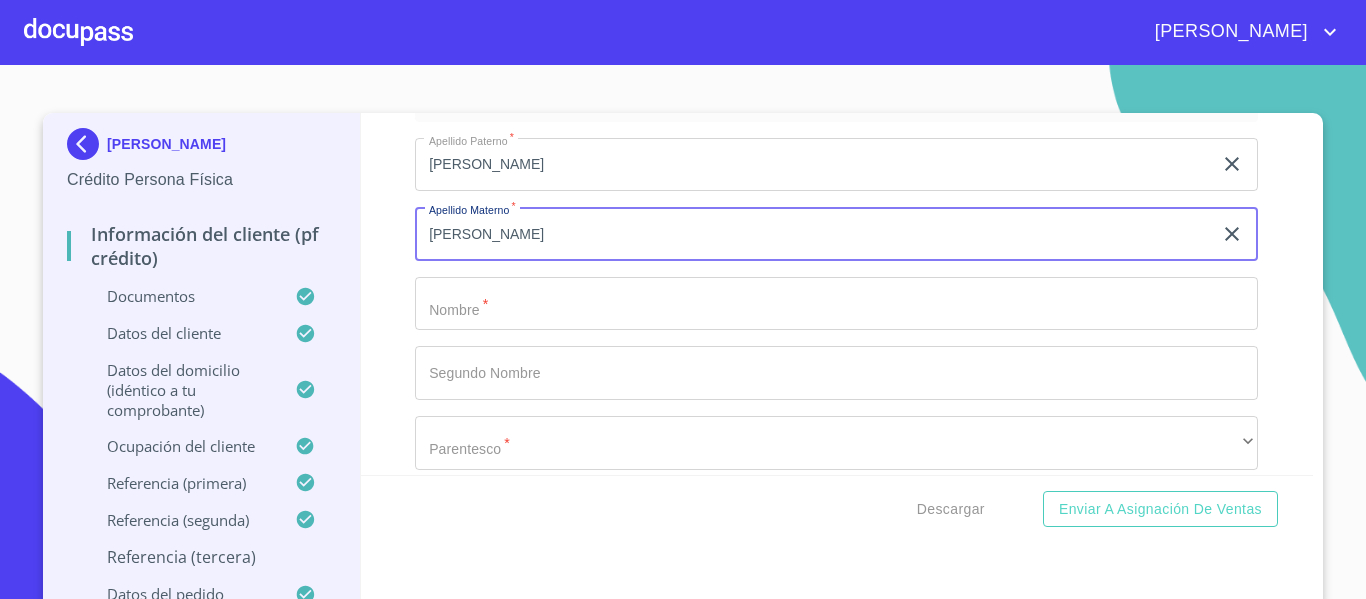 scroll, scrollTop: 9524, scrollLeft: 0, axis: vertical 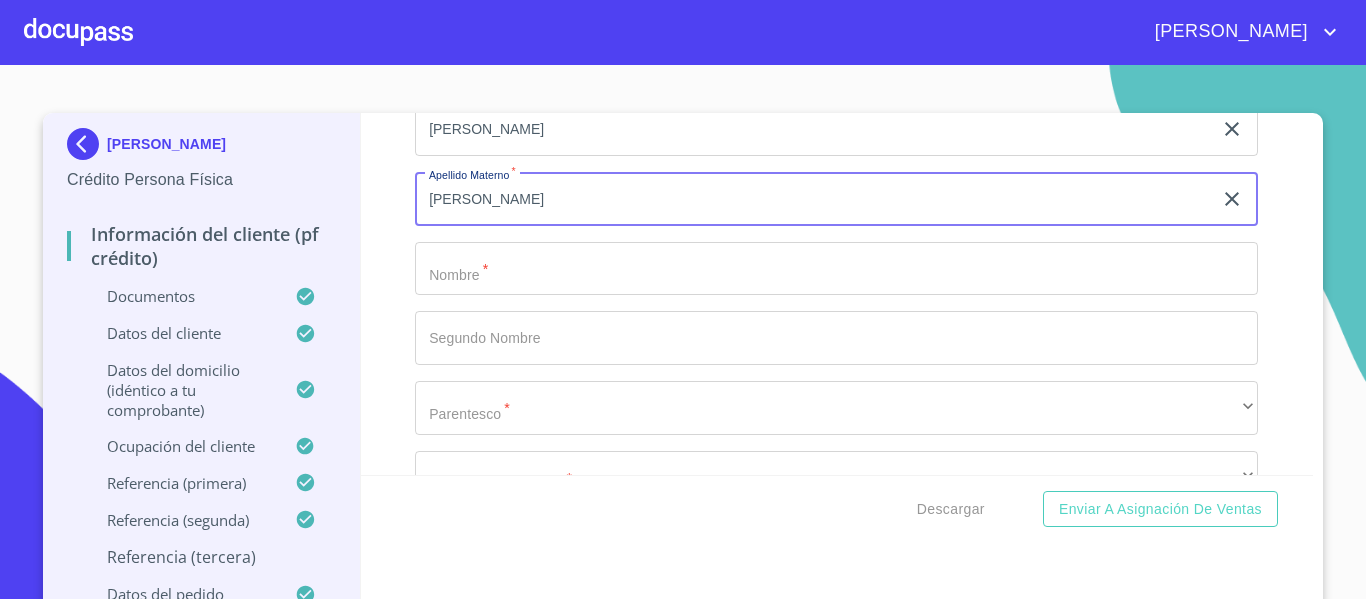 type on "[PERSON_NAME]" 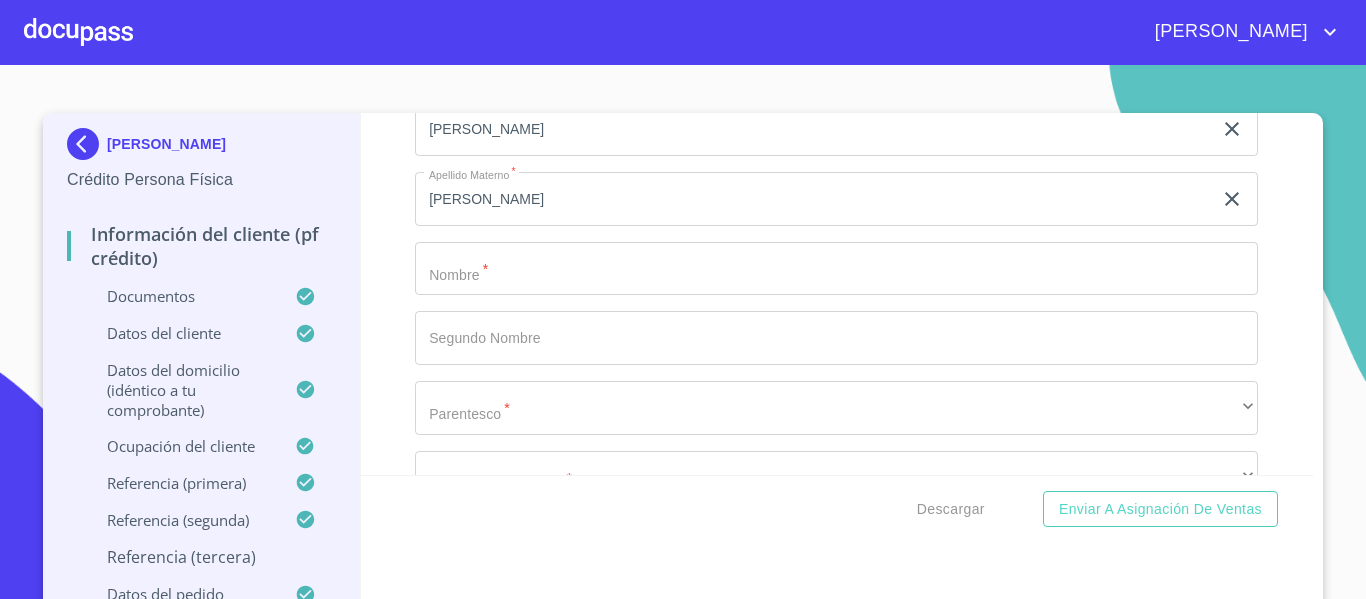 click on "Documento de identificación.   *" at bounding box center (813, -4599) 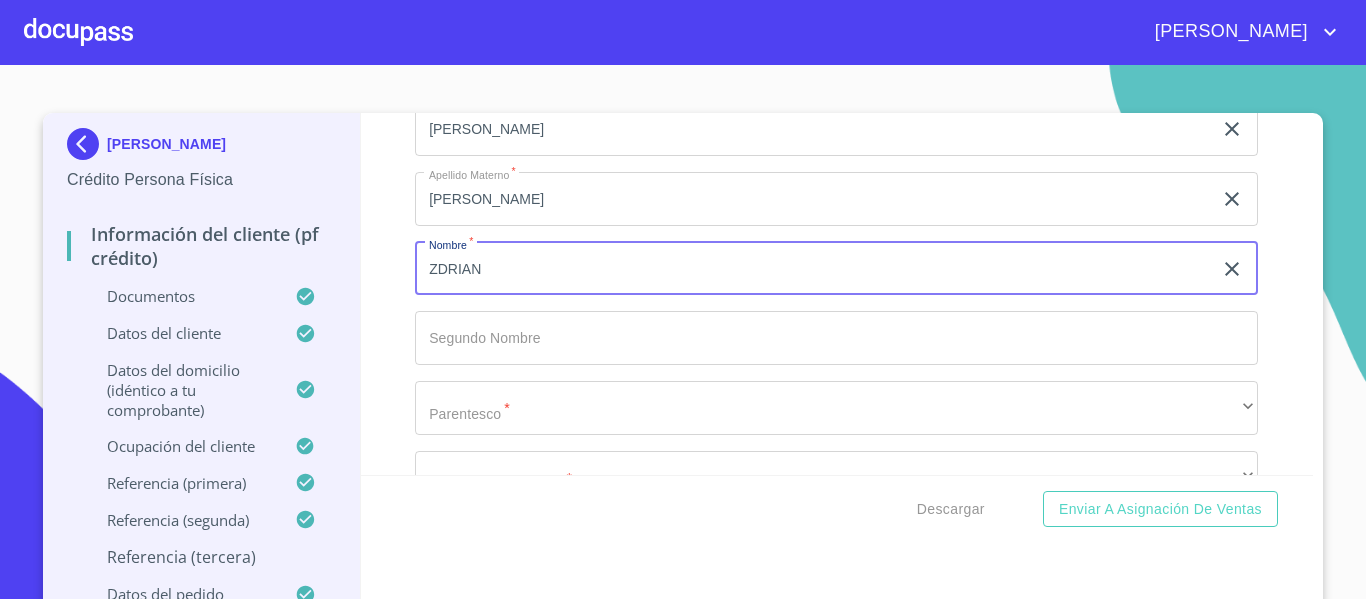 click on "ZDRIAN" at bounding box center (813, 269) 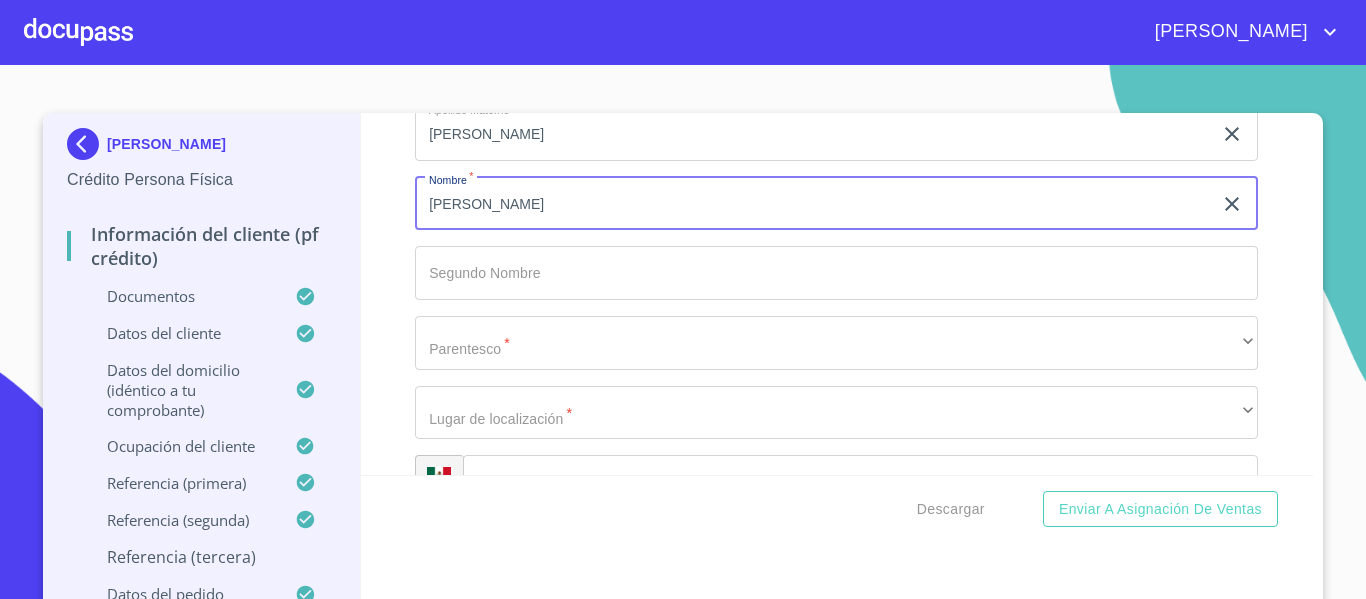 scroll, scrollTop: 9624, scrollLeft: 0, axis: vertical 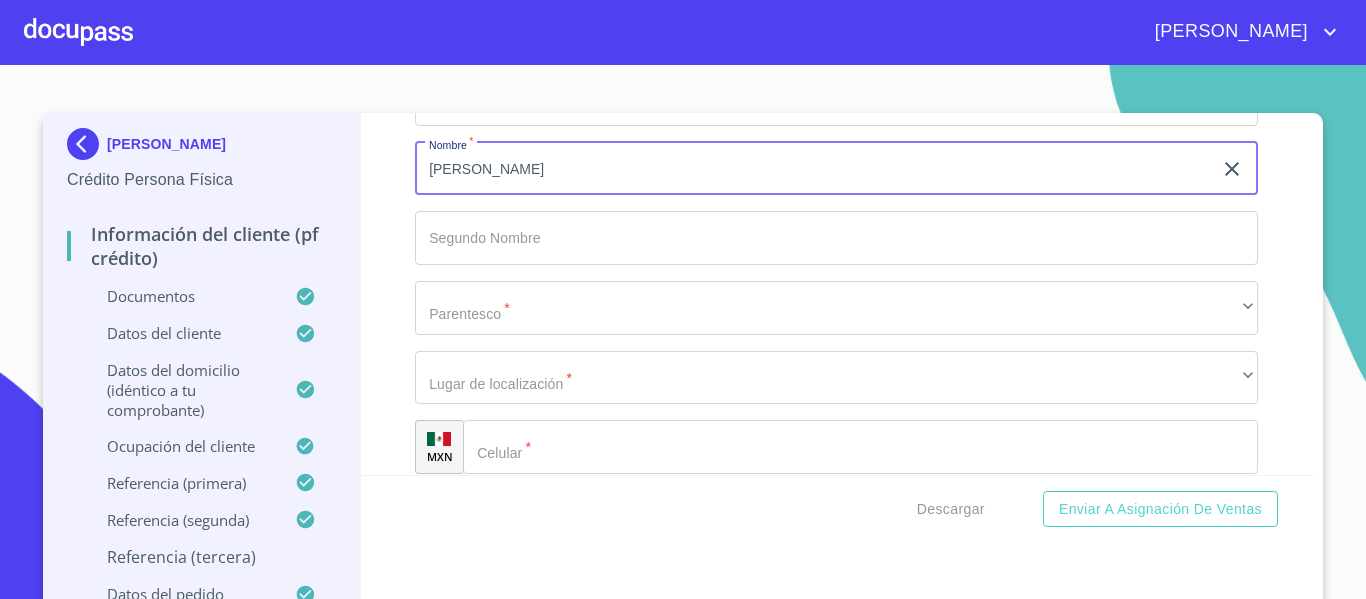 type on "[PERSON_NAME]" 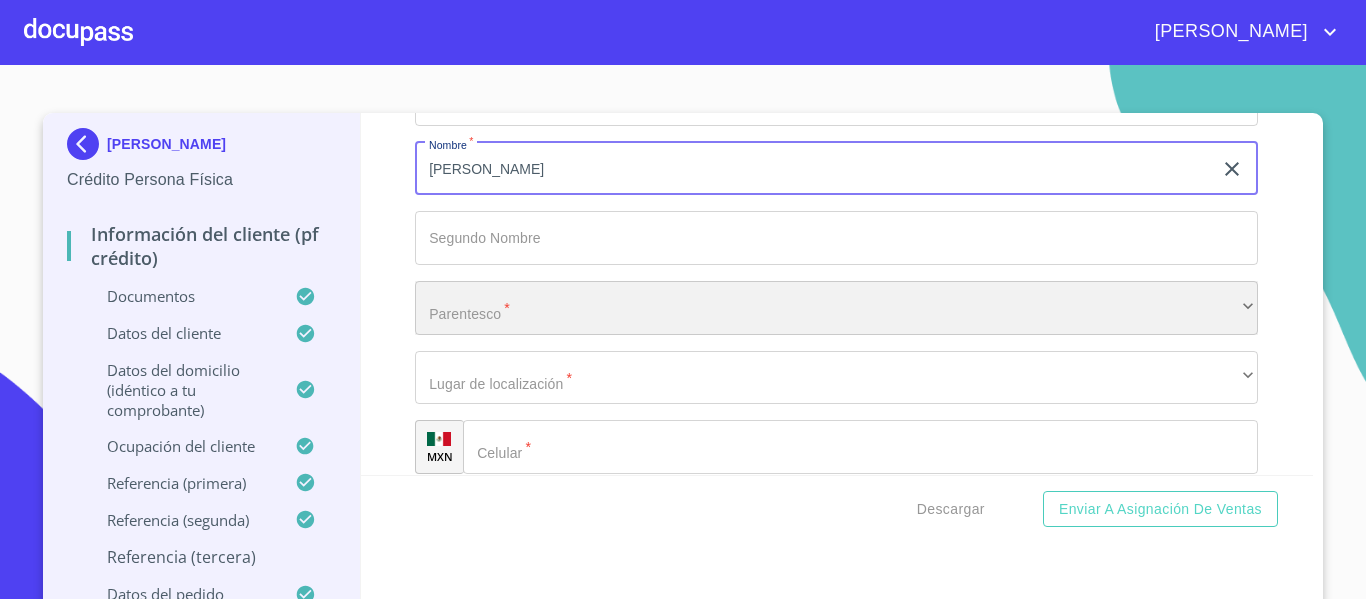 click on "​" at bounding box center (836, 308) 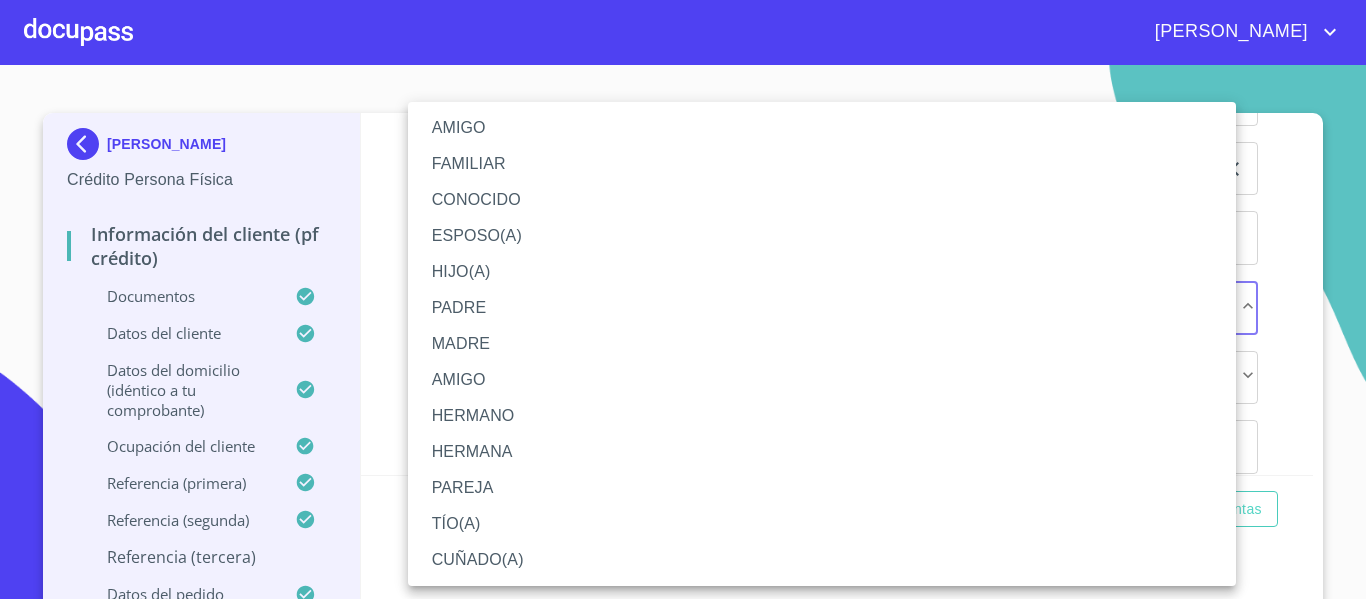click on "HERMANO" at bounding box center (822, 416) 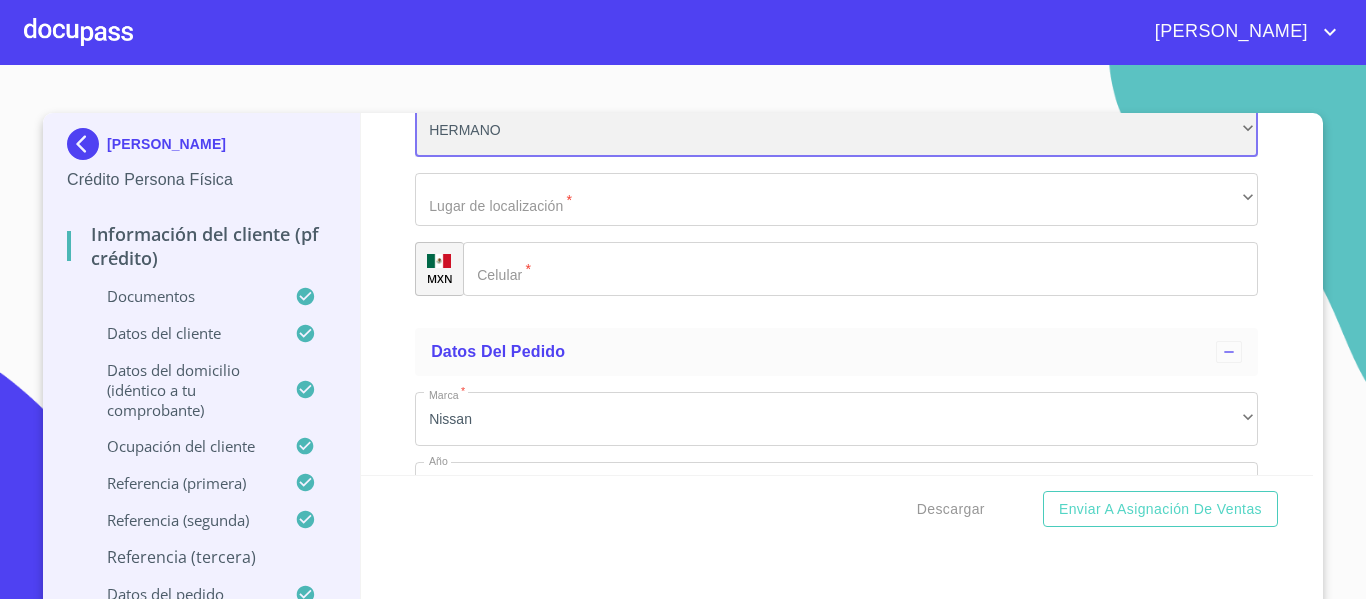 scroll, scrollTop: 9824, scrollLeft: 0, axis: vertical 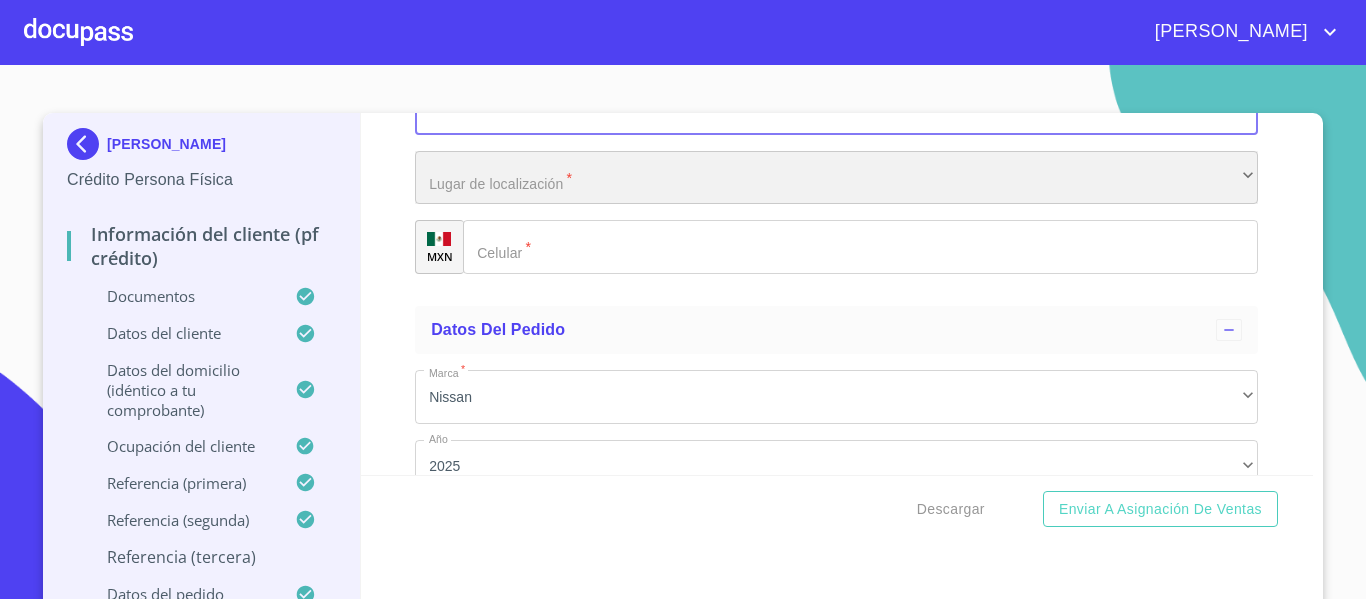 click on "​" at bounding box center [836, 178] 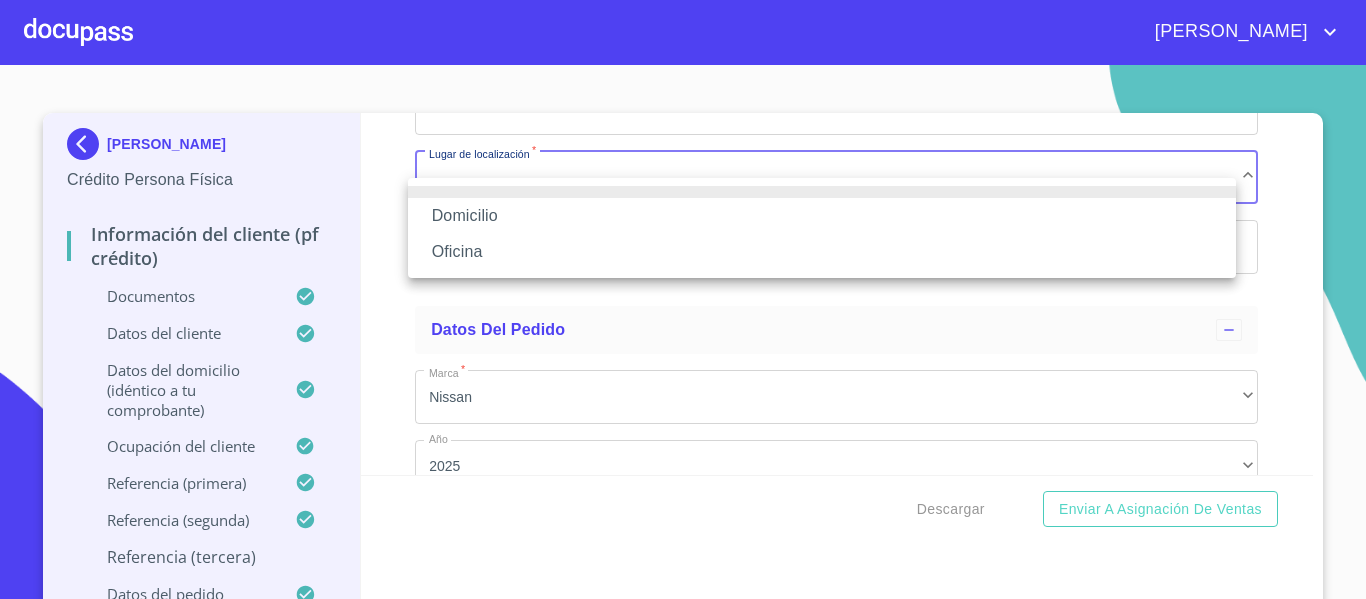 click on "Domicilio" at bounding box center [822, 216] 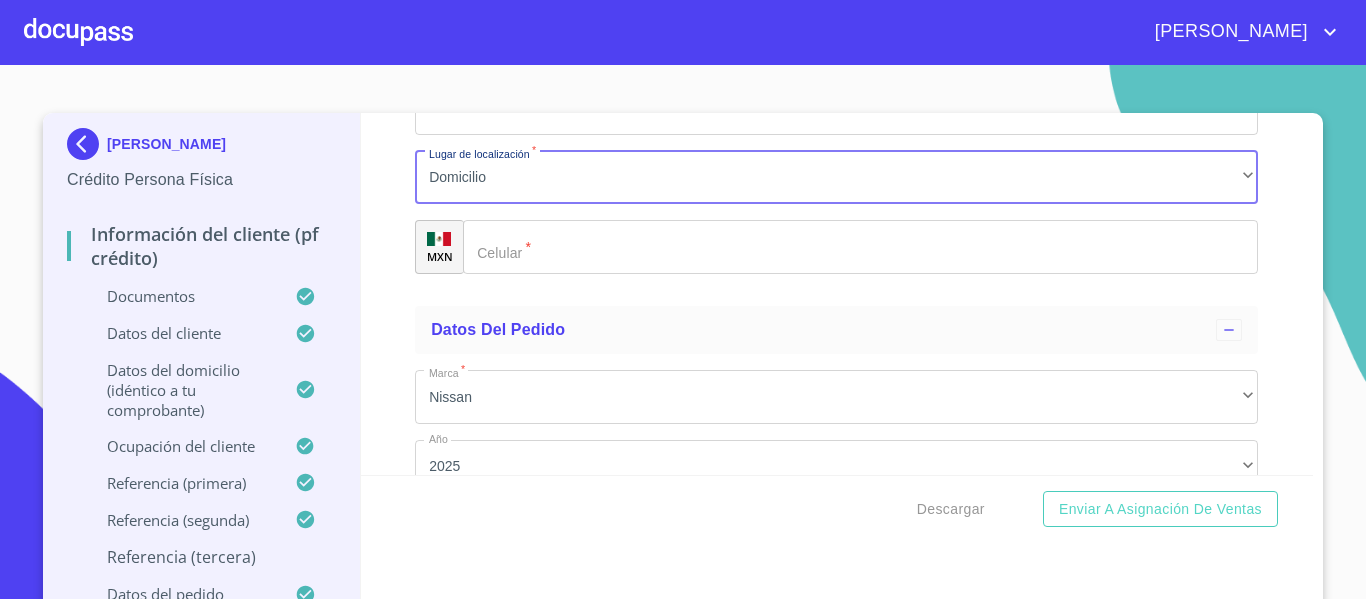 click on "​" at bounding box center [860, 247] 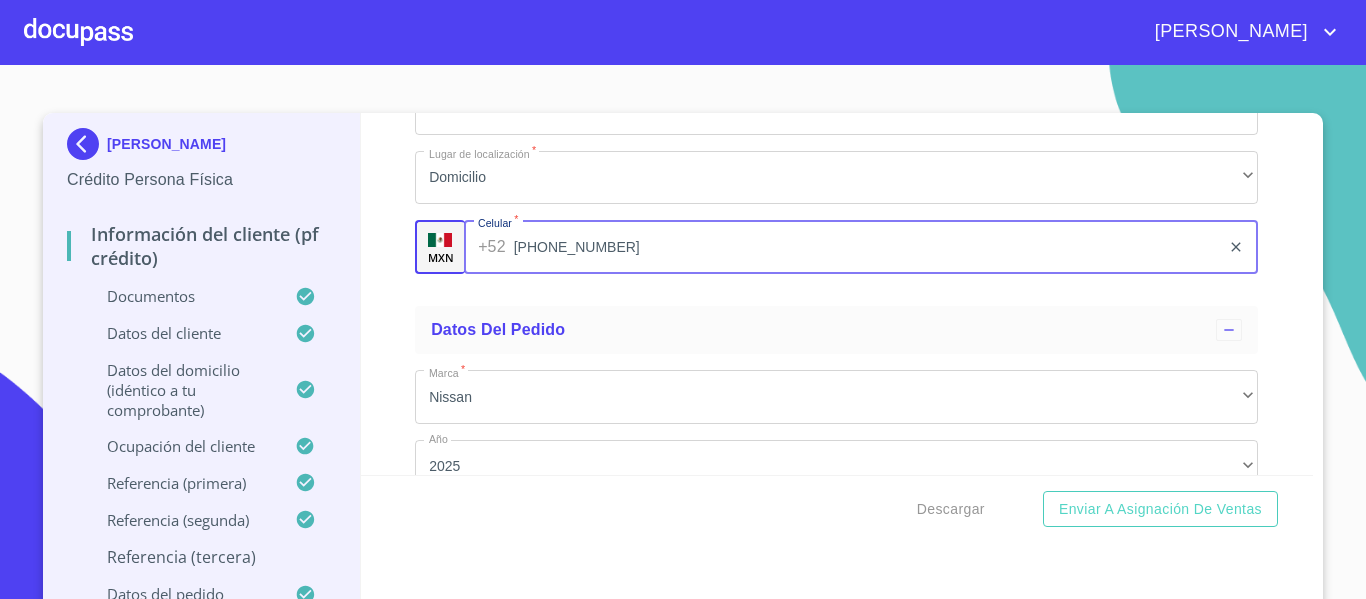 type on "[PHONE_NUMBER]" 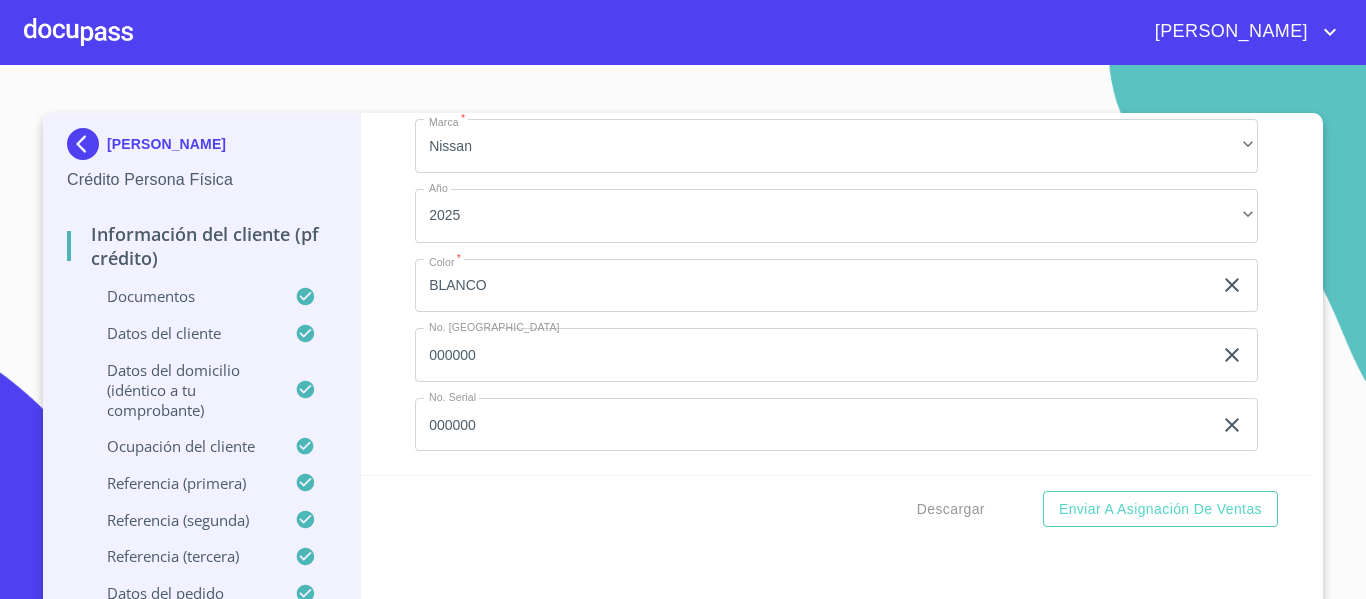 scroll, scrollTop: 10099, scrollLeft: 0, axis: vertical 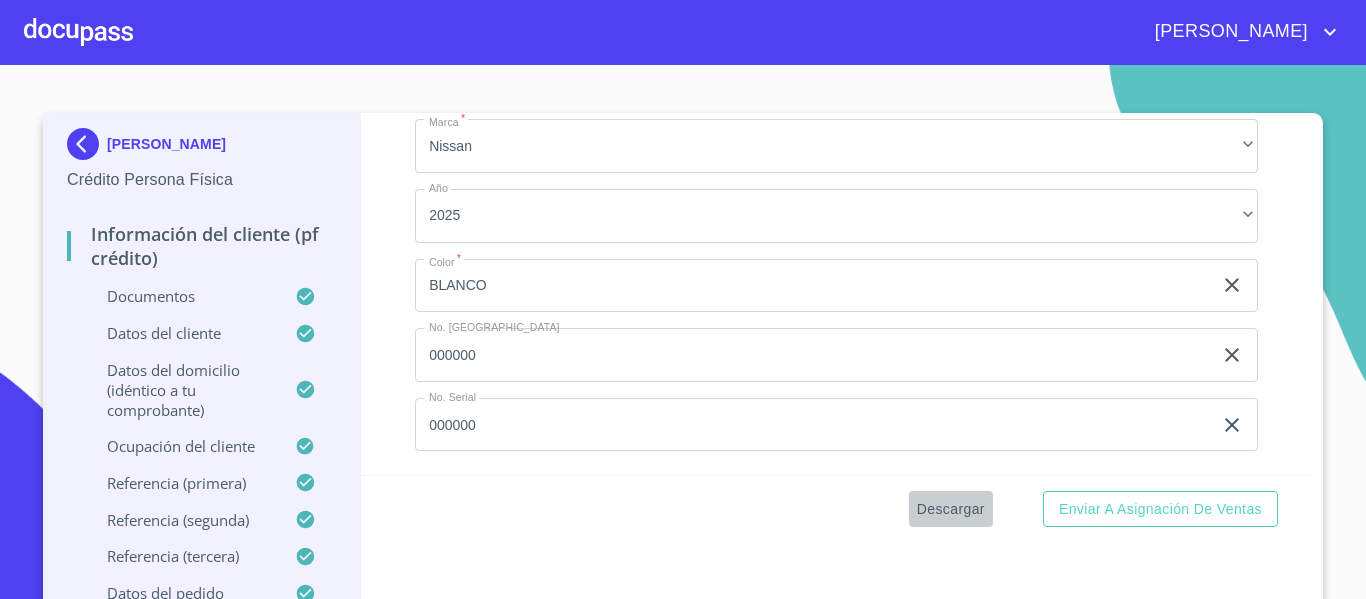 click on "Descargar" at bounding box center [951, 509] 